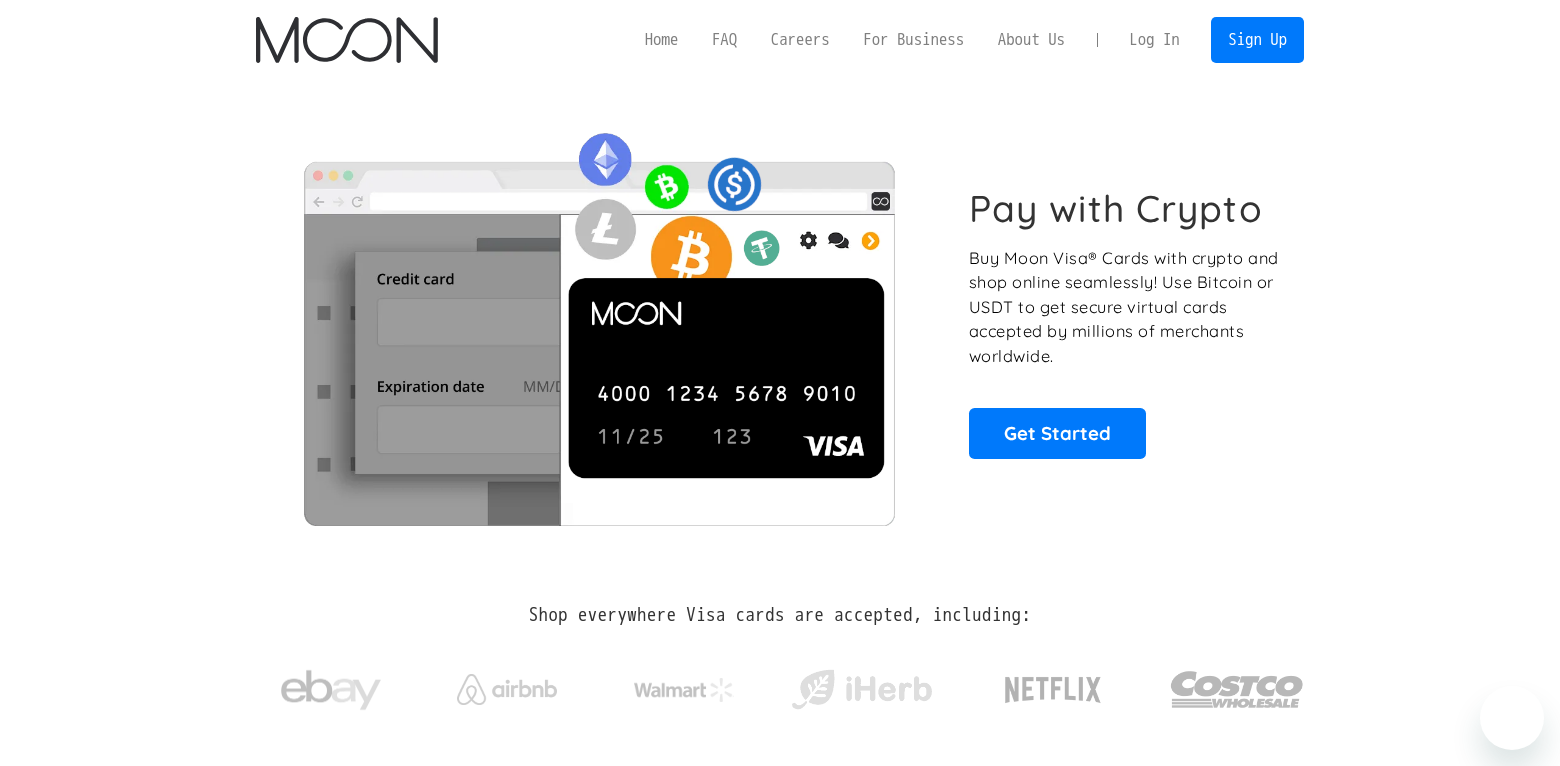 scroll, scrollTop: 0, scrollLeft: 0, axis: both 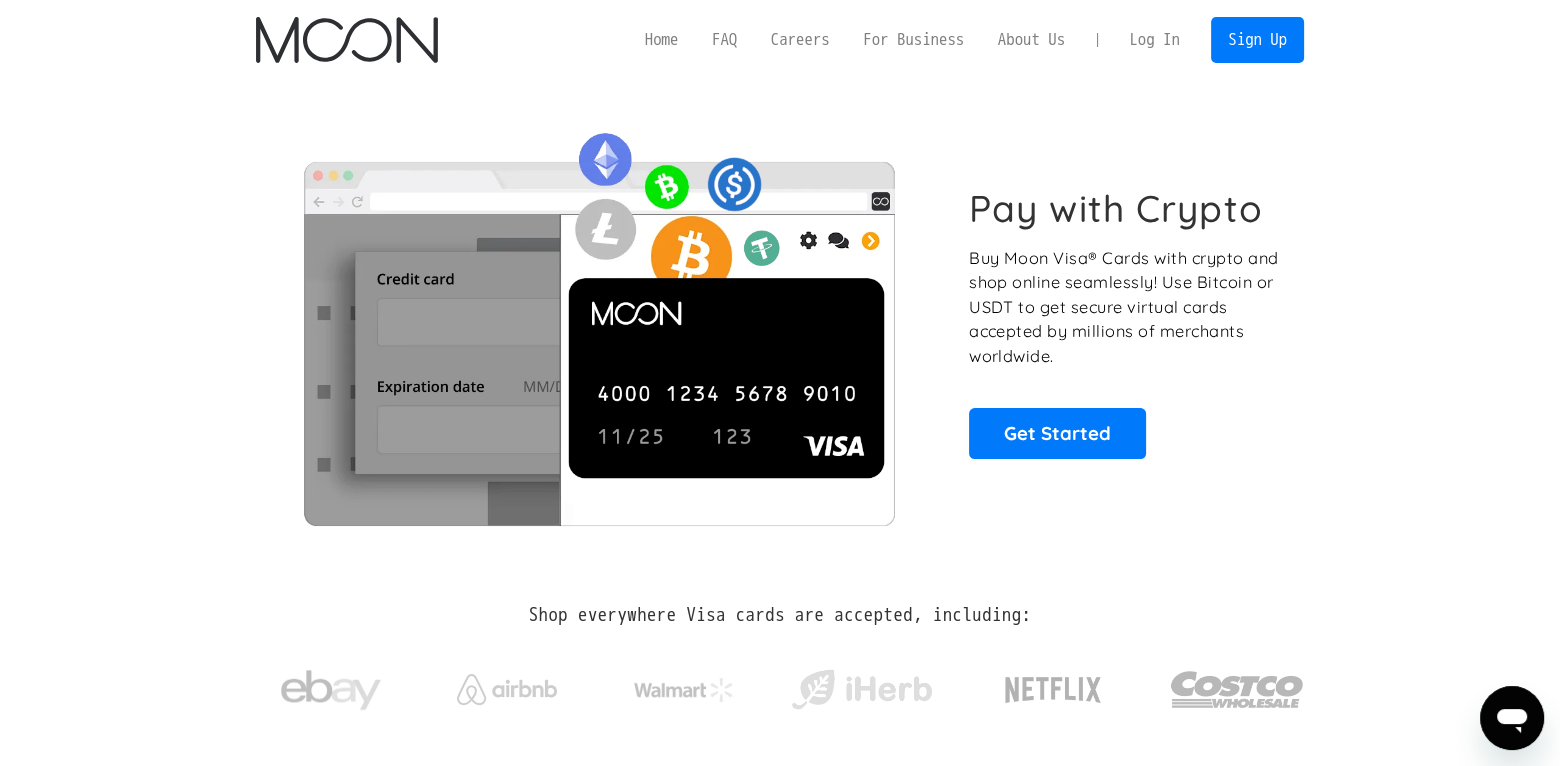 click on "Log In" at bounding box center [1154, 40] 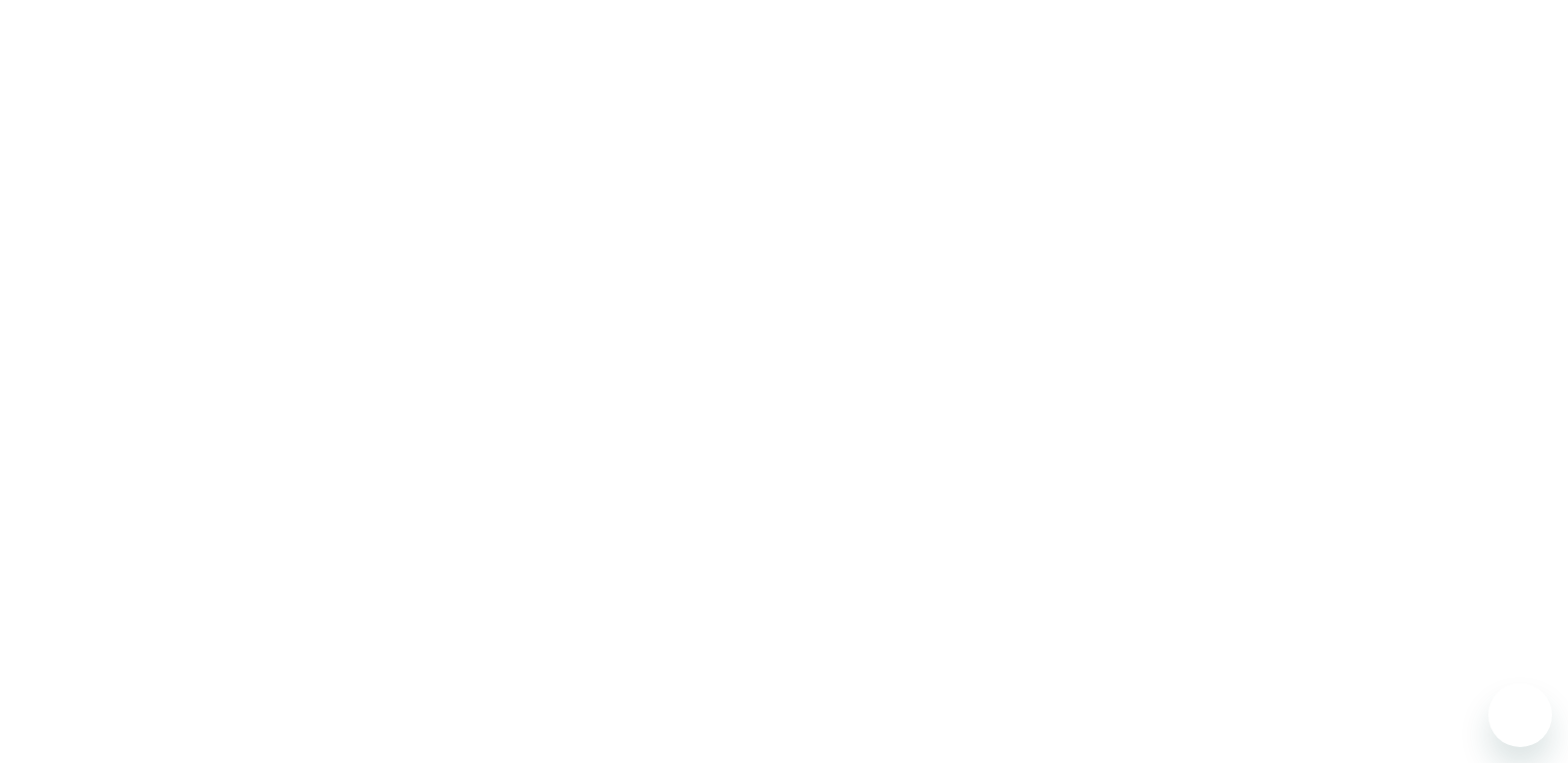 scroll, scrollTop: 0, scrollLeft: 0, axis: both 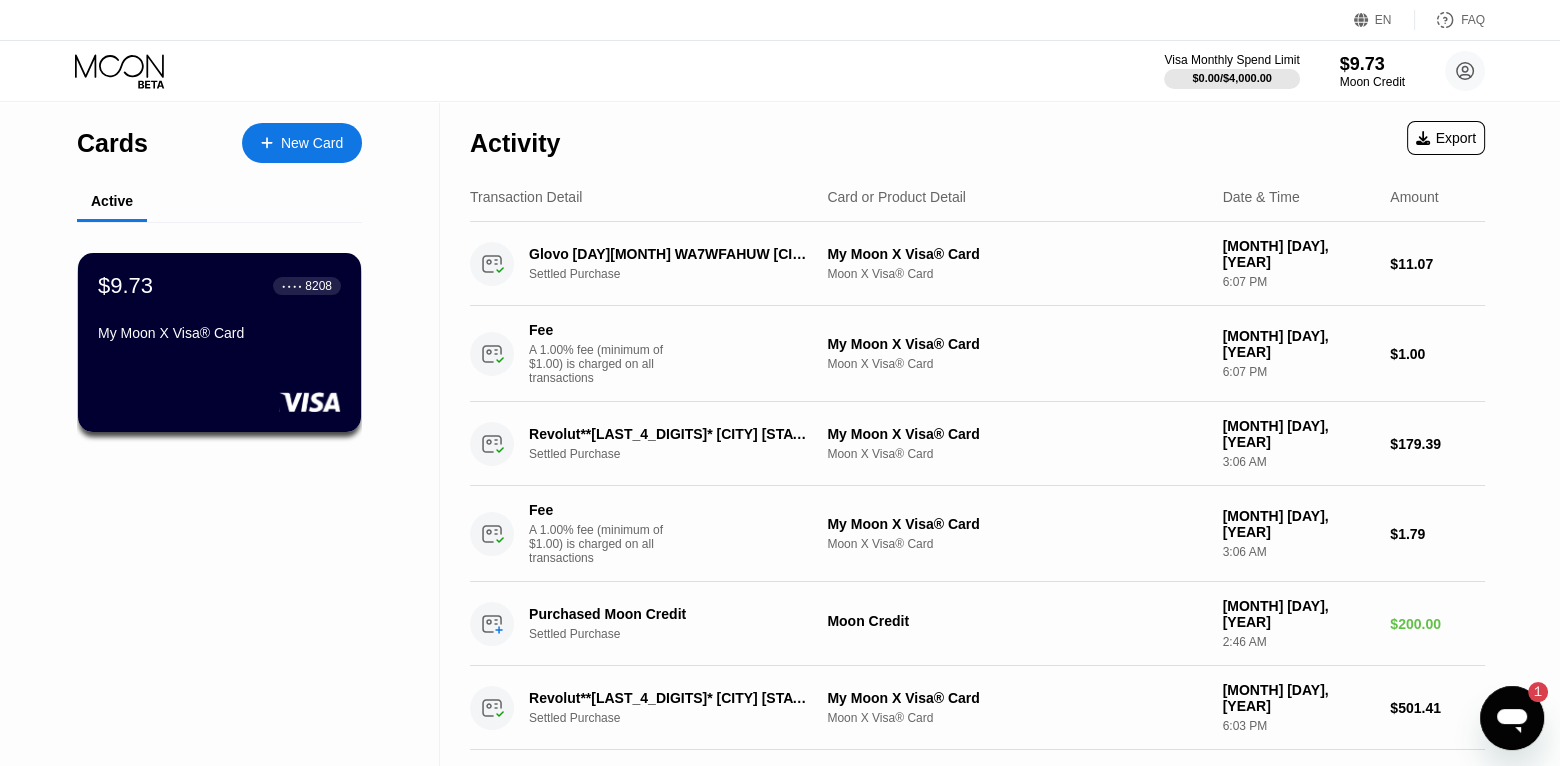 click 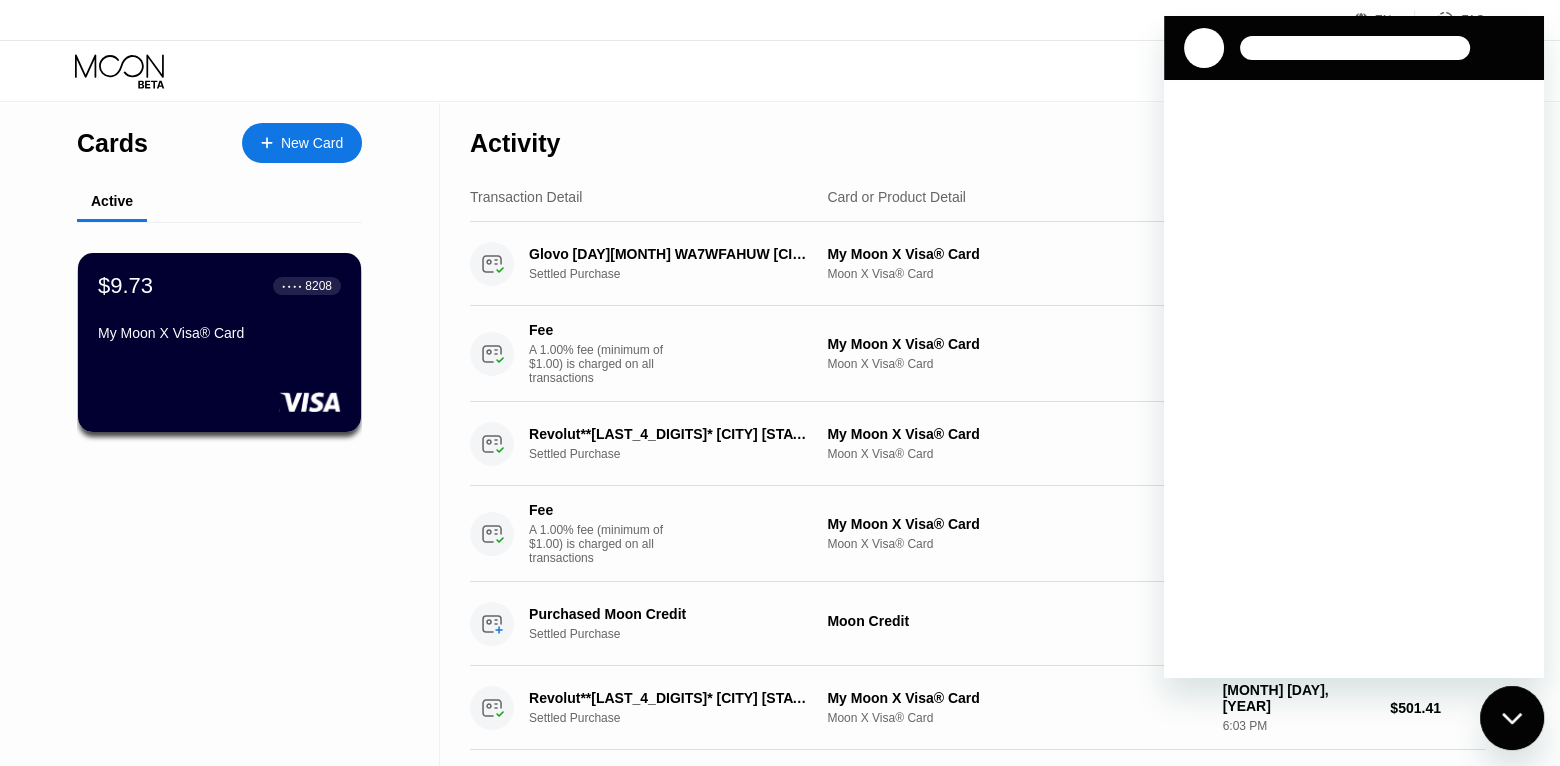 scroll, scrollTop: 0, scrollLeft: 0, axis: both 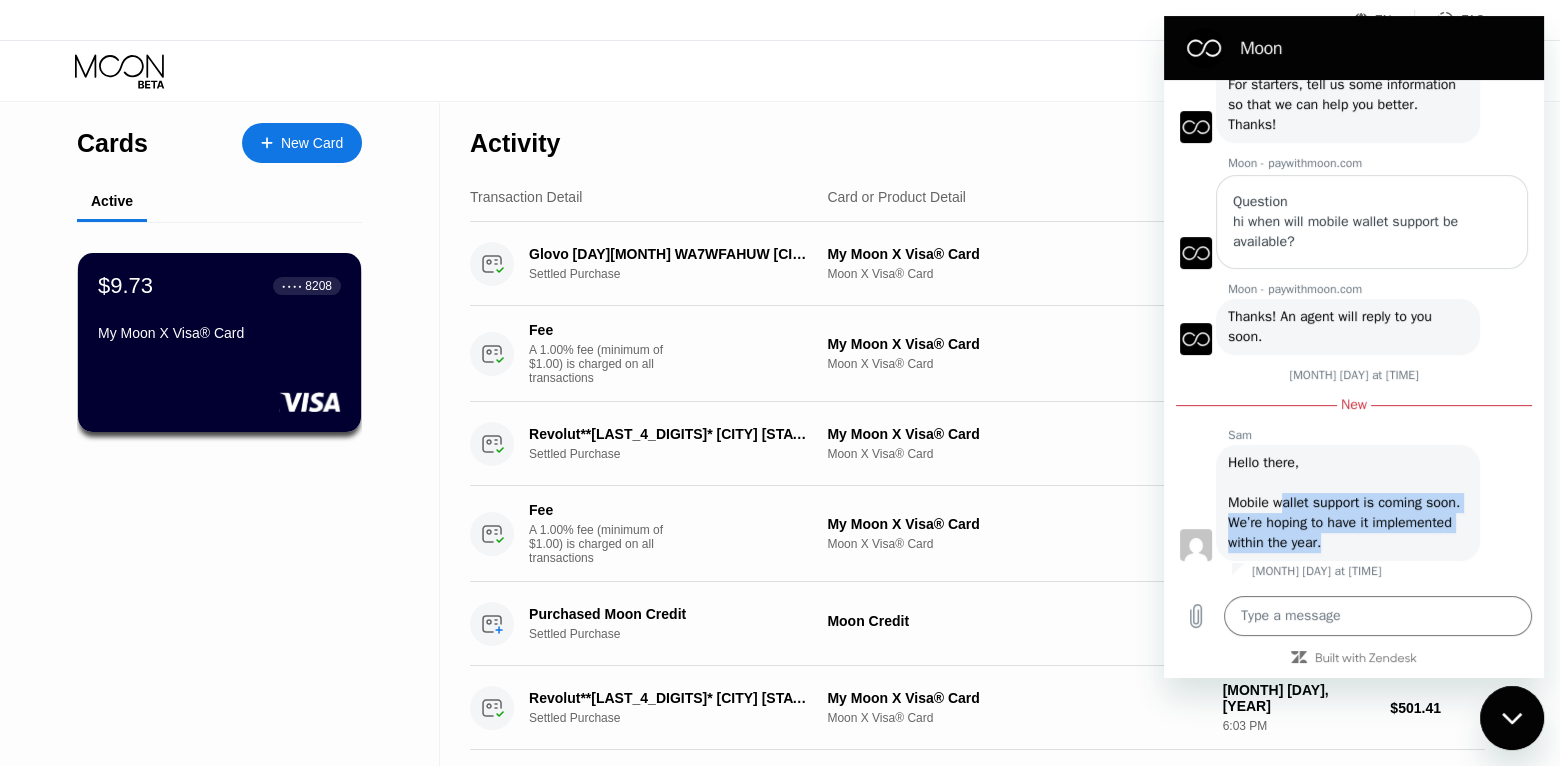 drag, startPoint x: 1282, startPoint y: 507, endPoint x: 1414, endPoint y: 539, distance: 135.82341 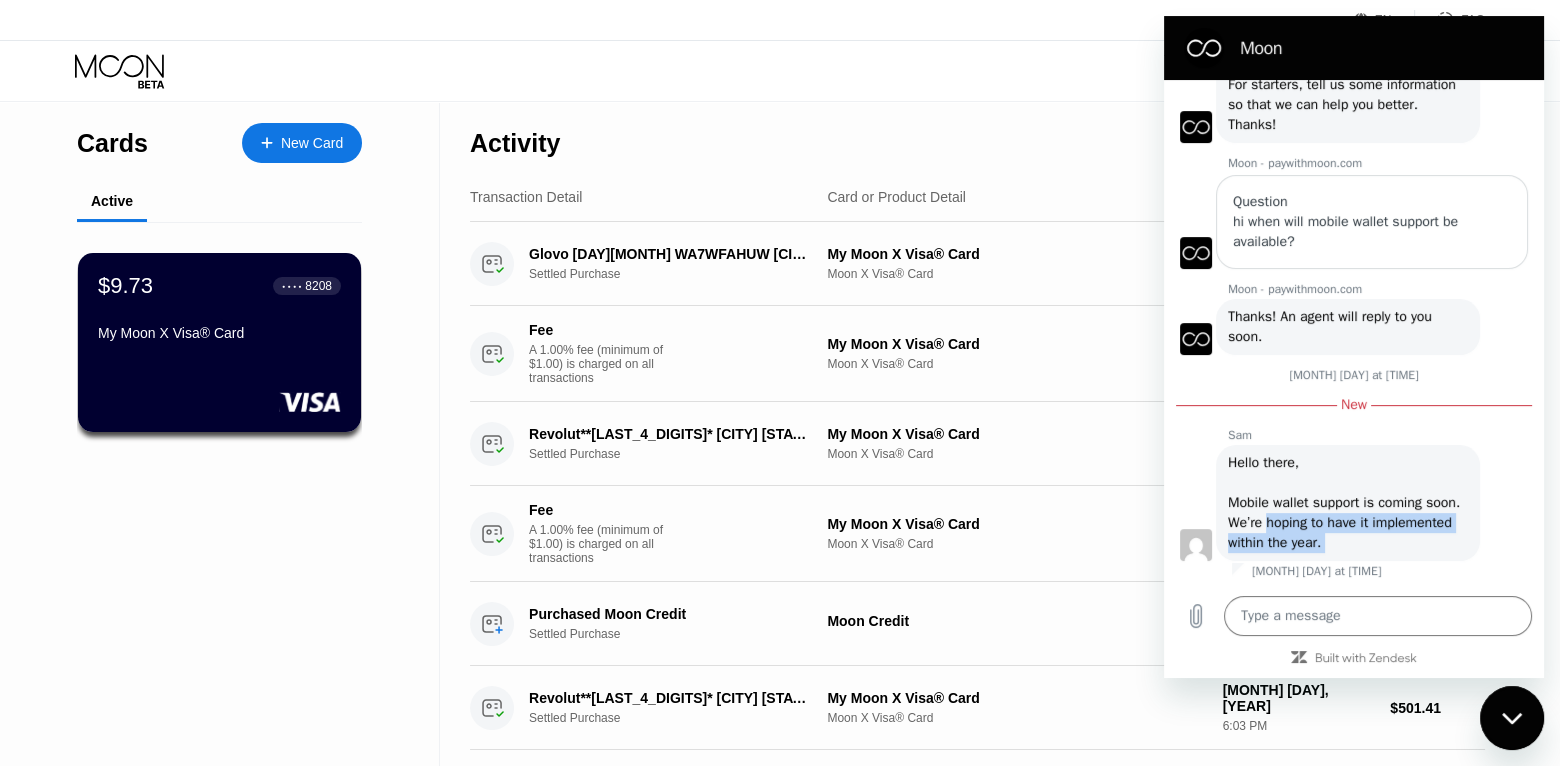 drag, startPoint x: 1414, startPoint y: 539, endPoint x: 1311, endPoint y: 515, distance: 105.75916 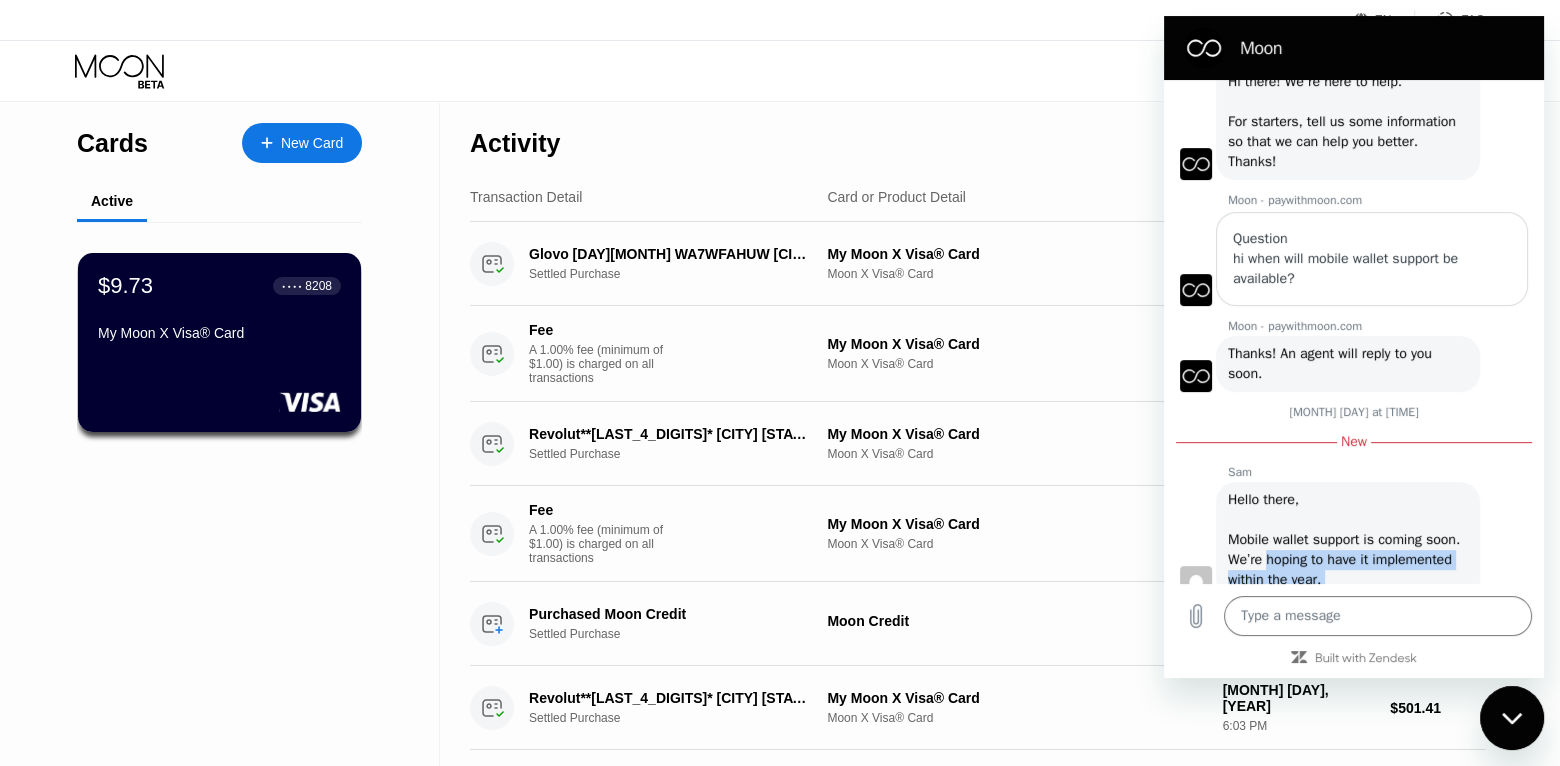 scroll, scrollTop: 3260, scrollLeft: 0, axis: vertical 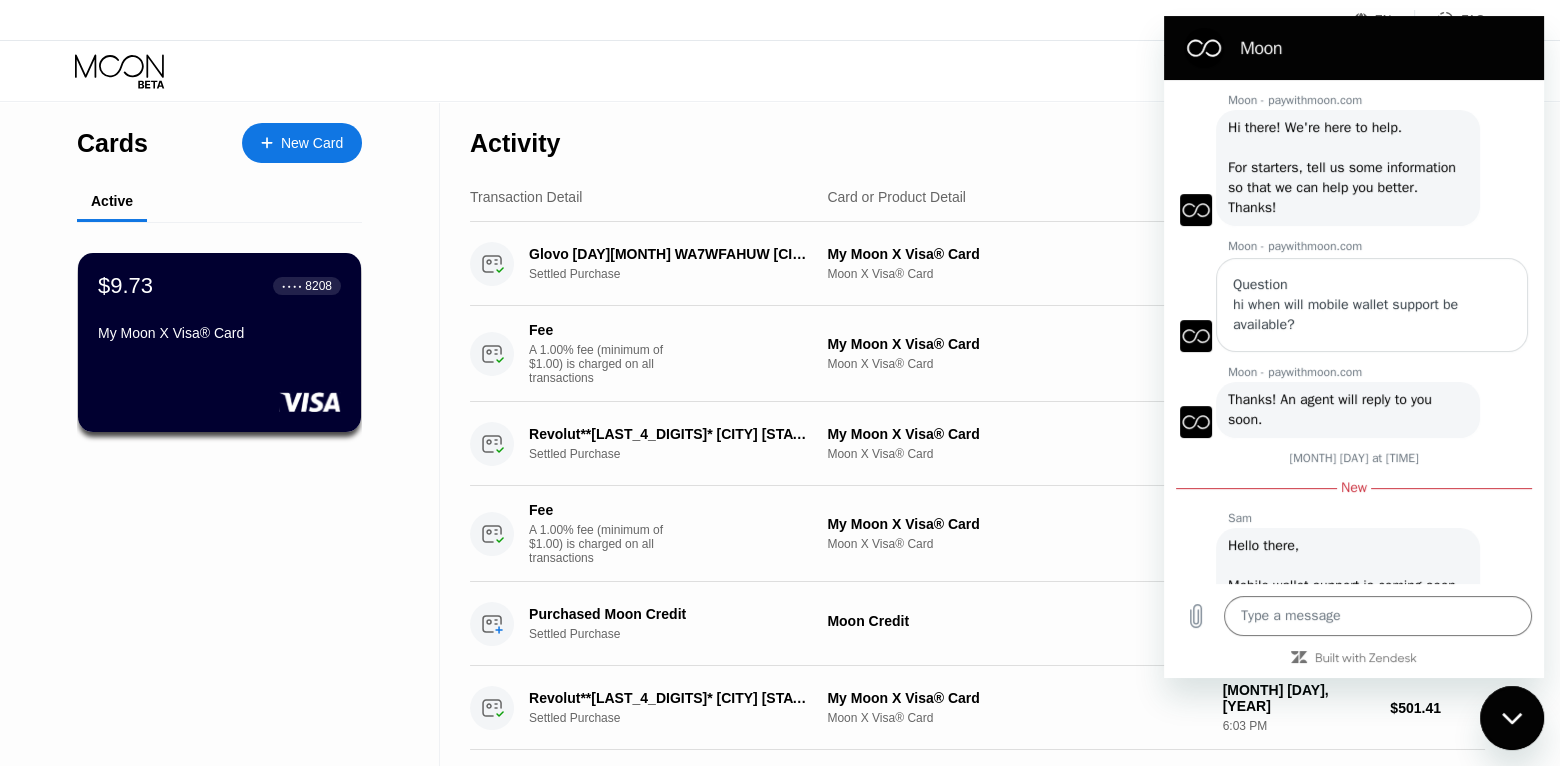 drag, startPoint x: 1331, startPoint y: 297, endPoint x: 1255, endPoint y: 261, distance: 84.095184 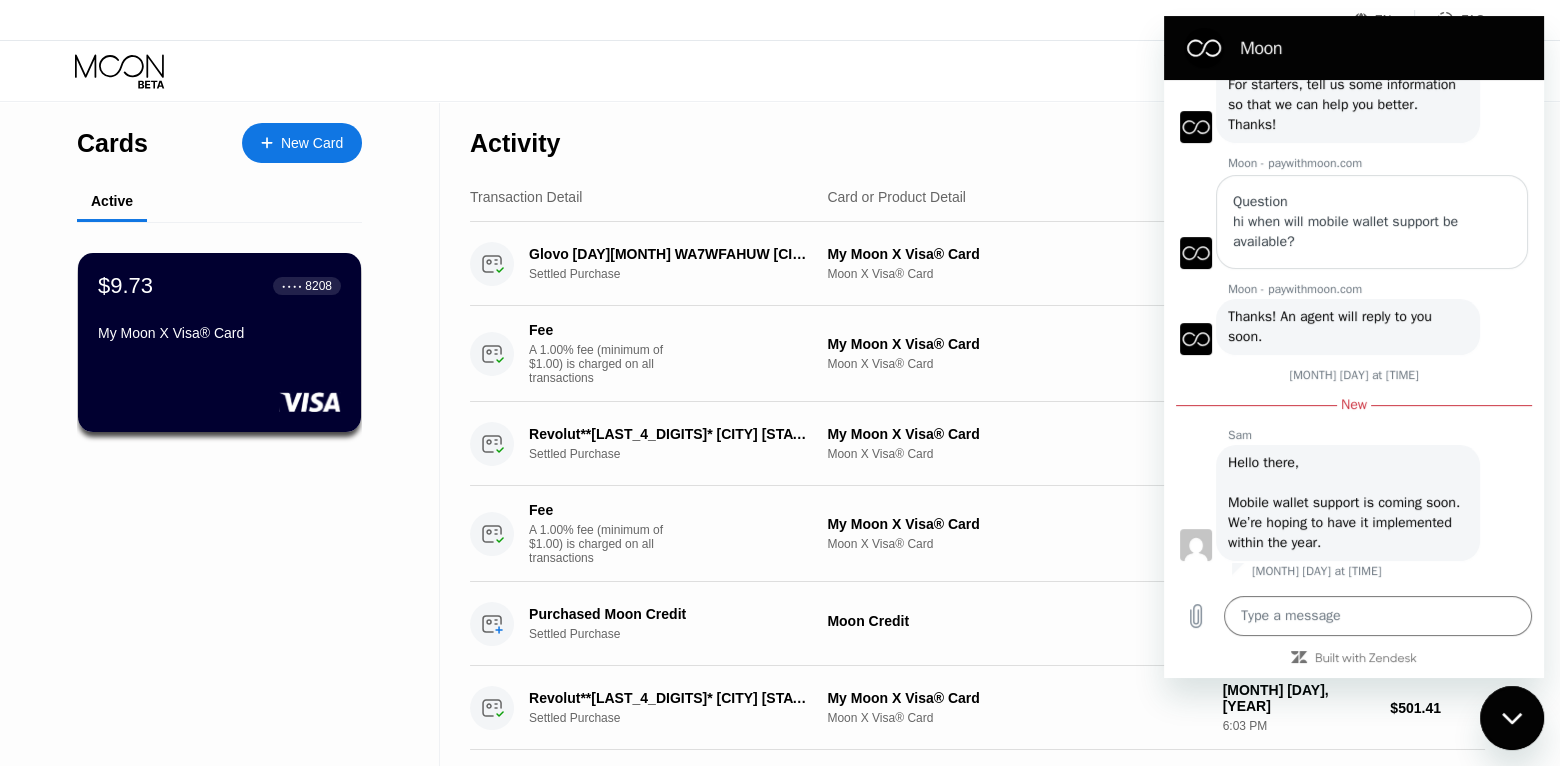 click on "Leonardo Vinciguerra says:  HI when will be avialable mobile wallet support?" at bounding box center [1386, -31] 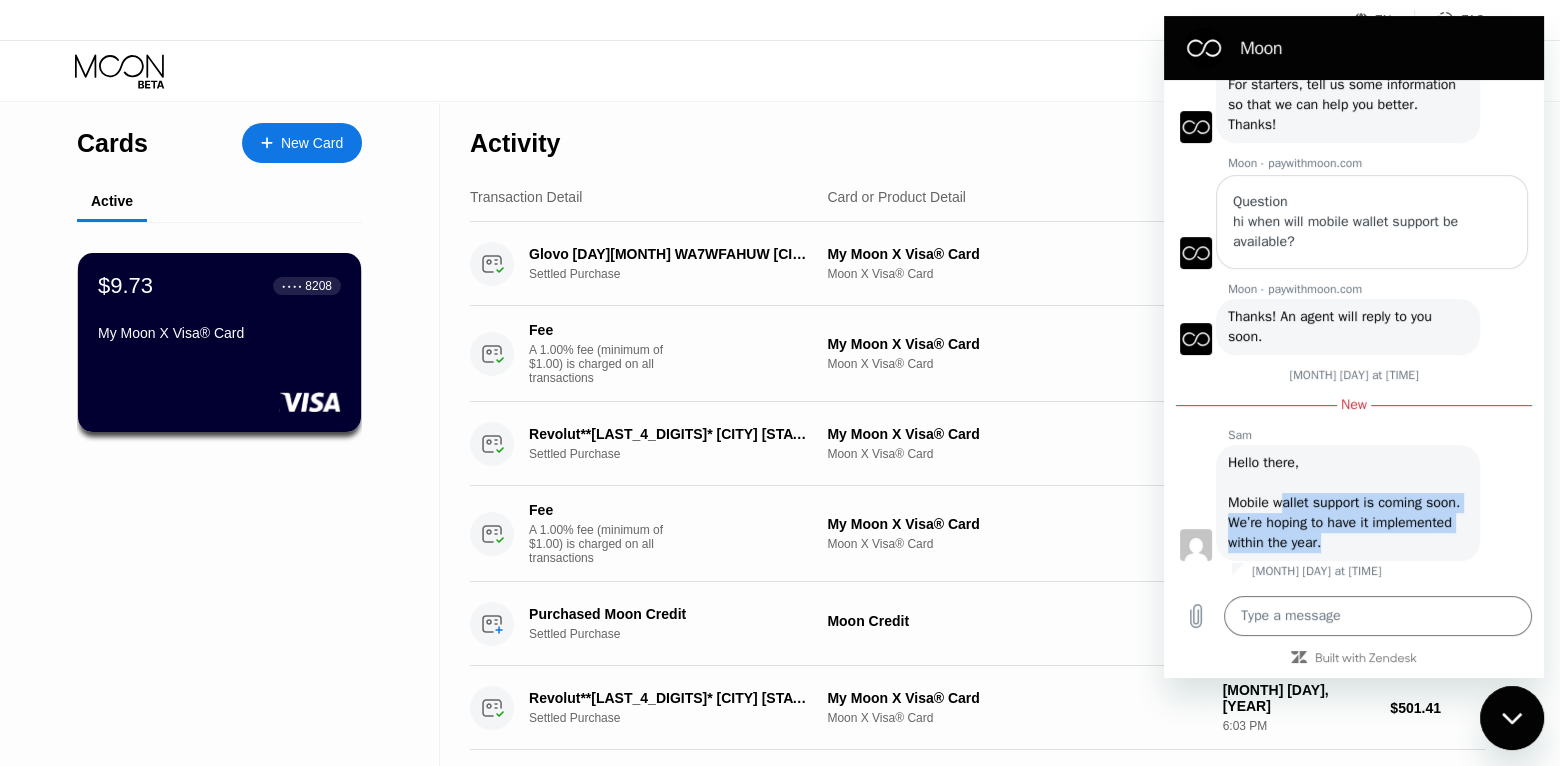 drag, startPoint x: 1287, startPoint y: 503, endPoint x: 1412, endPoint y: 534, distance: 128.78665 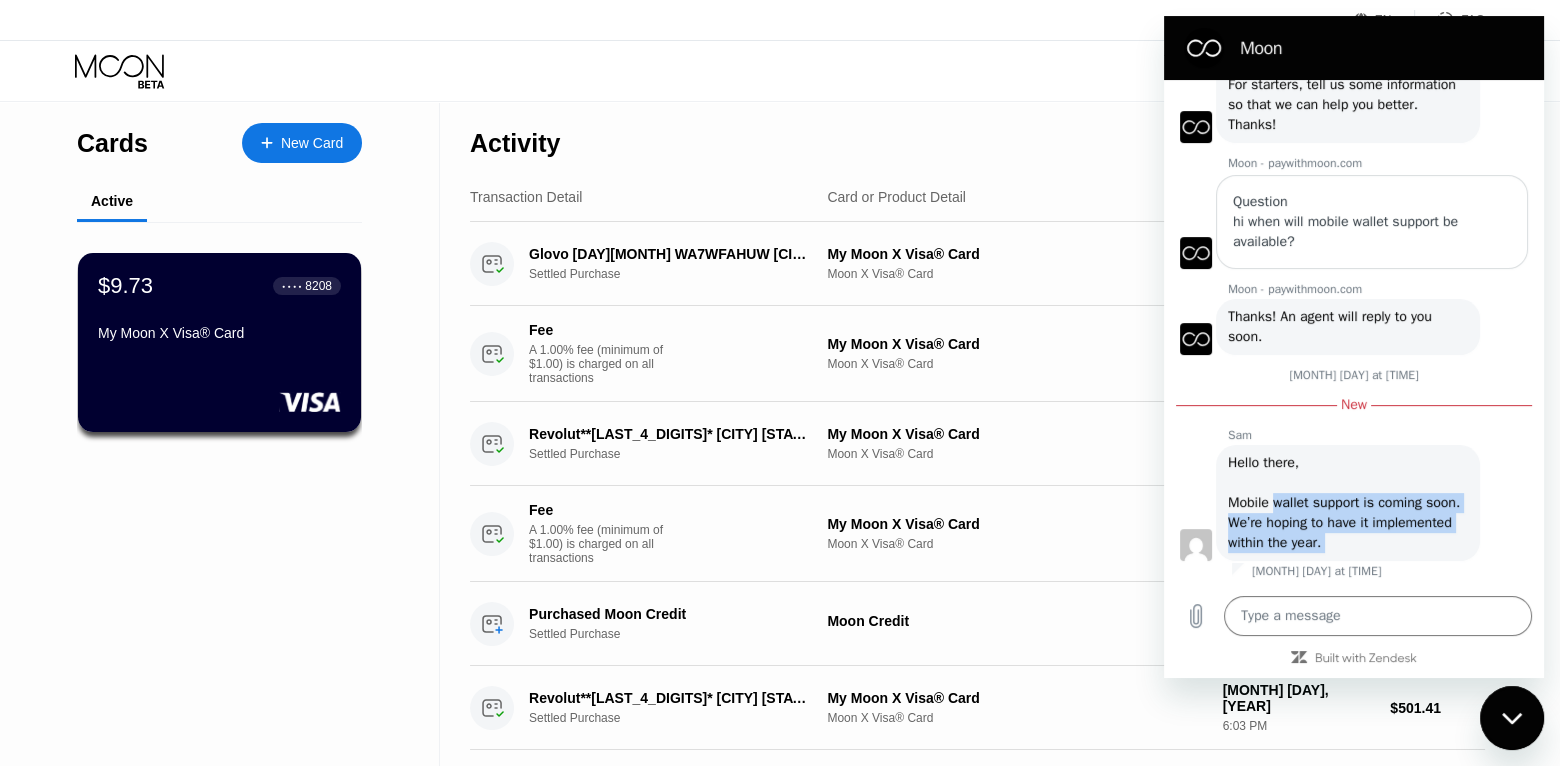 drag, startPoint x: 1412, startPoint y: 534, endPoint x: 1294, endPoint y: 506, distance: 121.27654 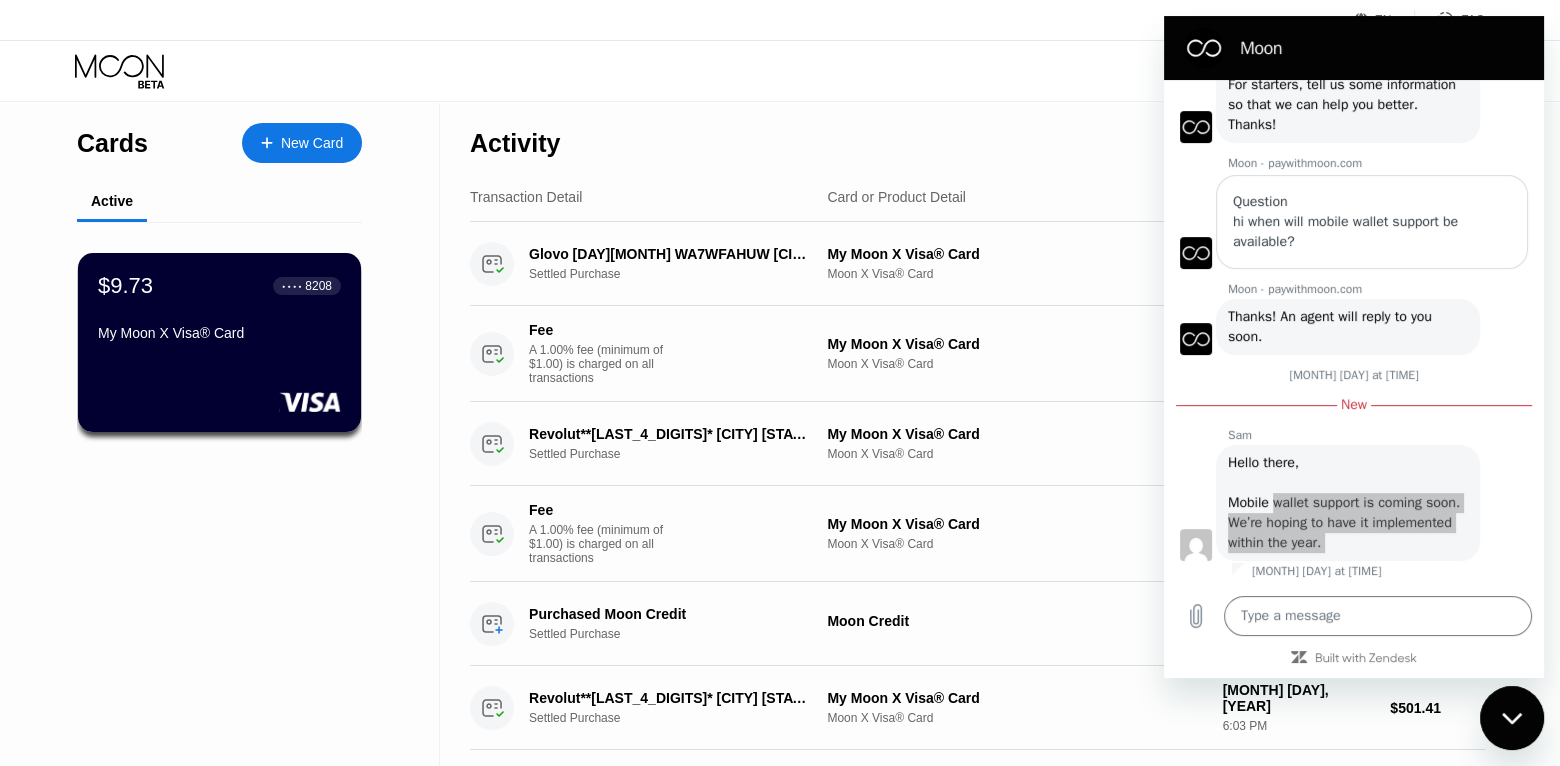 drag, startPoint x: 1420, startPoint y: 540, endPoint x: 1285, endPoint y: 504, distance: 139.71758 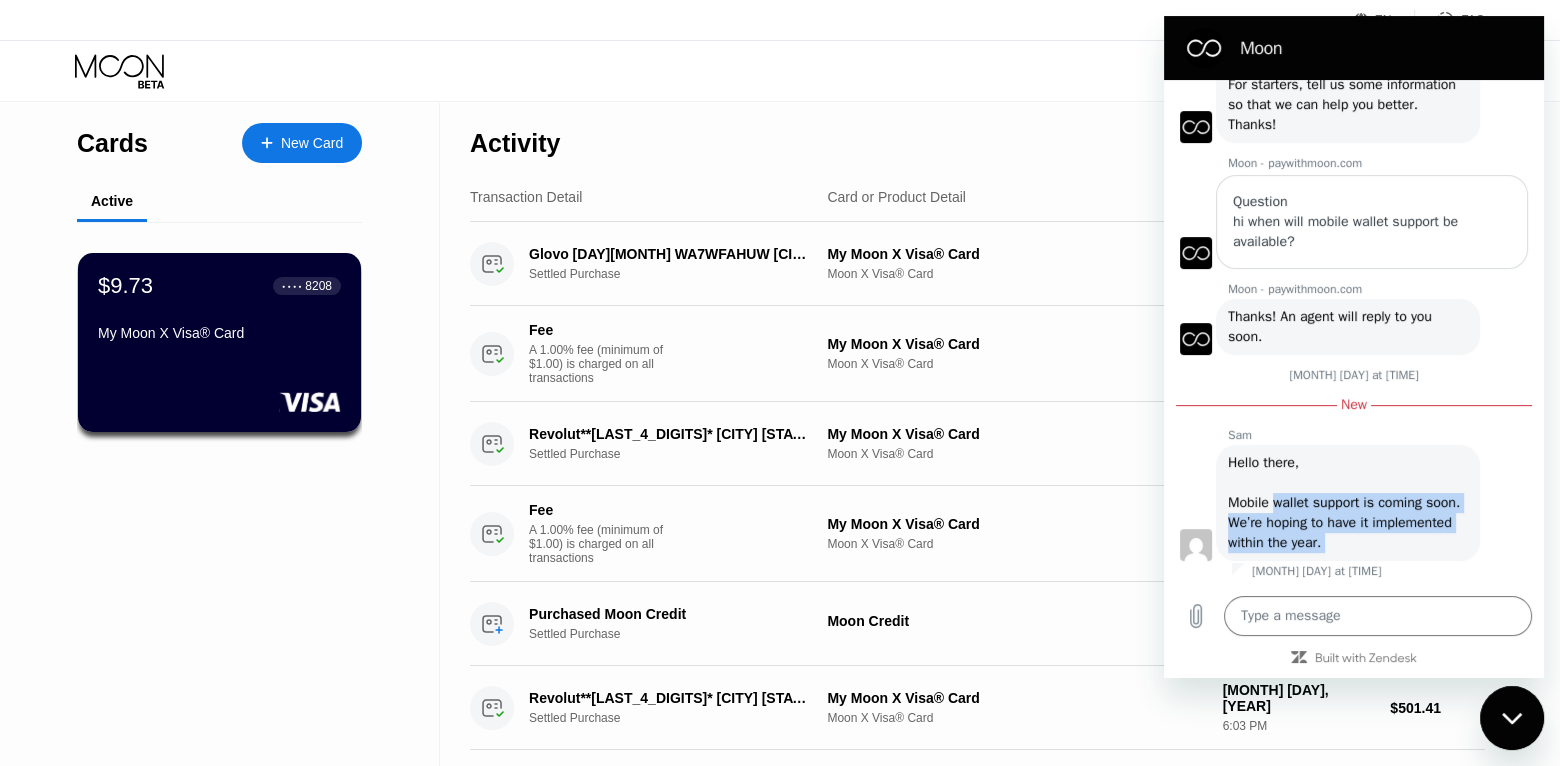 click on "Hello there,    Mobile wallet support is coming soon. We’re hoping to have it implemented within the year." at bounding box center [1348, 503] 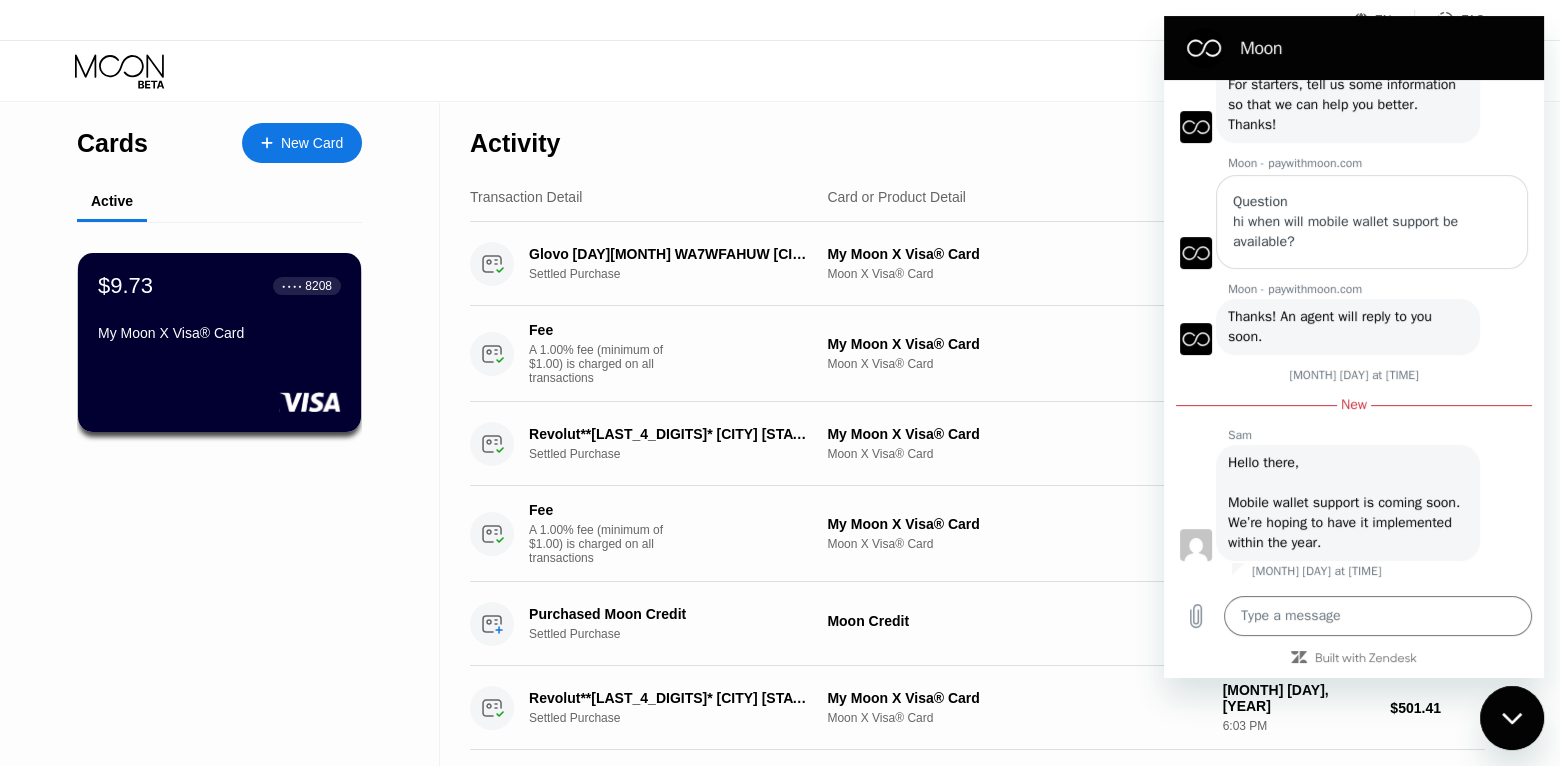 click 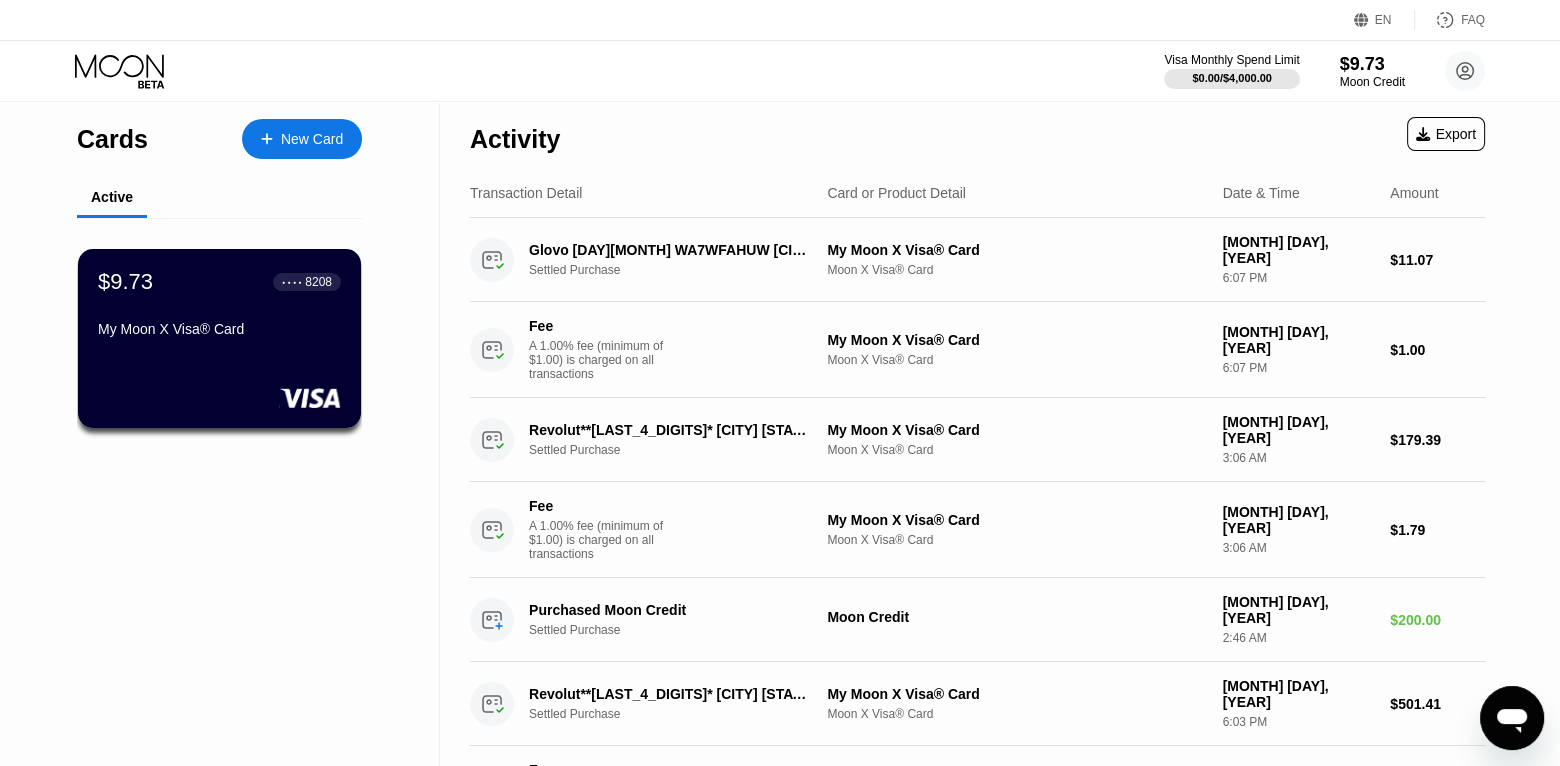 scroll, scrollTop: 0, scrollLeft: 0, axis: both 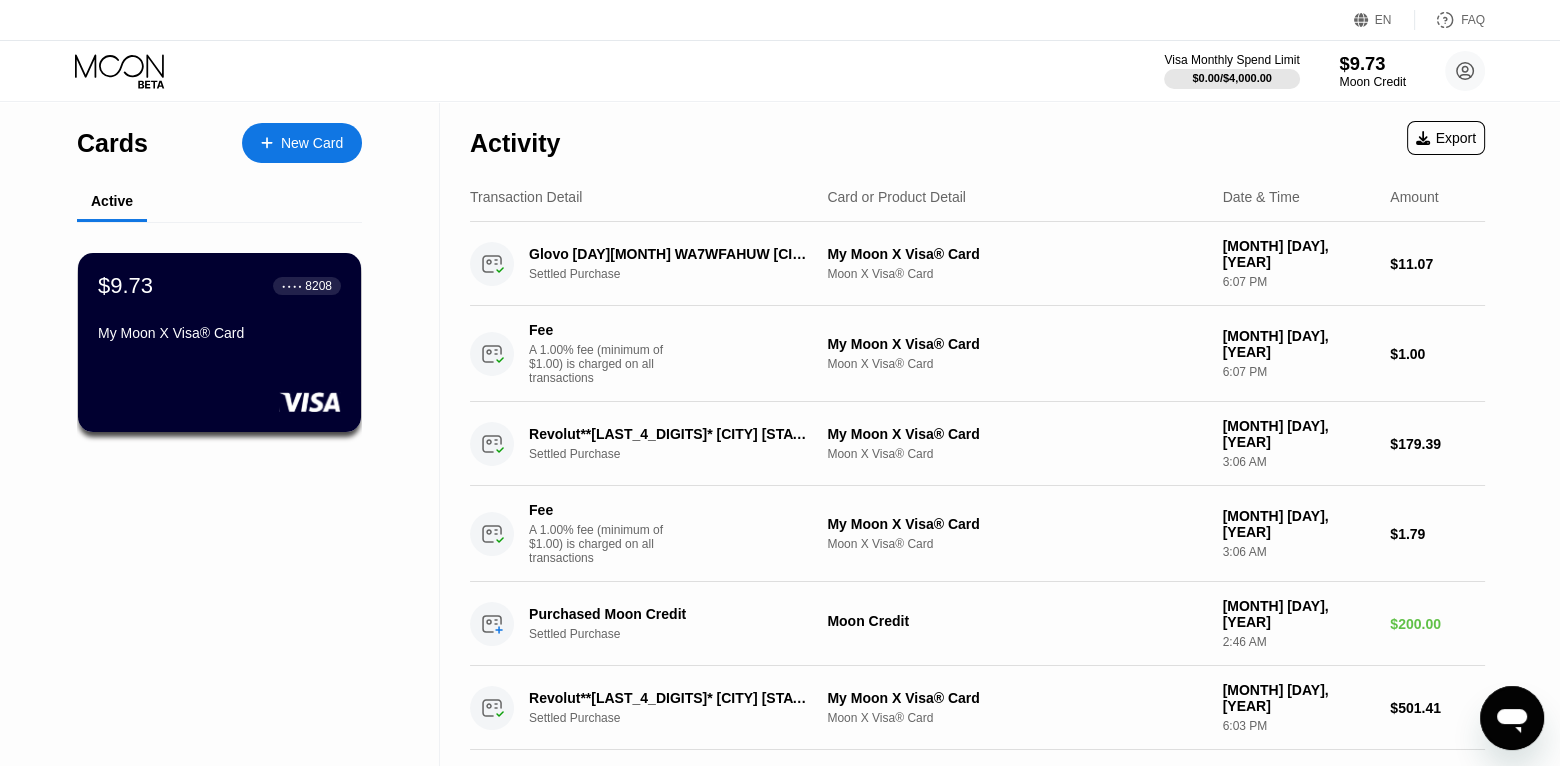 click on "$9.73" at bounding box center [1372, 63] 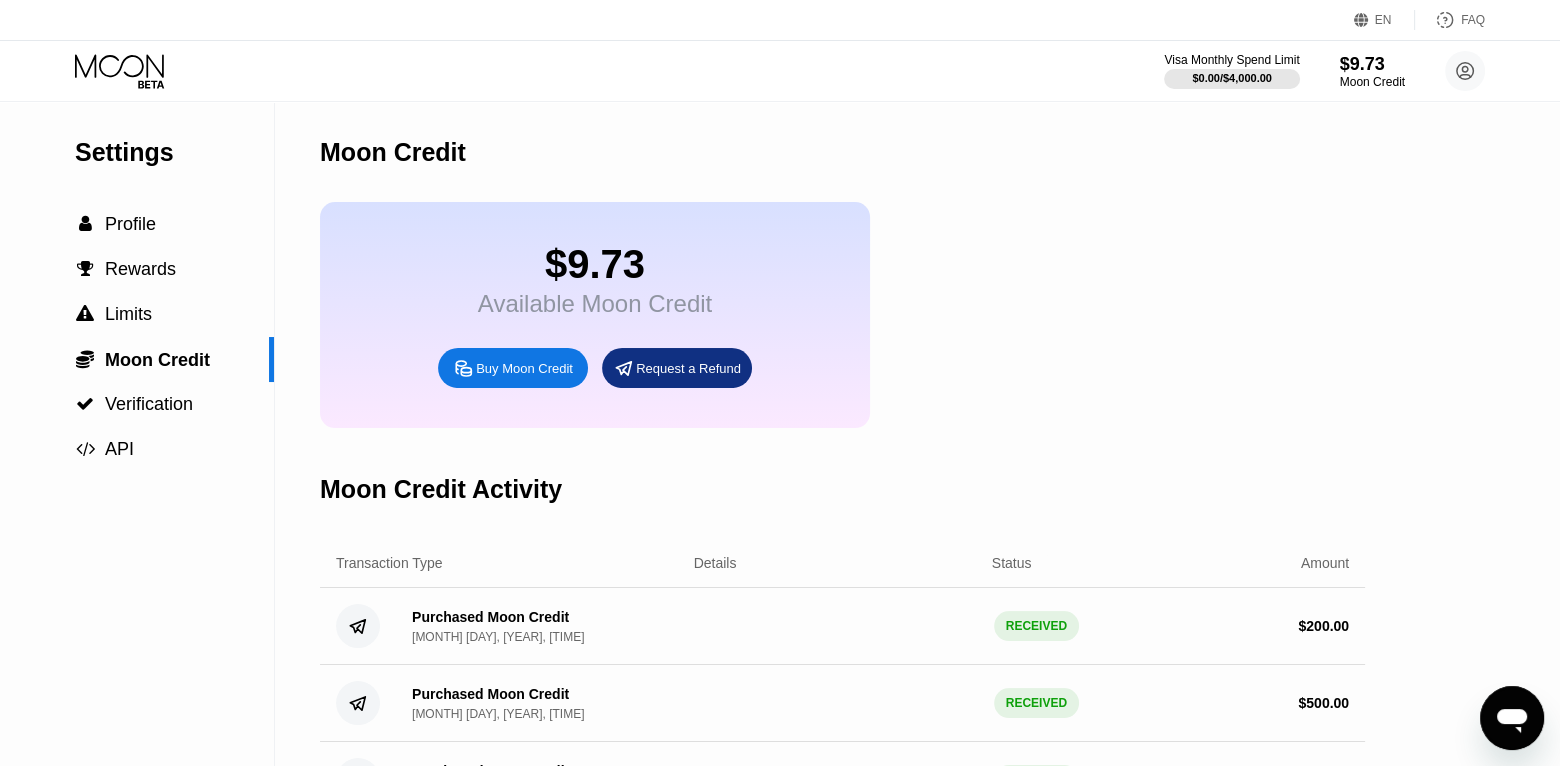 click on "Request a Refund" at bounding box center [688, 368] 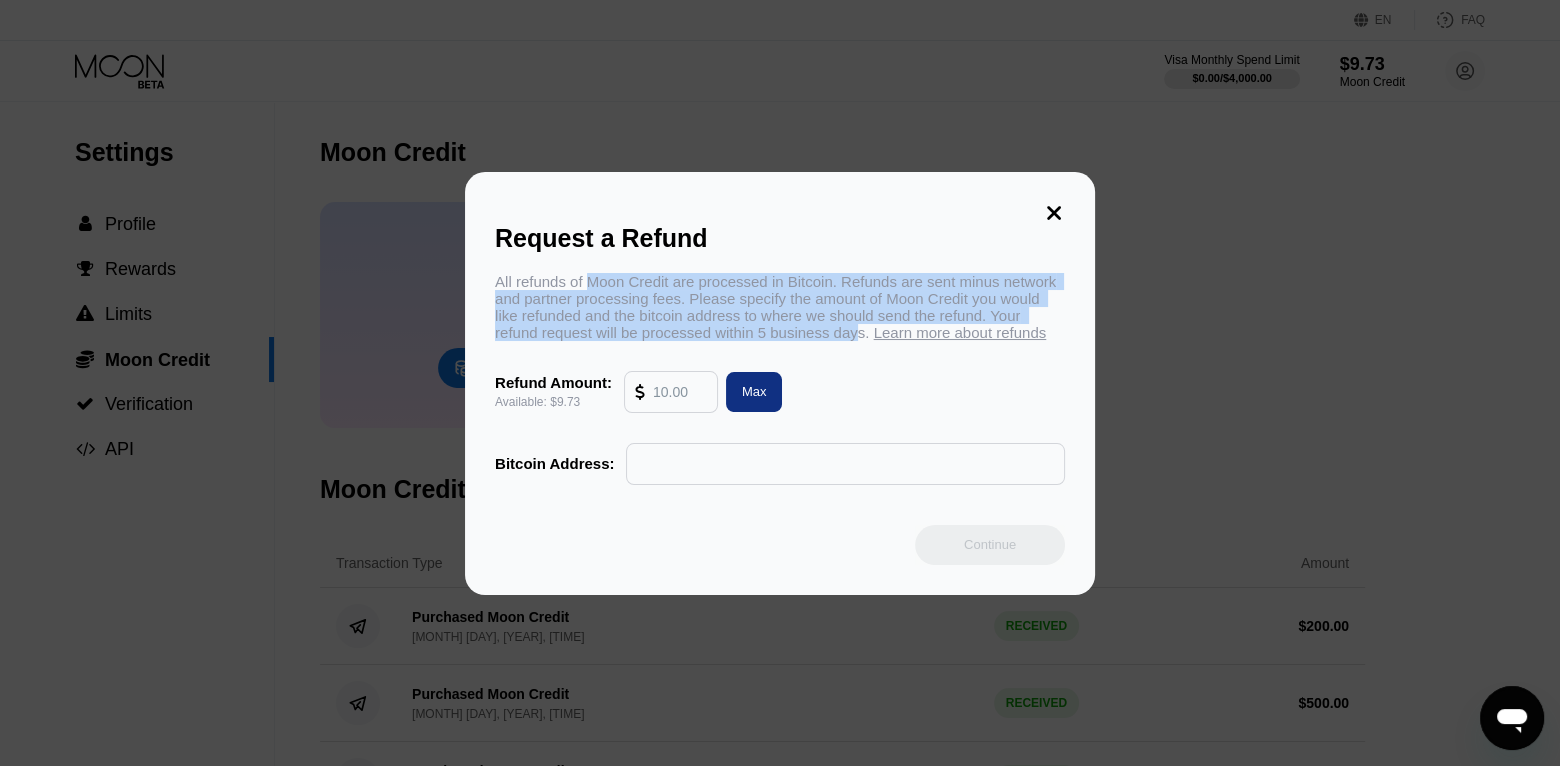 drag, startPoint x: 594, startPoint y: 278, endPoint x: 804, endPoint y: 340, distance: 218.96118 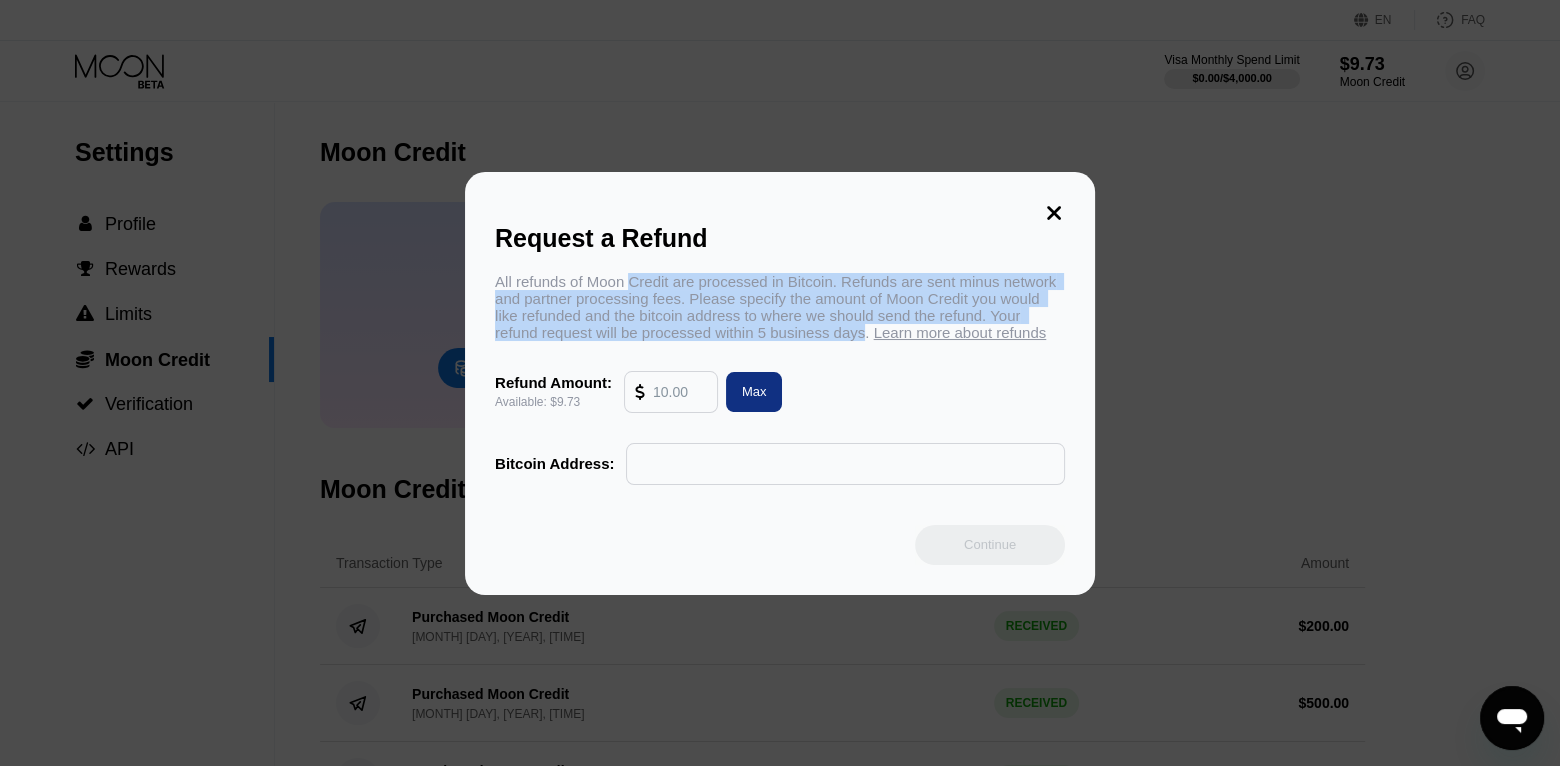drag, startPoint x: 804, startPoint y: 340, endPoint x: 649, endPoint y: 279, distance: 166.5713 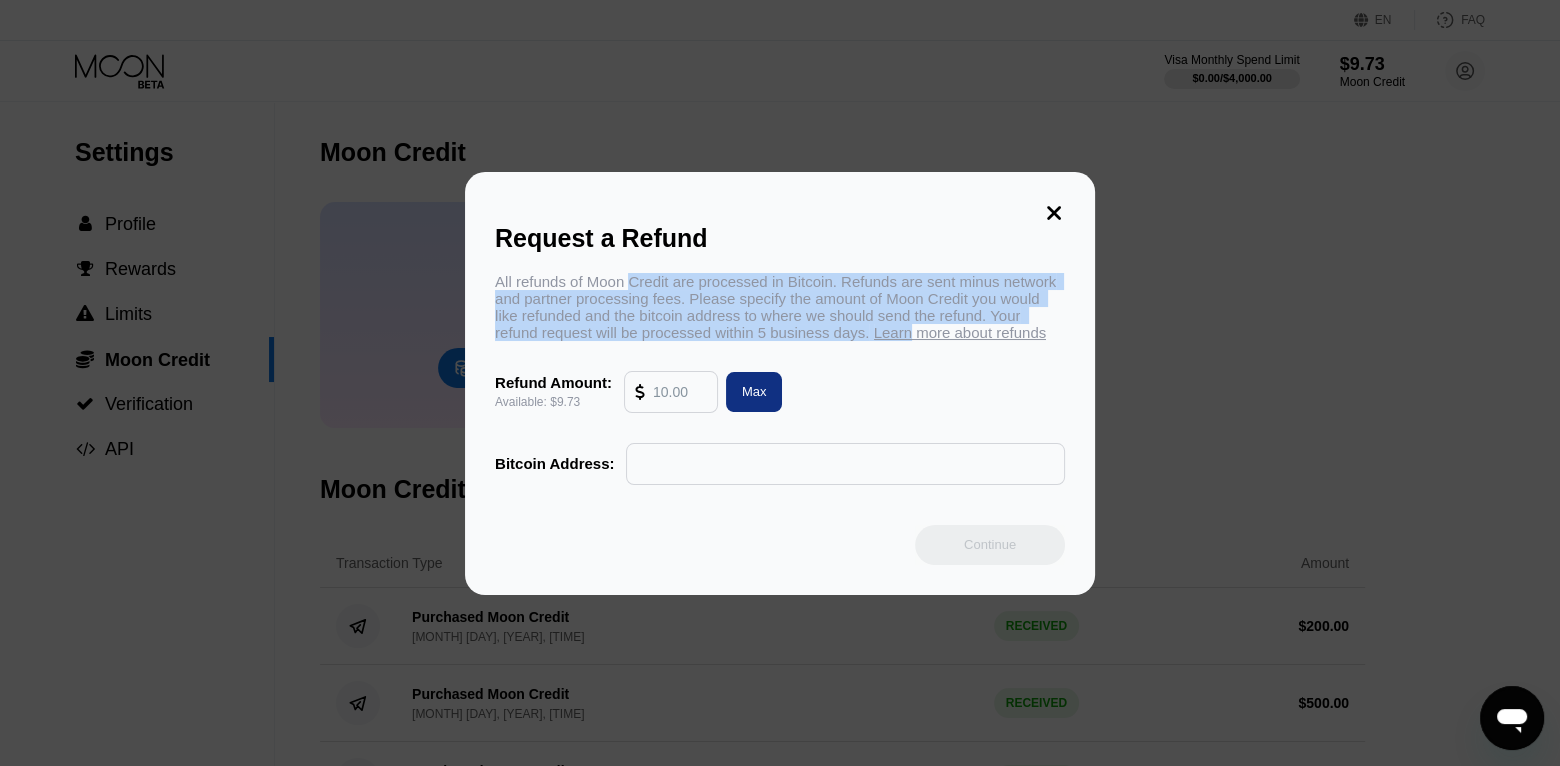 drag, startPoint x: 649, startPoint y: 279, endPoint x: 823, endPoint y: 335, distance: 182.78949 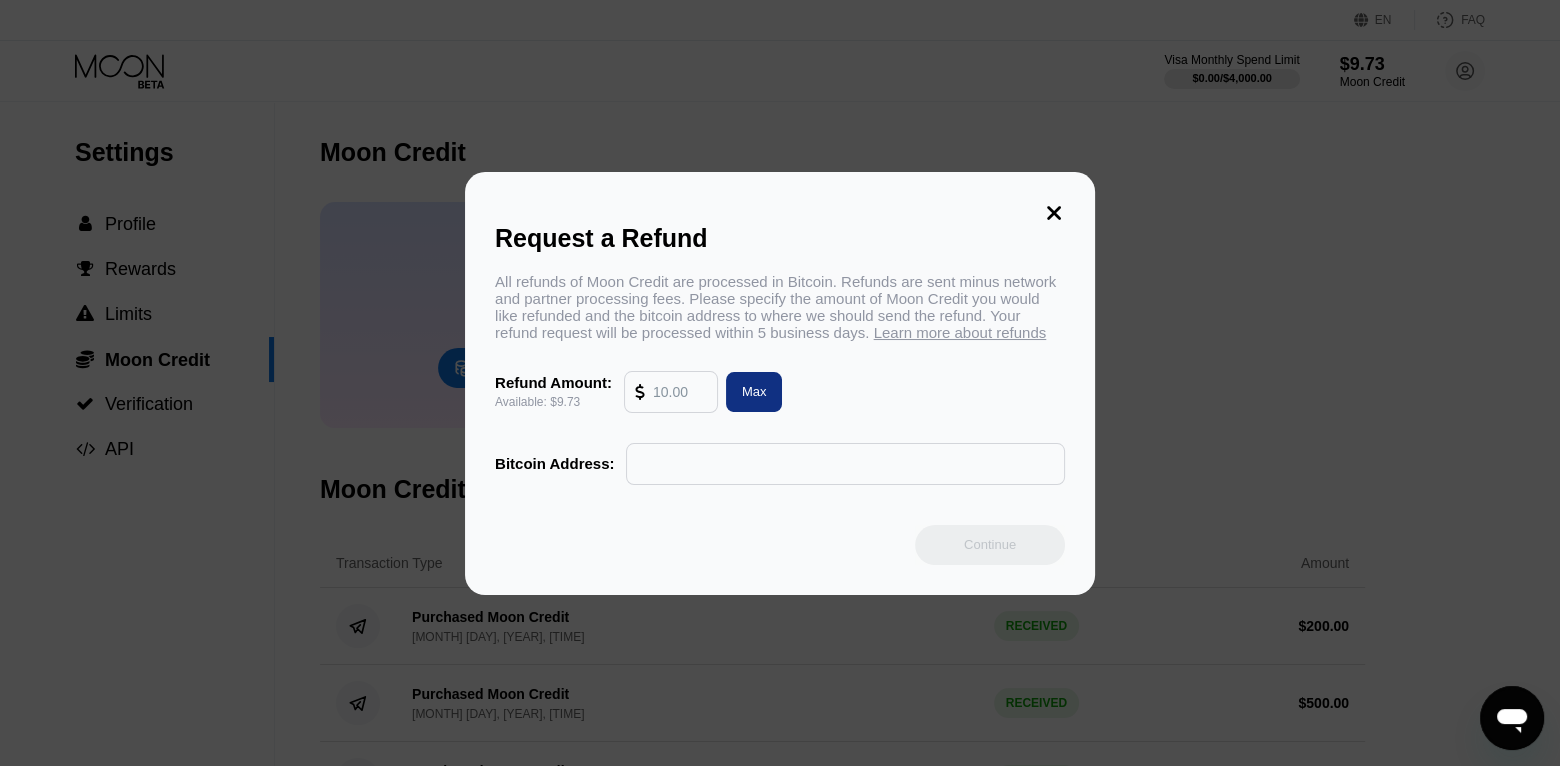 click at bounding box center [680, 392] 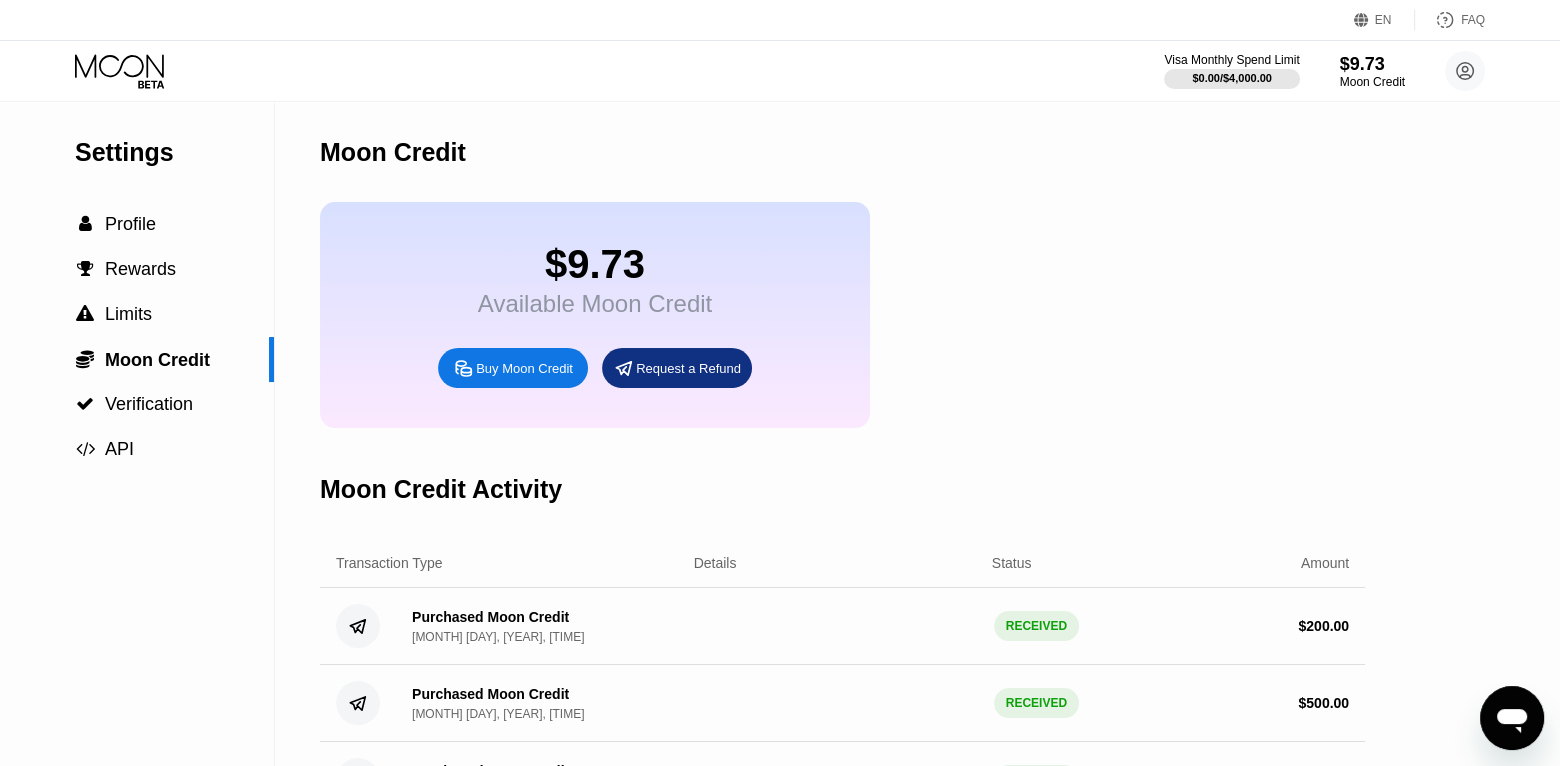 click on "Request a Refund" at bounding box center [677, 368] 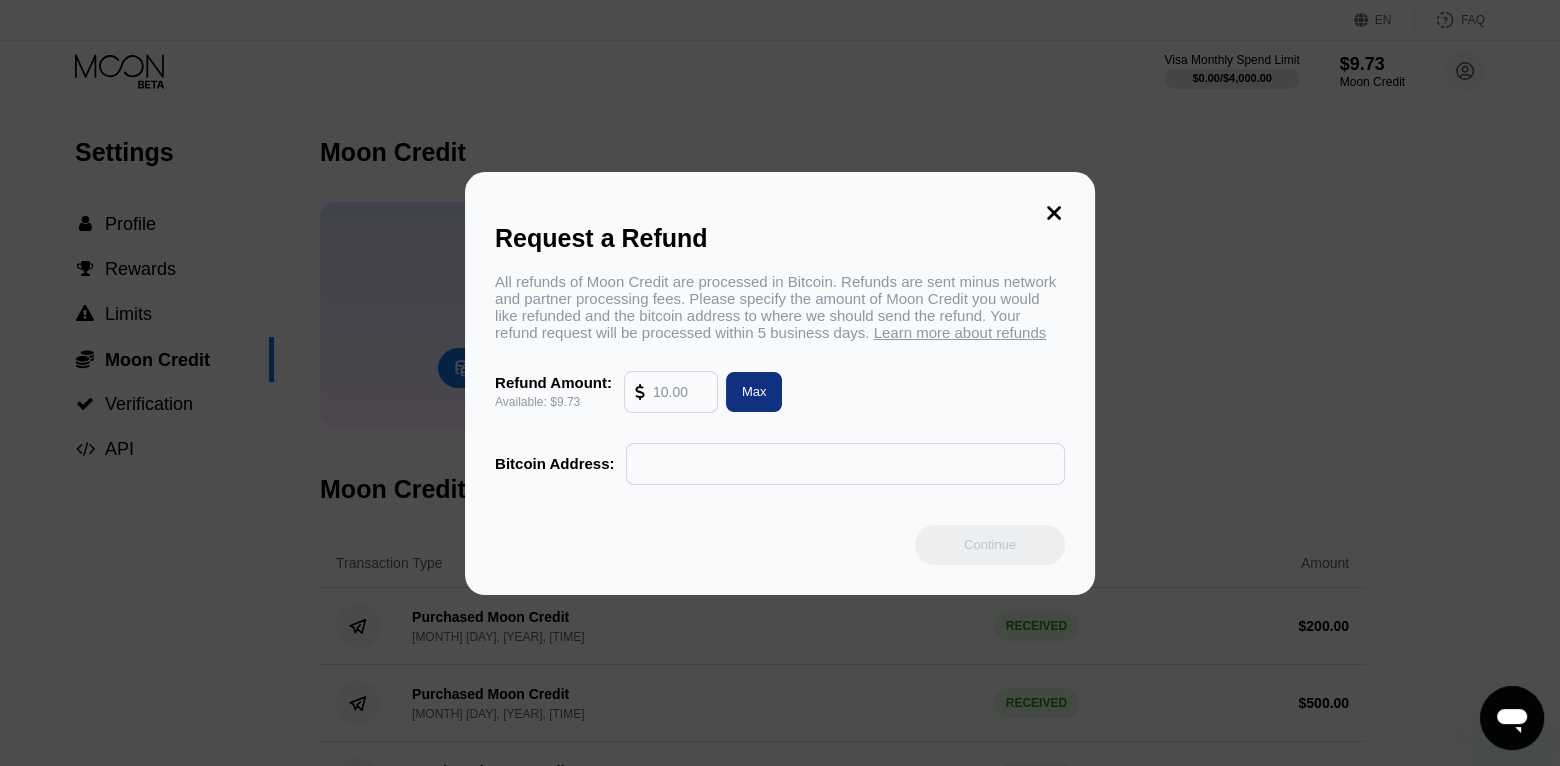 click 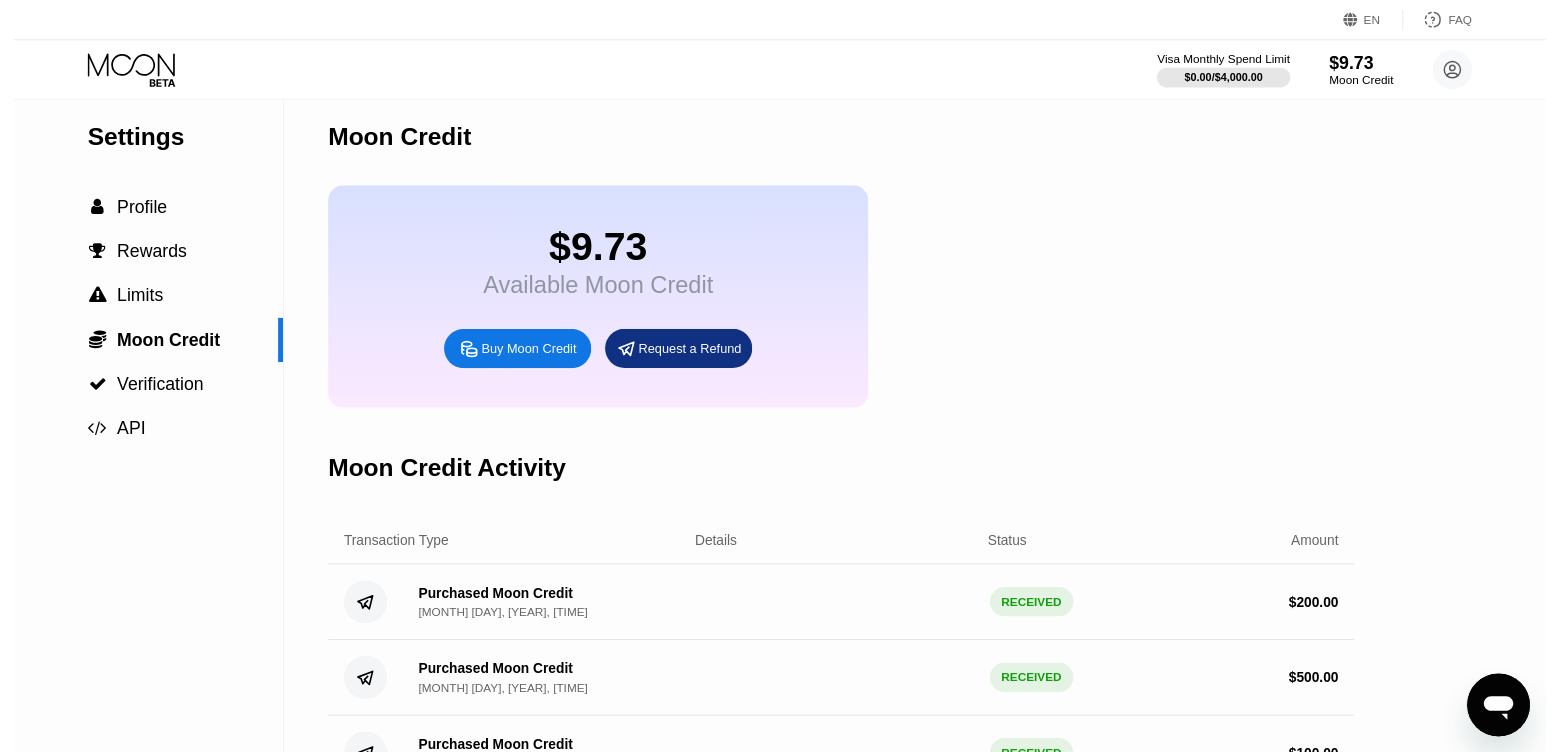 scroll, scrollTop: 0, scrollLeft: 0, axis: both 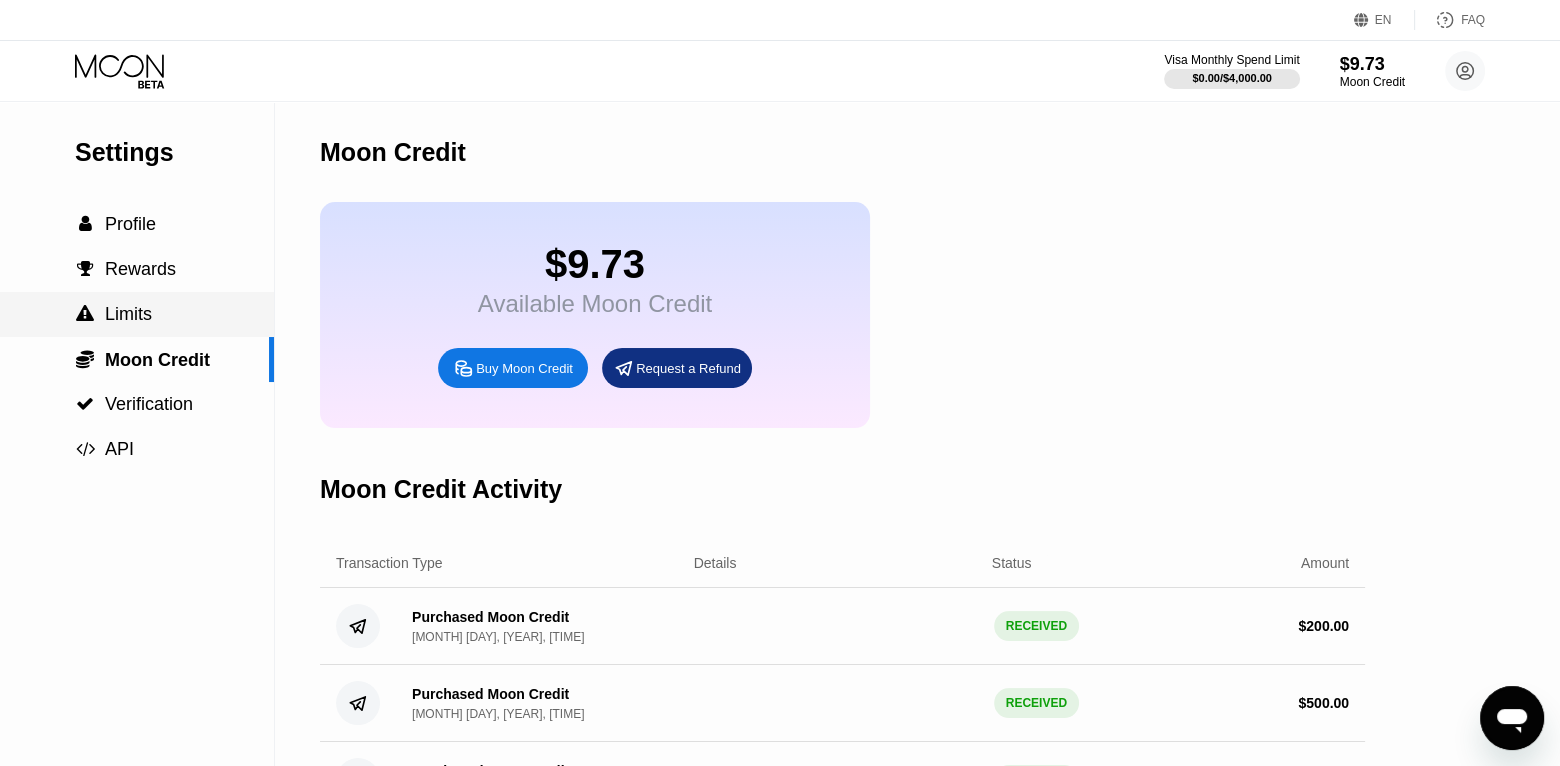 click on " Limits" at bounding box center (137, 314) 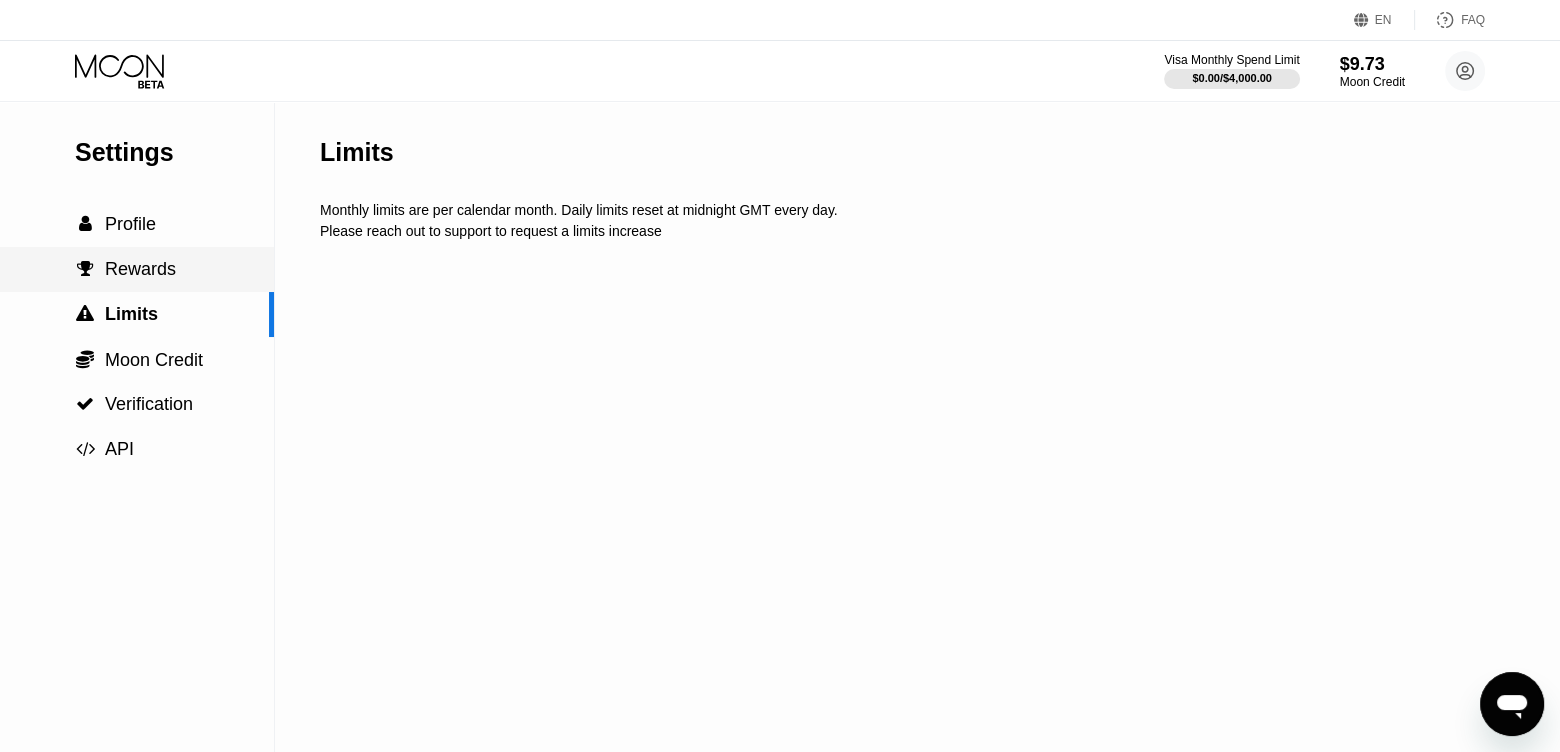click on " Rewards" at bounding box center [137, 269] 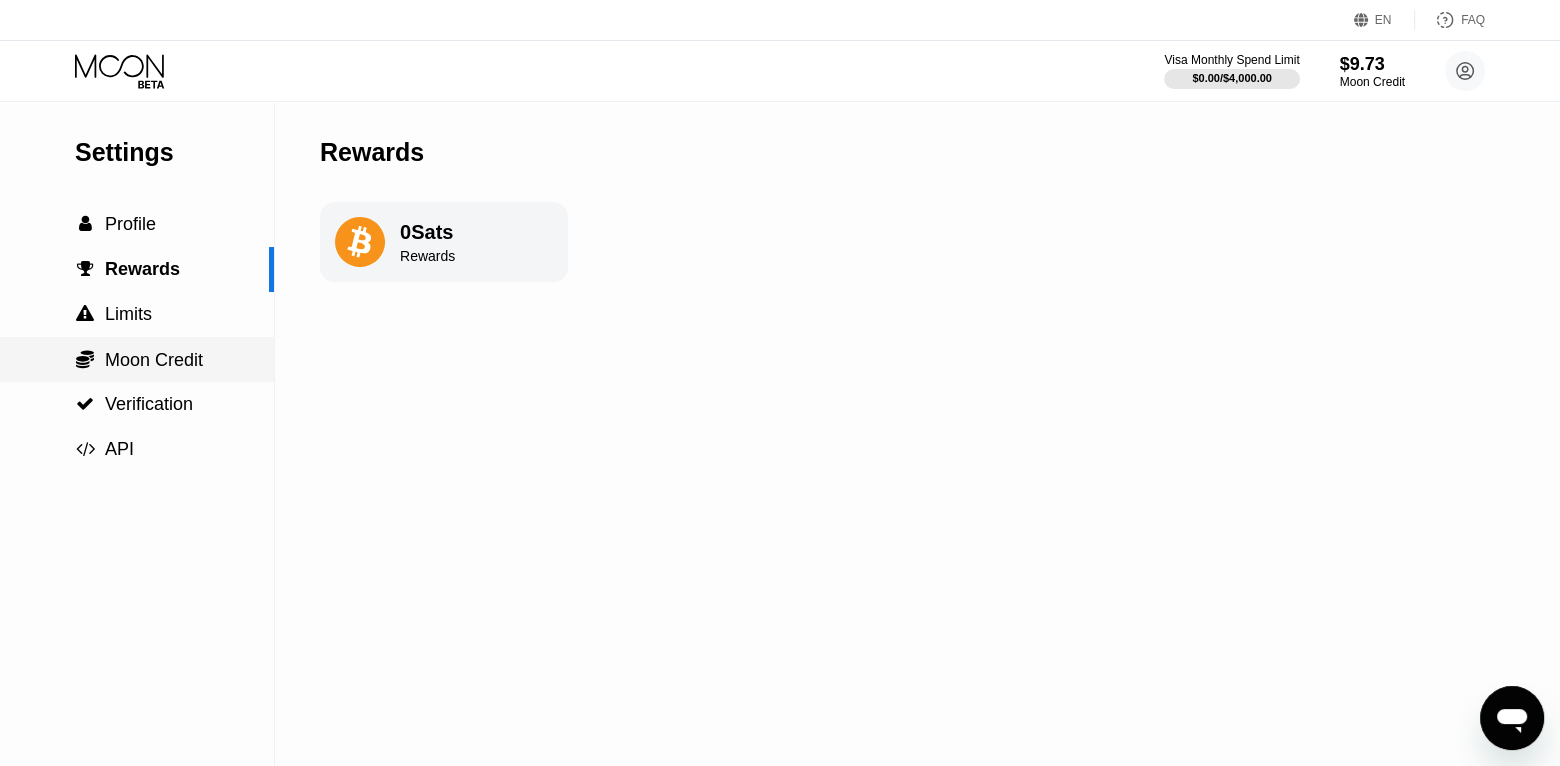click on "Moon Credit" at bounding box center (154, 360) 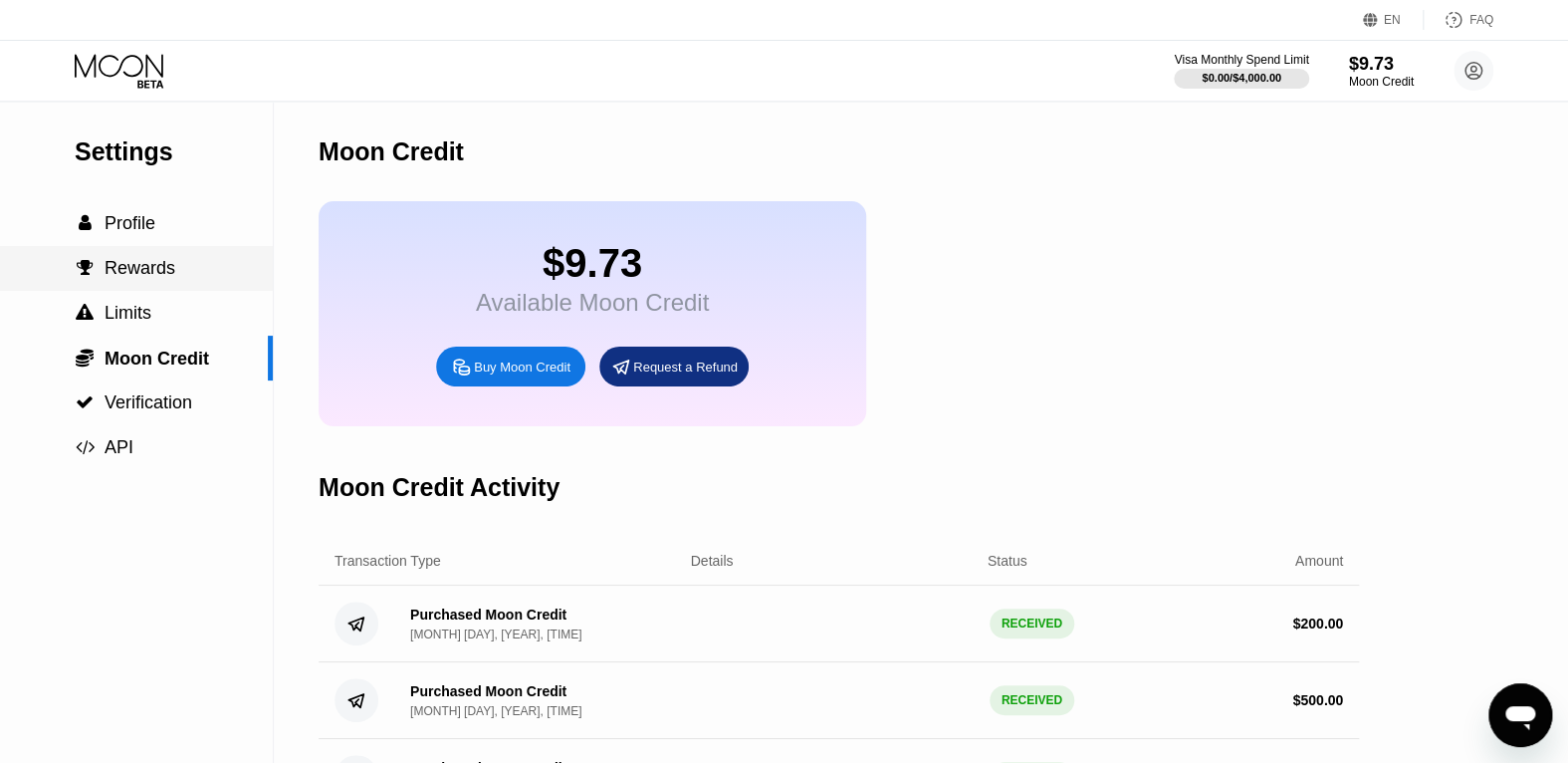 click on "Rewards" at bounding box center [139, 268] 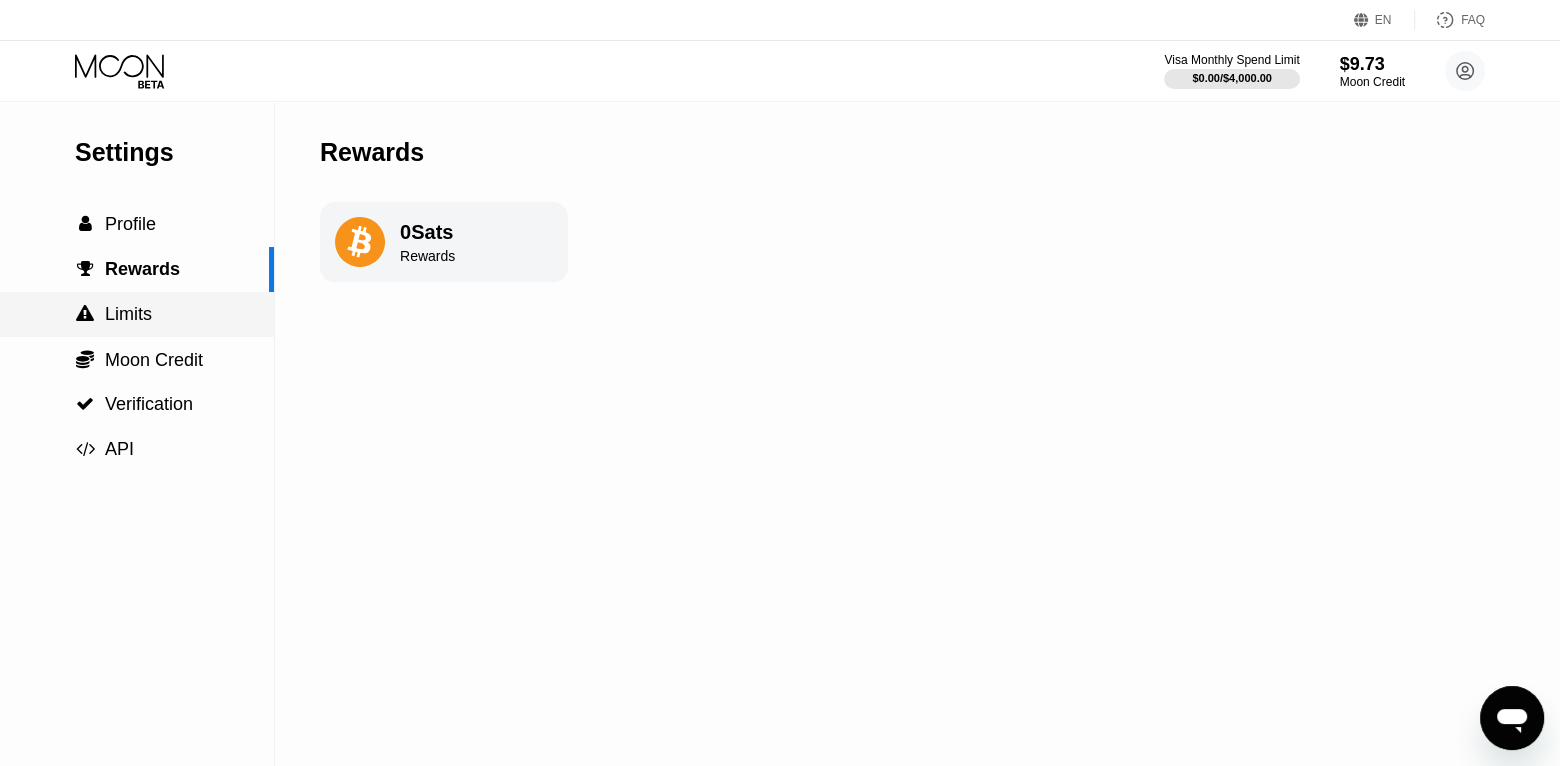 click on " Limits" at bounding box center [137, 314] 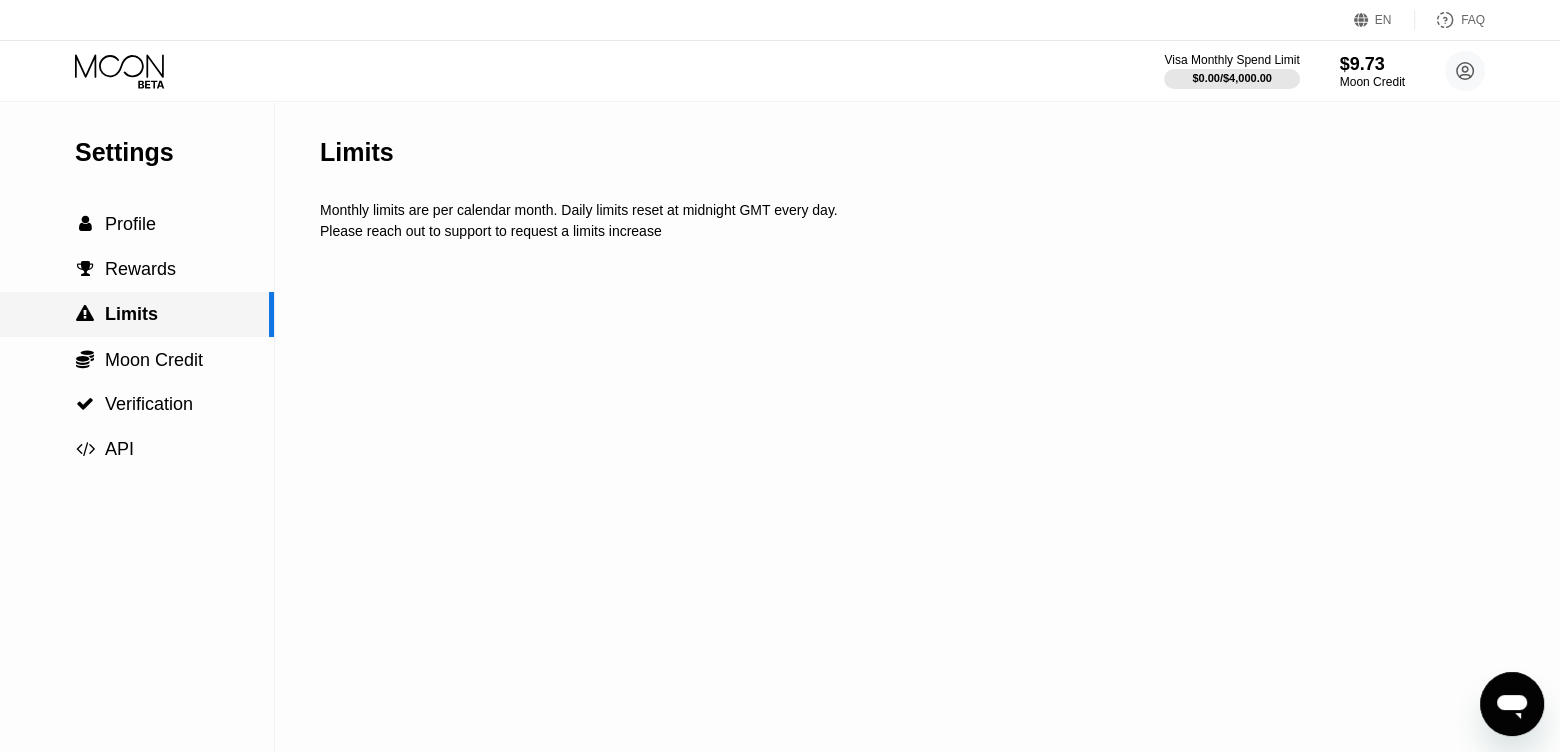 click on " Rewards" at bounding box center [137, 269] 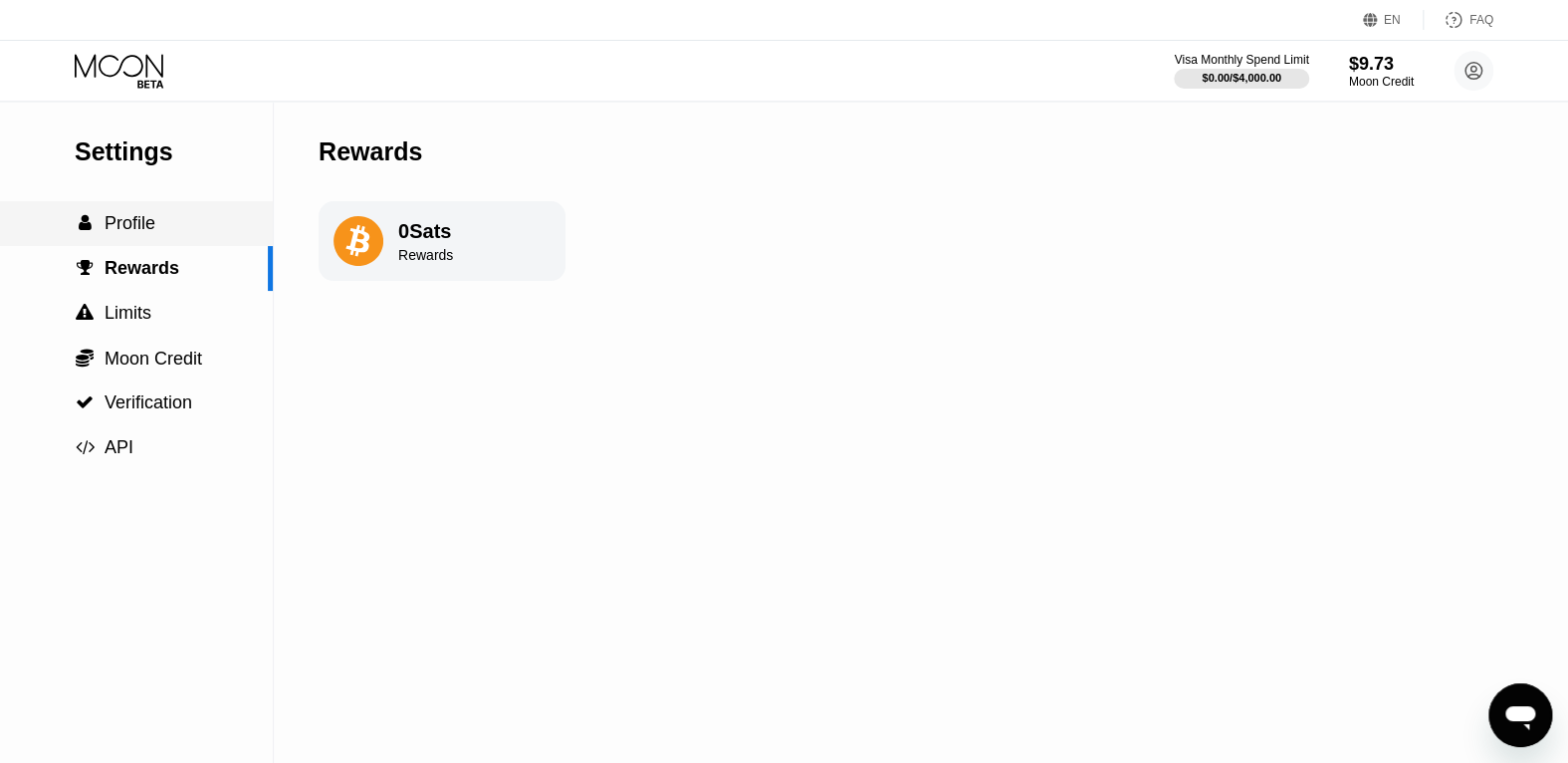 click on " Profile" at bounding box center [136, 223] 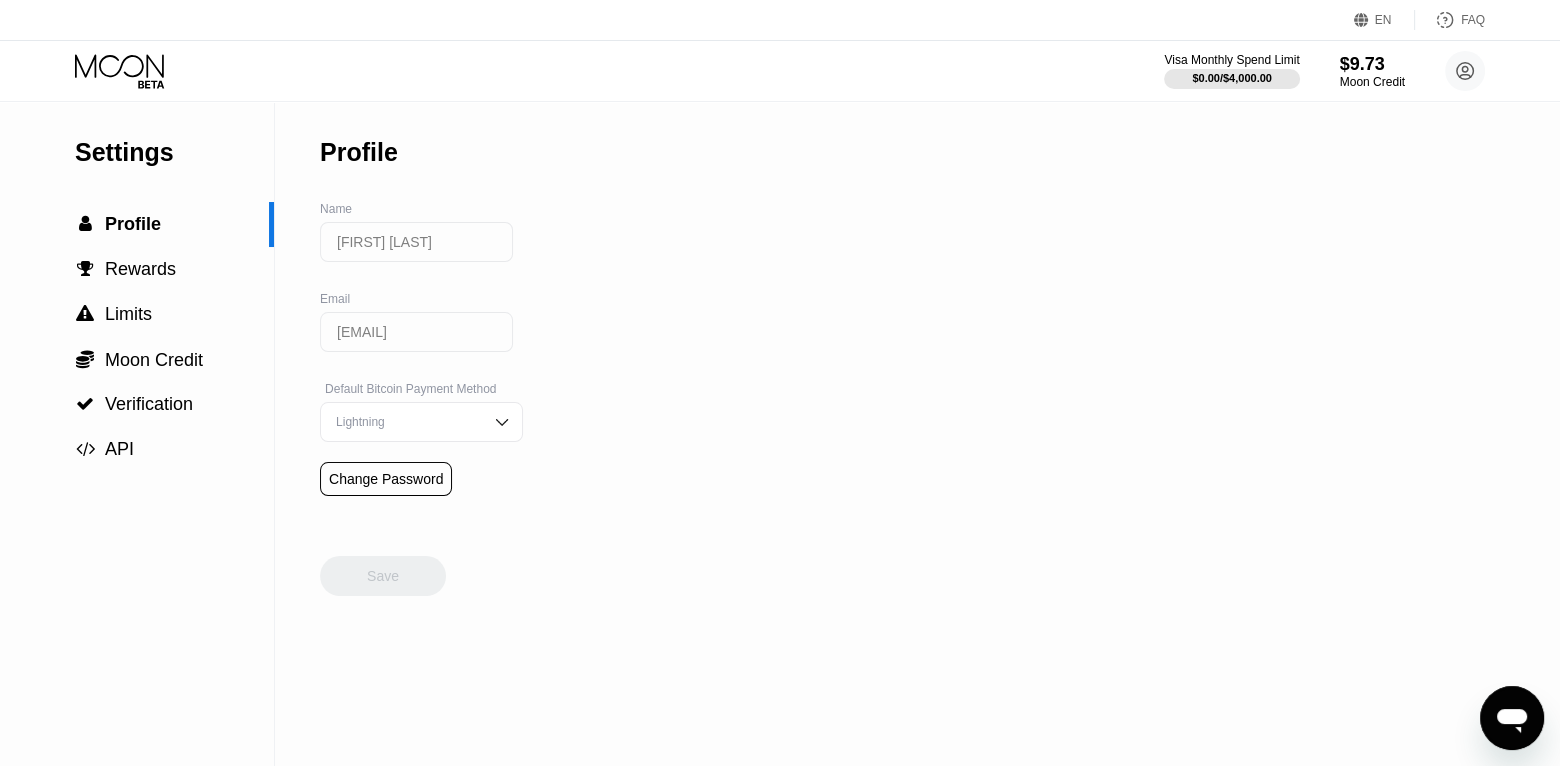 click at bounding box center (502, 422) 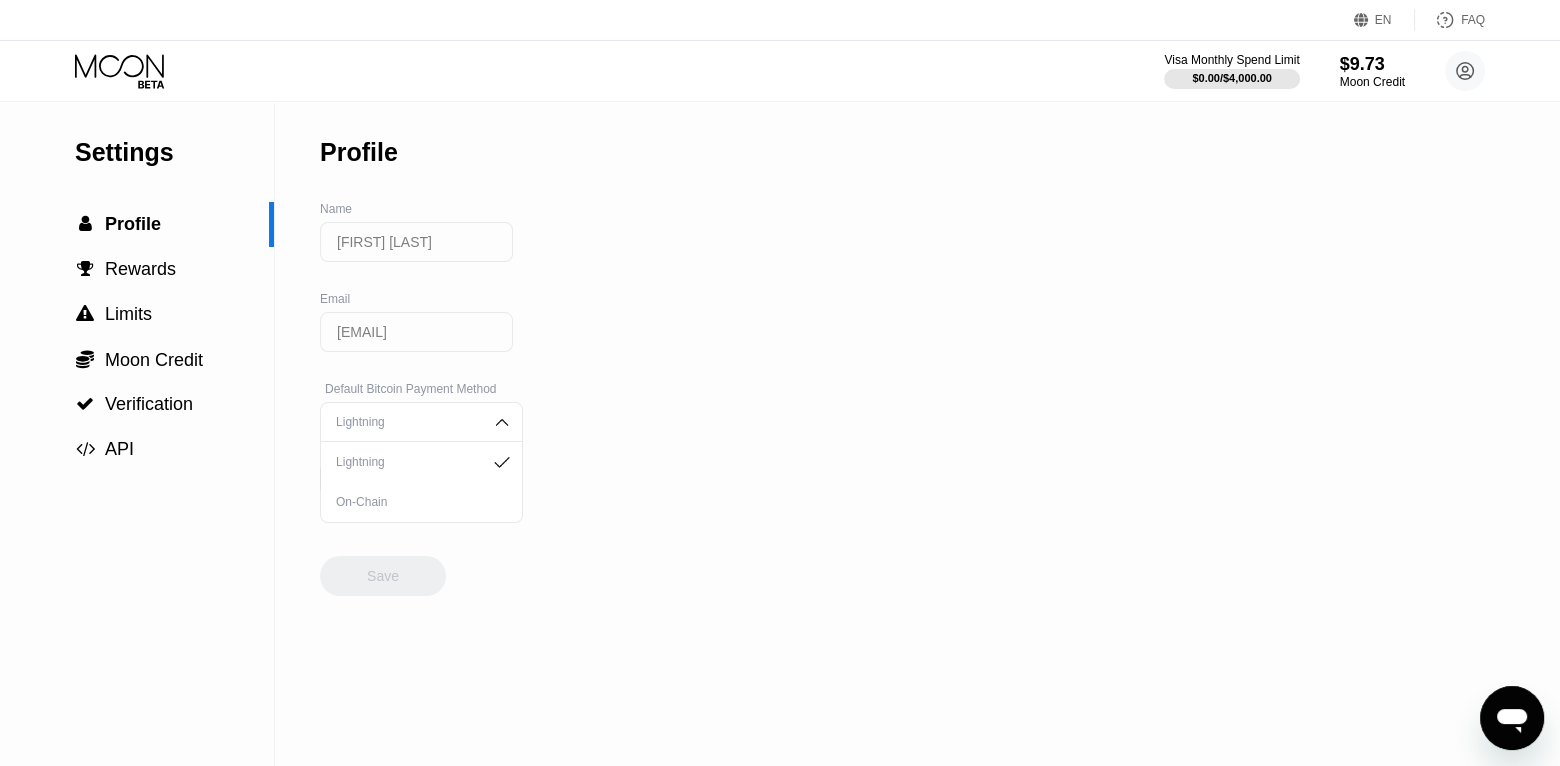 click at bounding box center [502, 422] 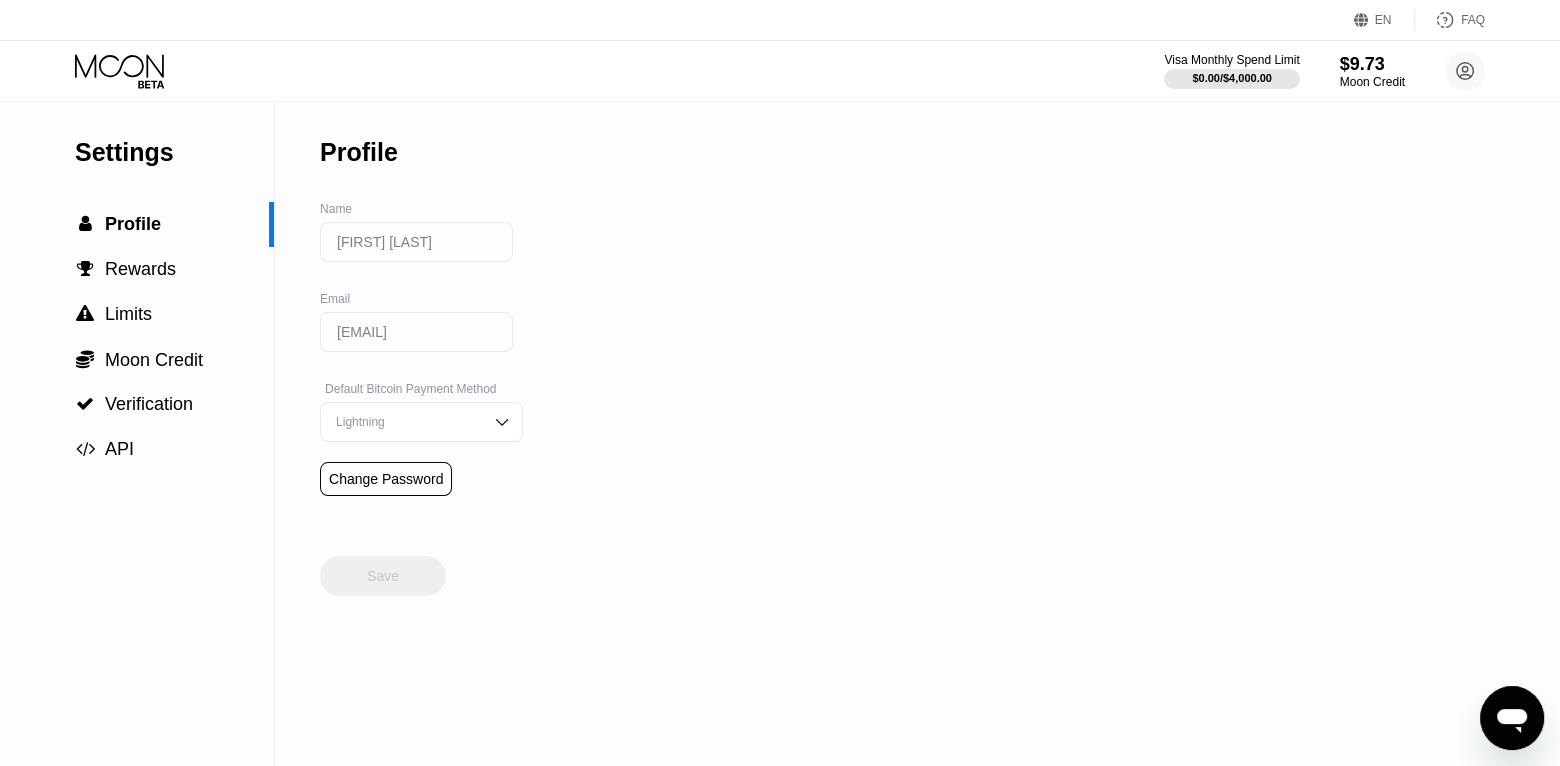 click at bounding box center [502, 422] 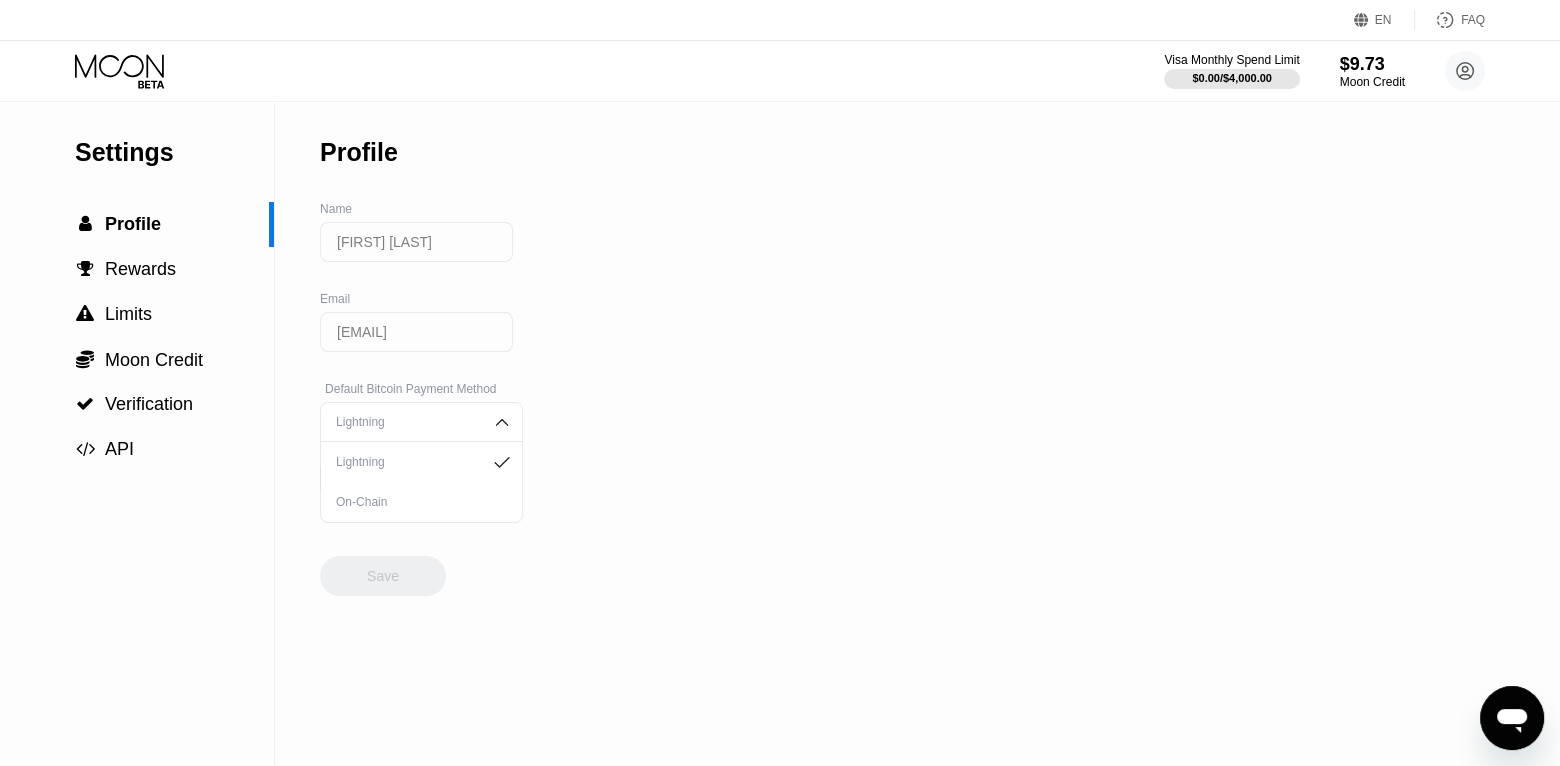 click on "On-Chain" at bounding box center [421, 502] 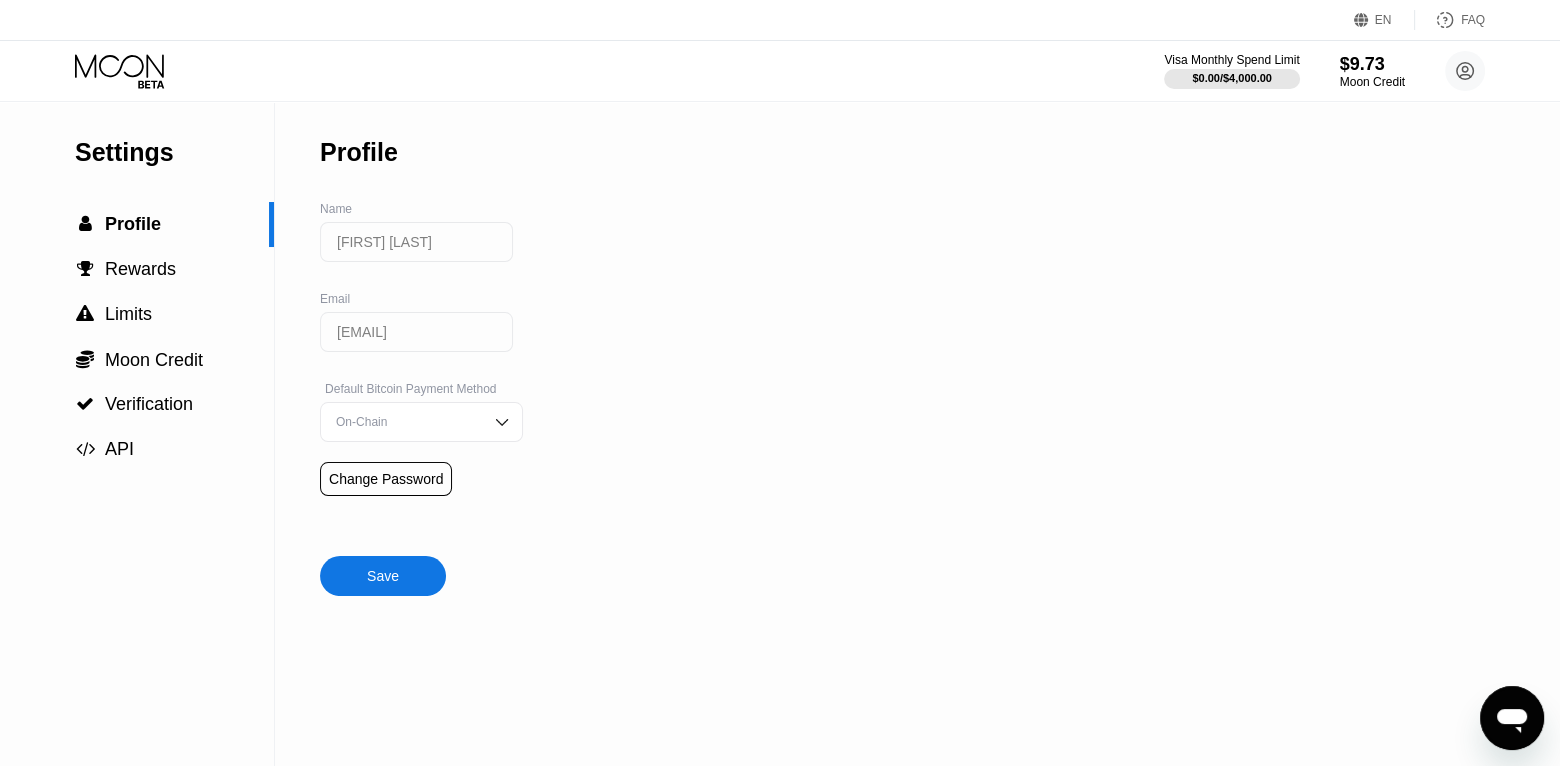 click on "Save" at bounding box center [383, 576] 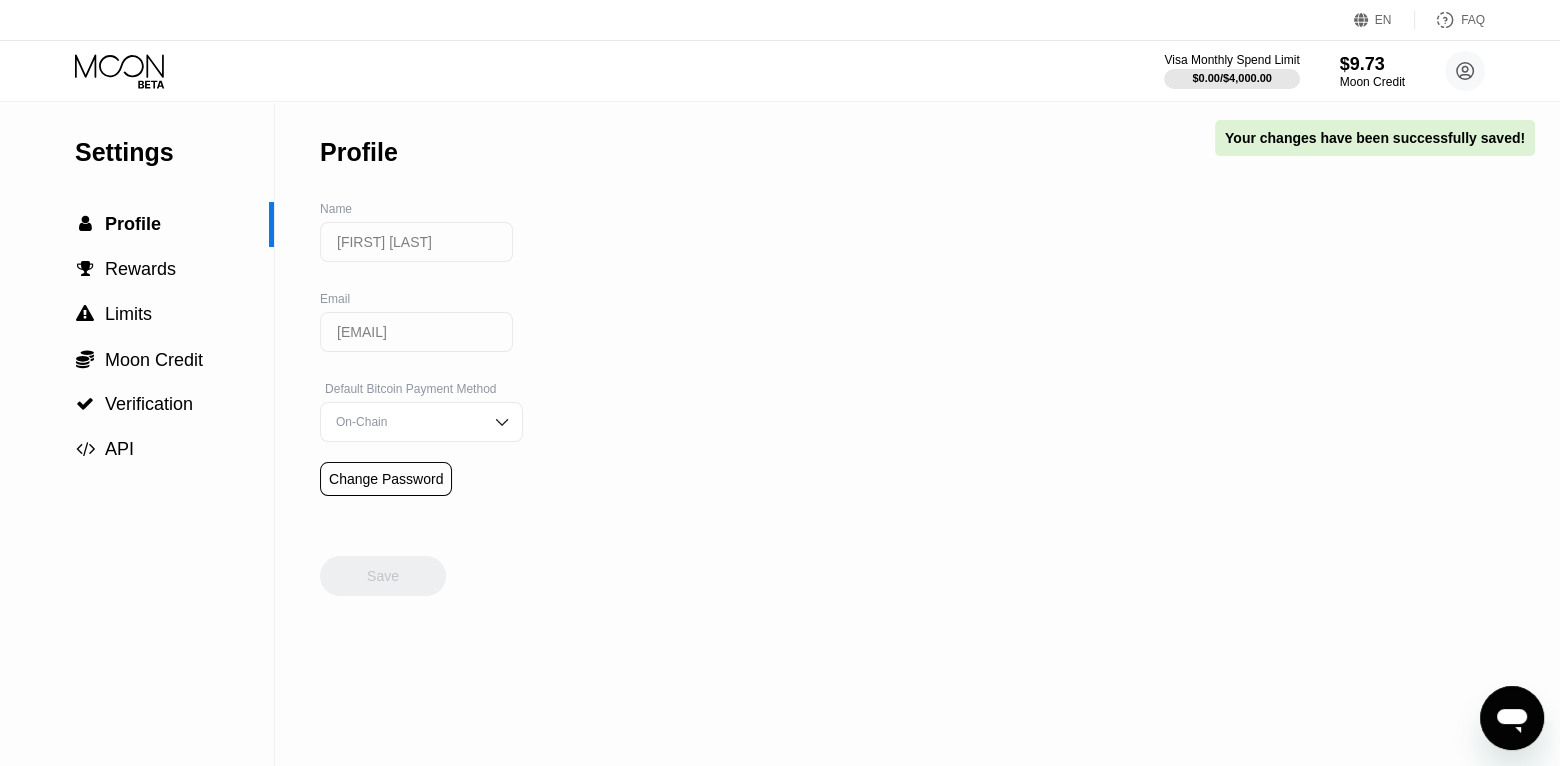 click at bounding box center (502, 422) 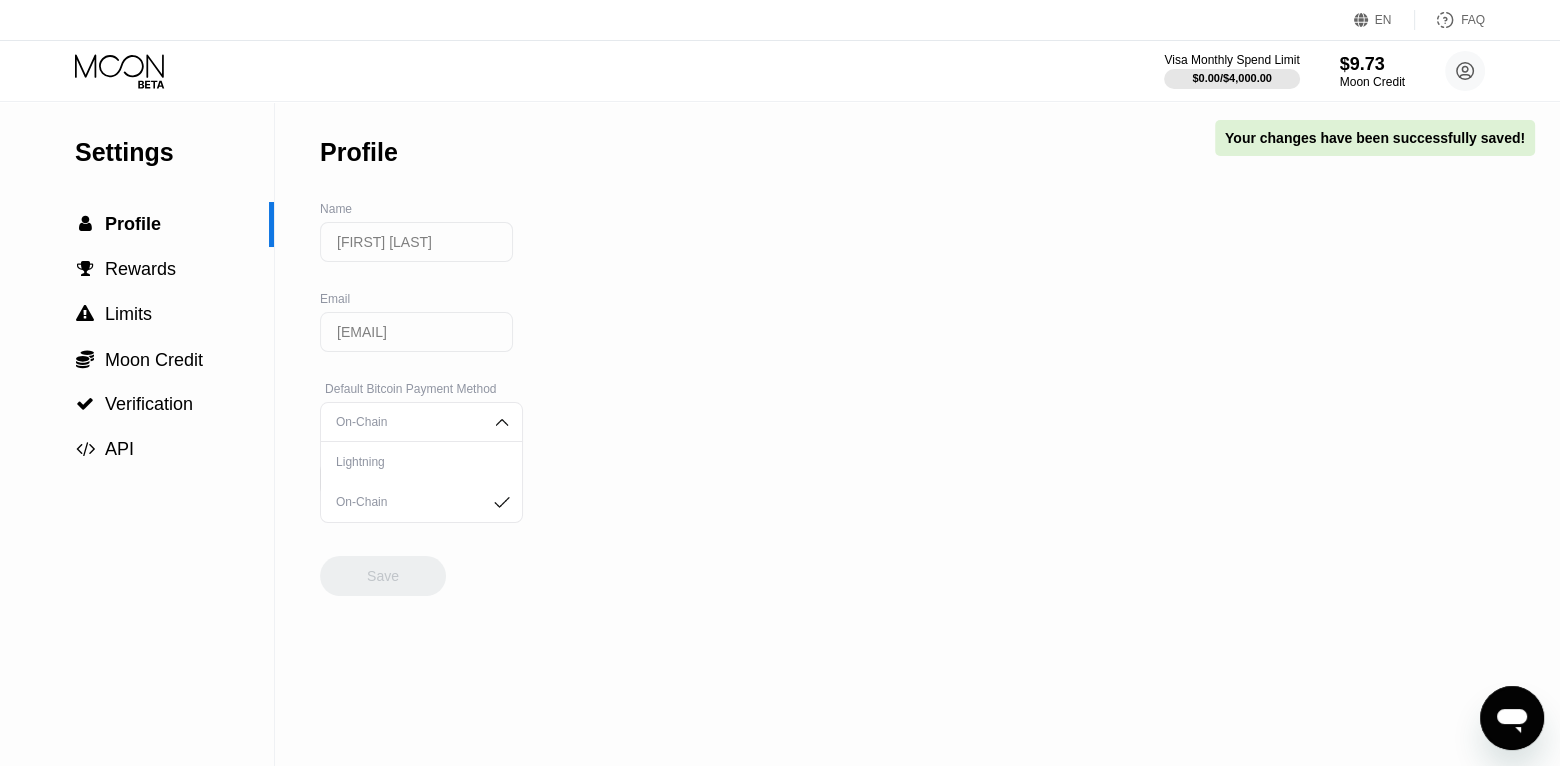 click on "Lightning" at bounding box center [421, 462] 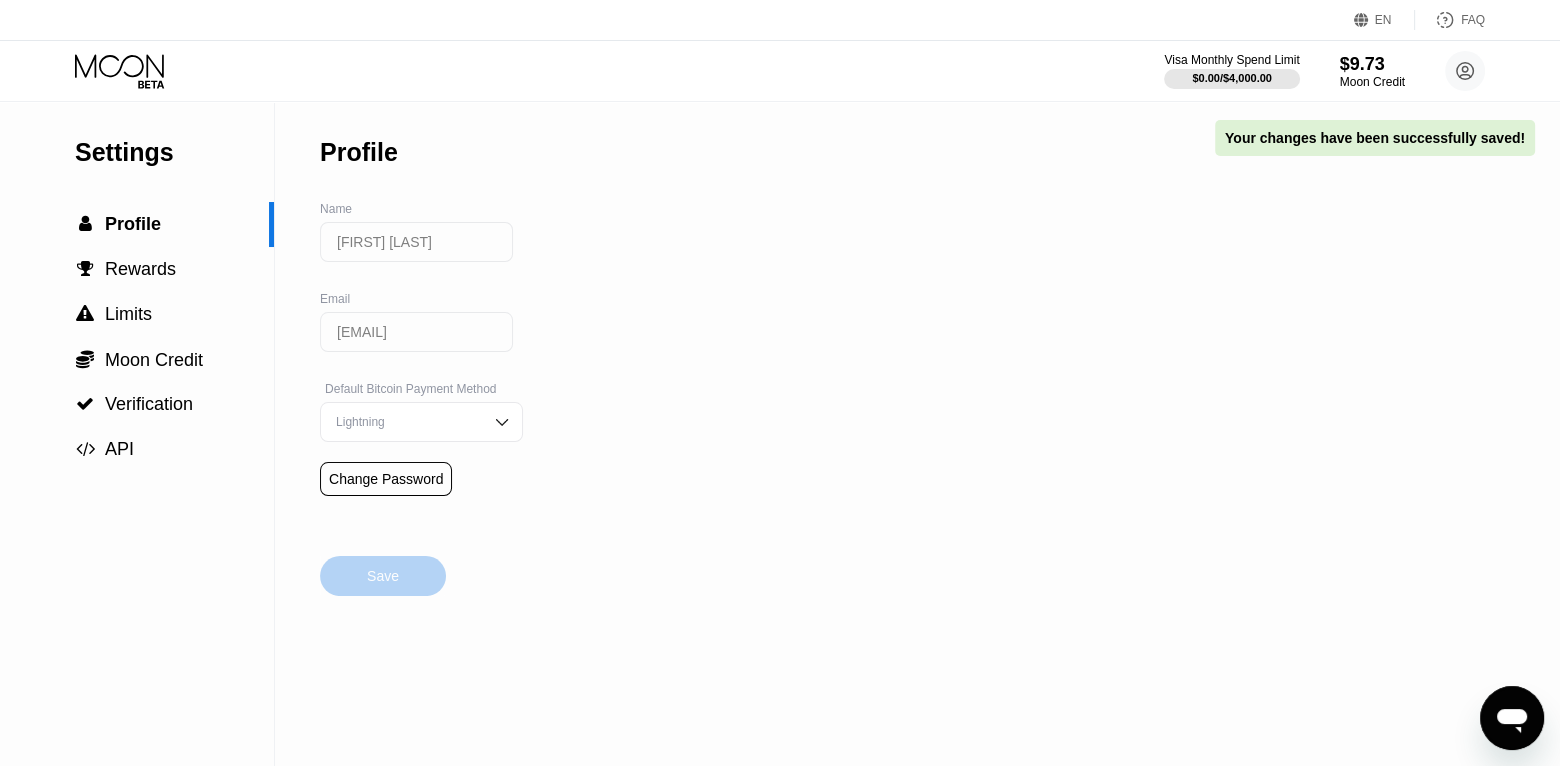 click on "Save" at bounding box center (383, 576) 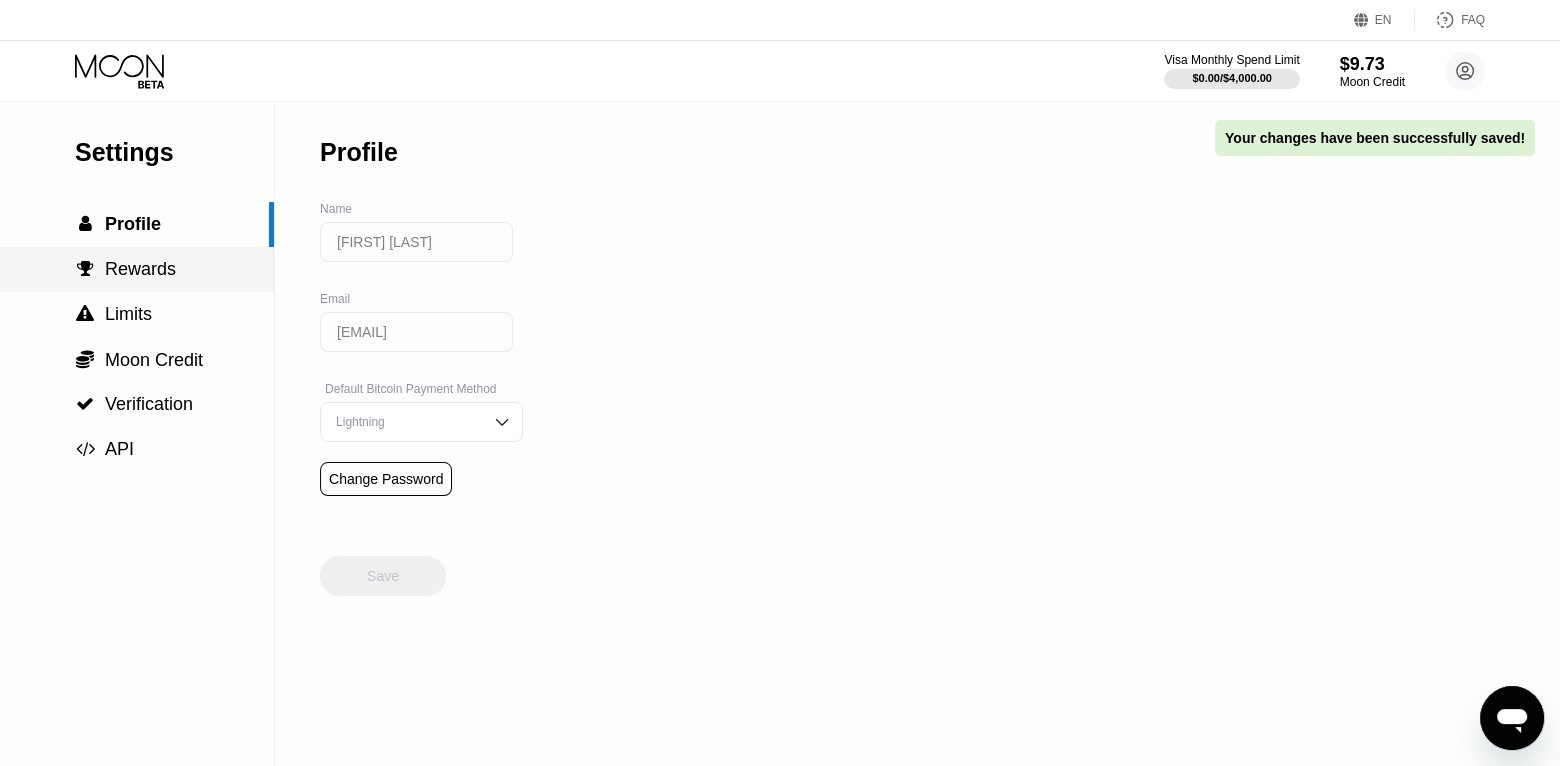 click on "Rewards" at bounding box center [140, 269] 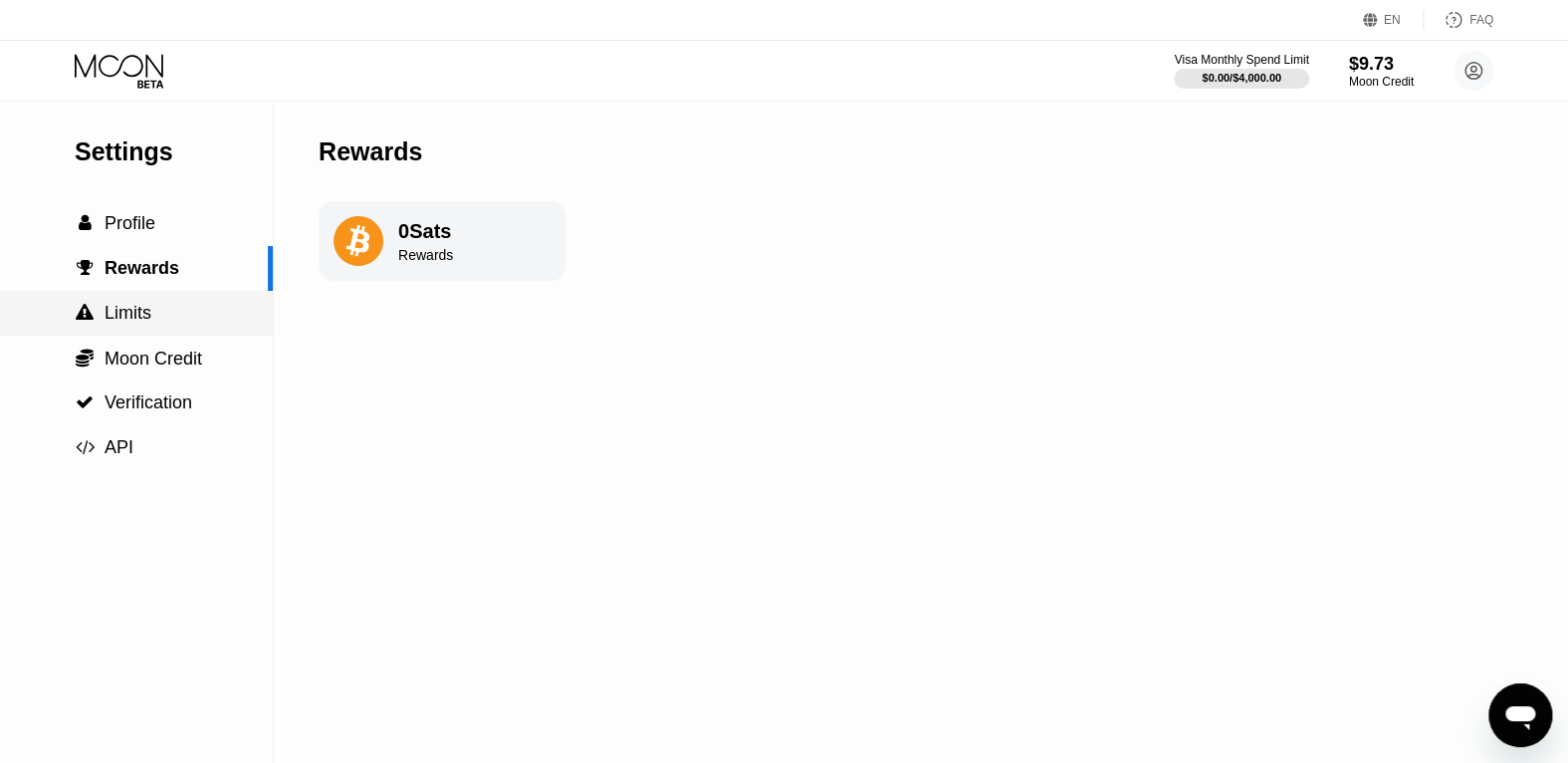 click on " Limits" at bounding box center (136, 313) 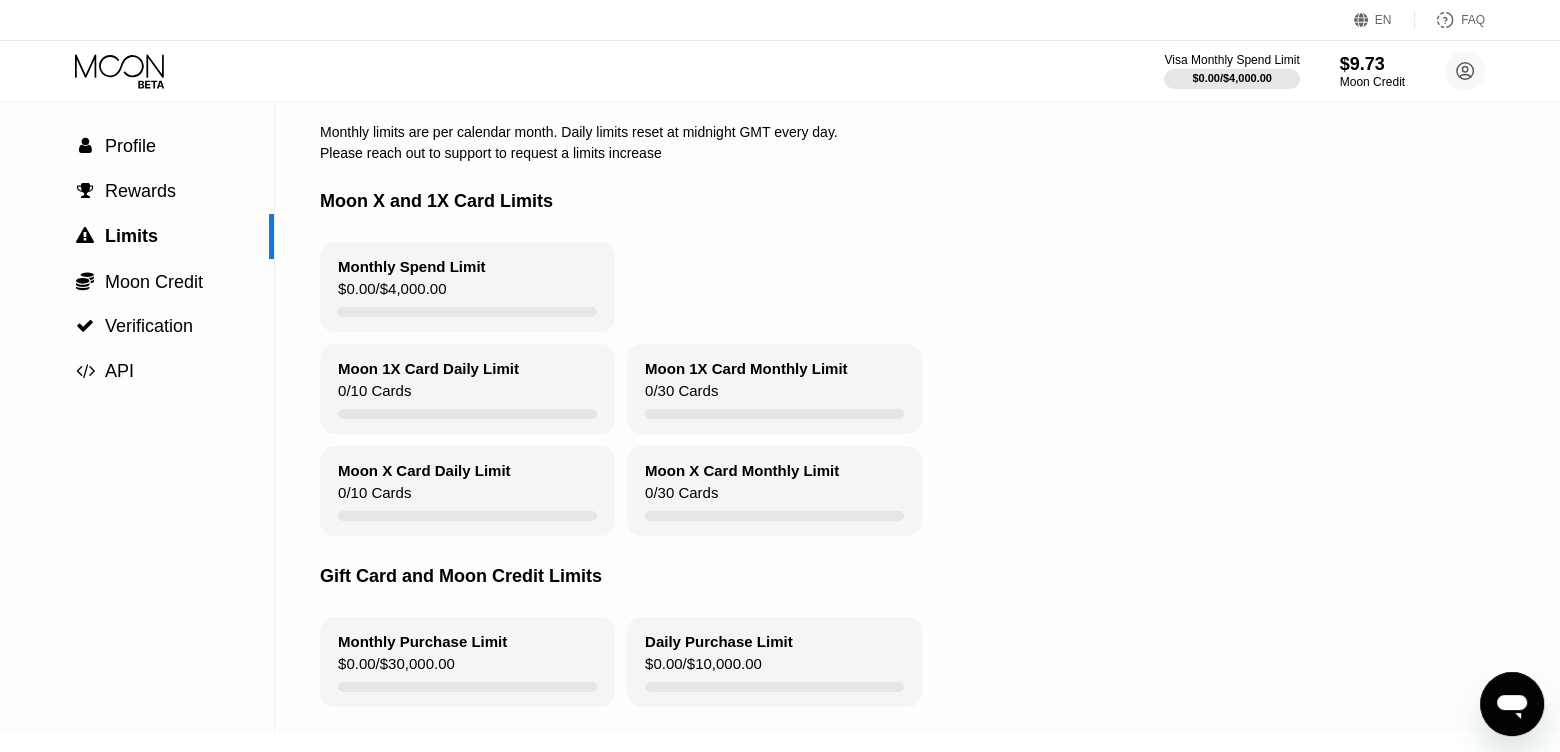 scroll, scrollTop: 200, scrollLeft: 0, axis: vertical 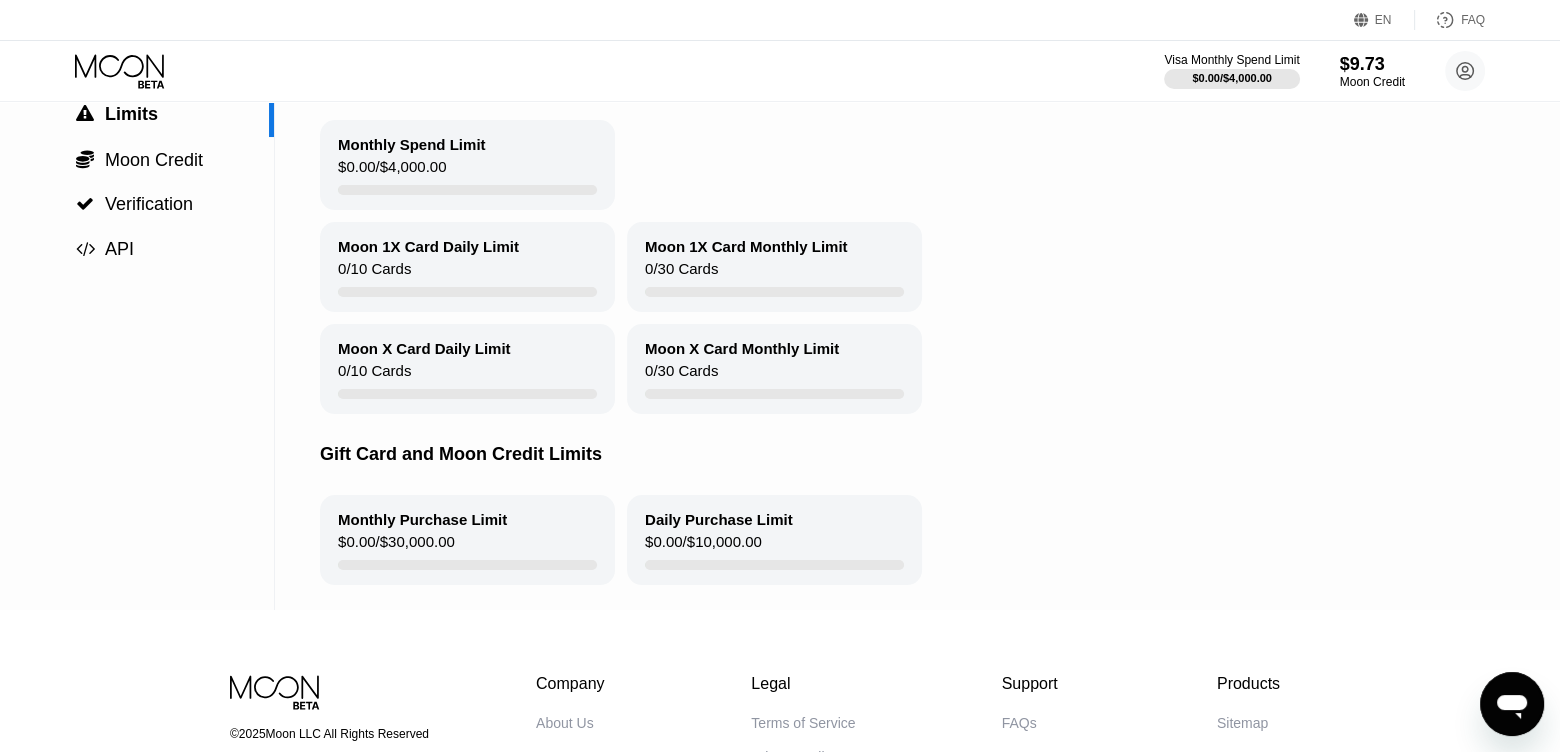 drag, startPoint x: 831, startPoint y: 400, endPoint x: 822, endPoint y: 151, distance: 249.1626 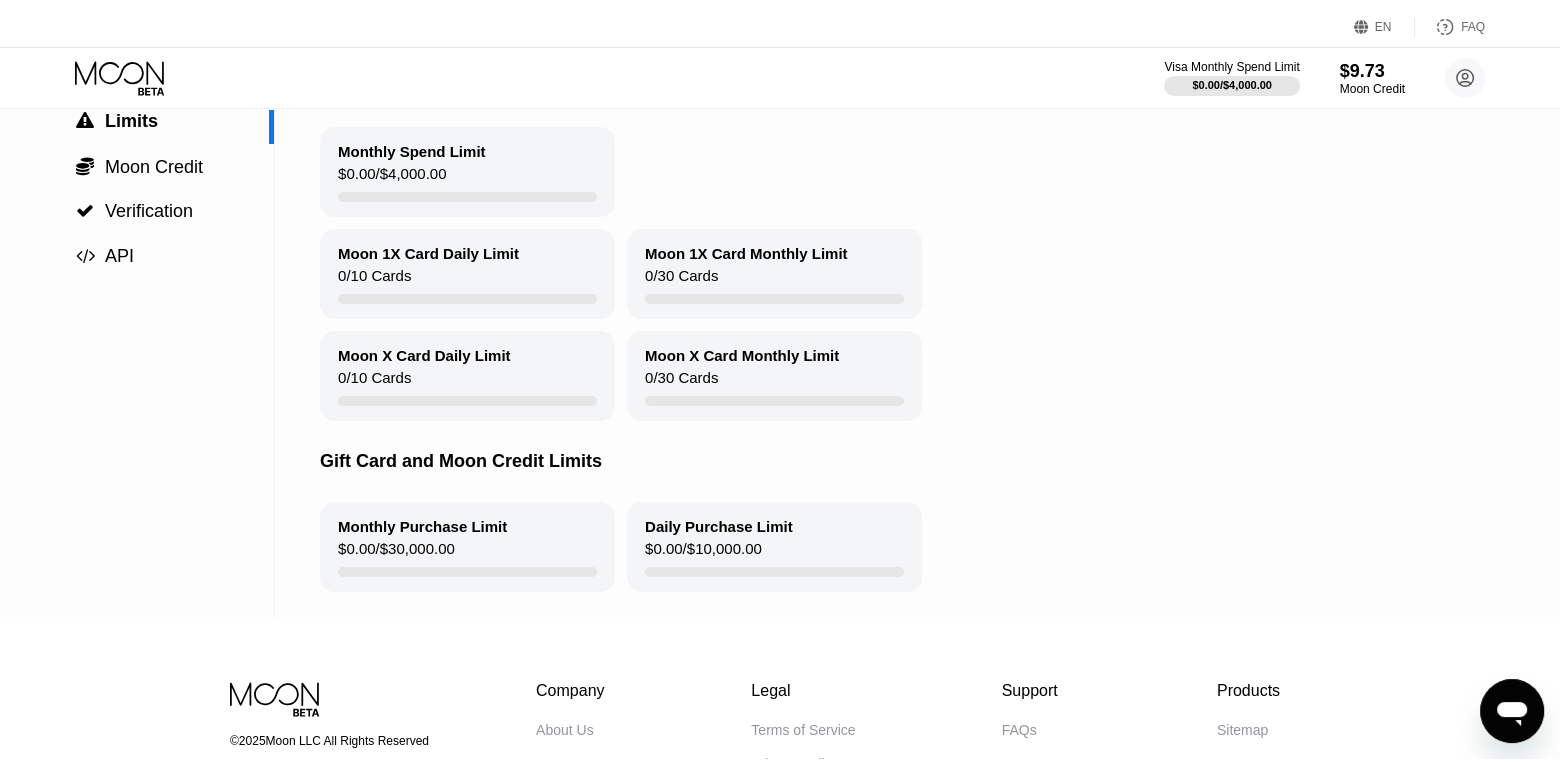scroll, scrollTop: 0, scrollLeft: 0, axis: both 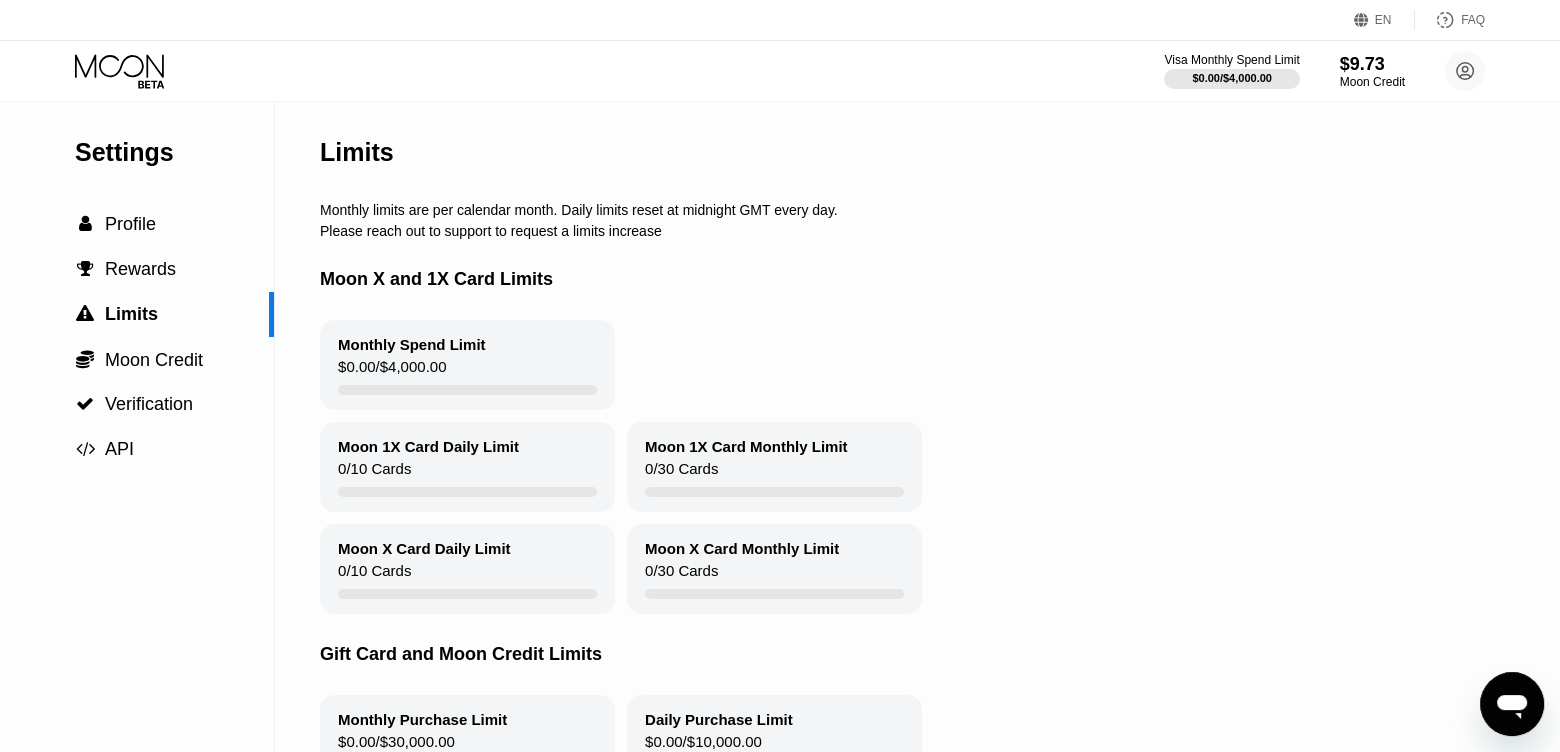 drag, startPoint x: 370, startPoint y: 349, endPoint x: 456, endPoint y: 381, distance: 91.76056 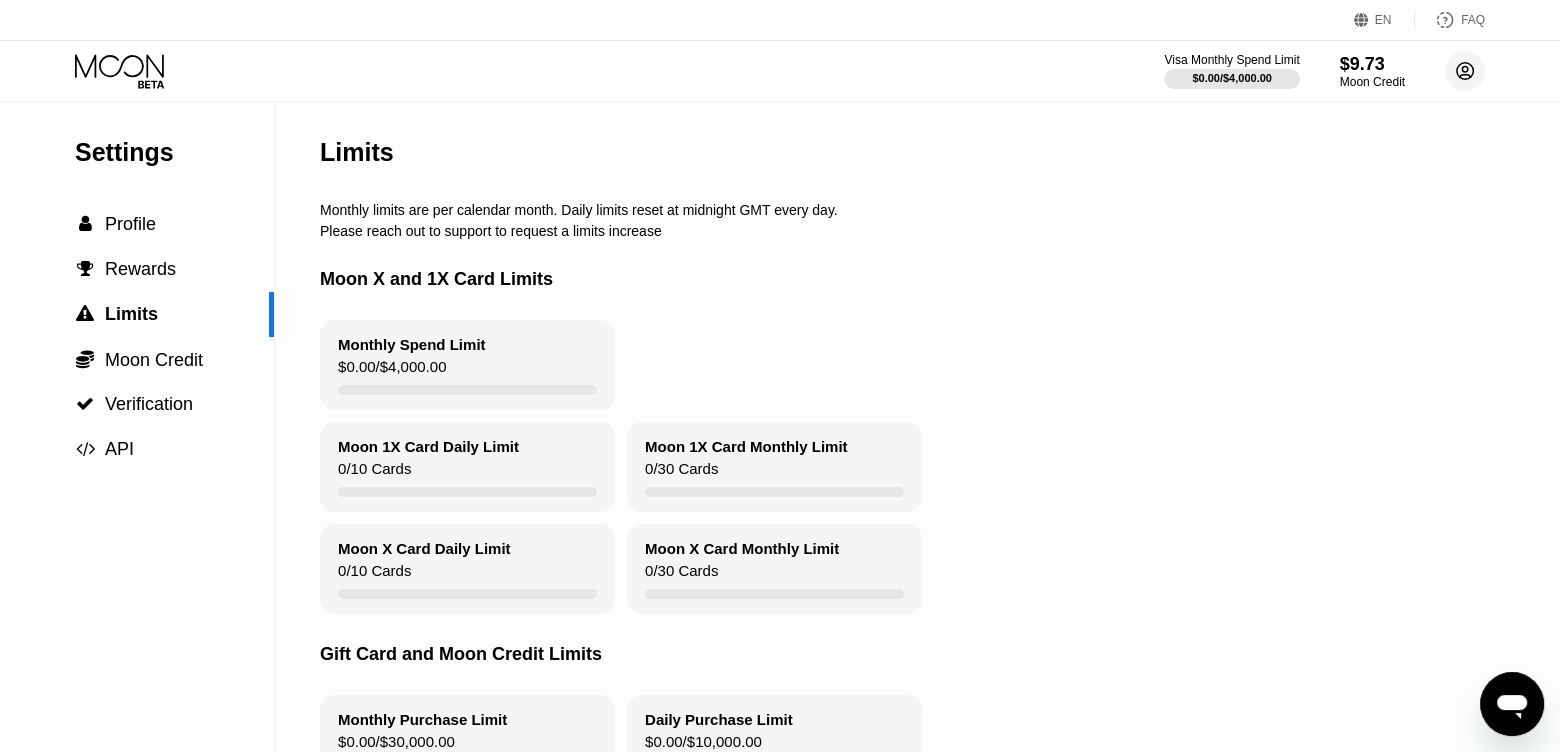click 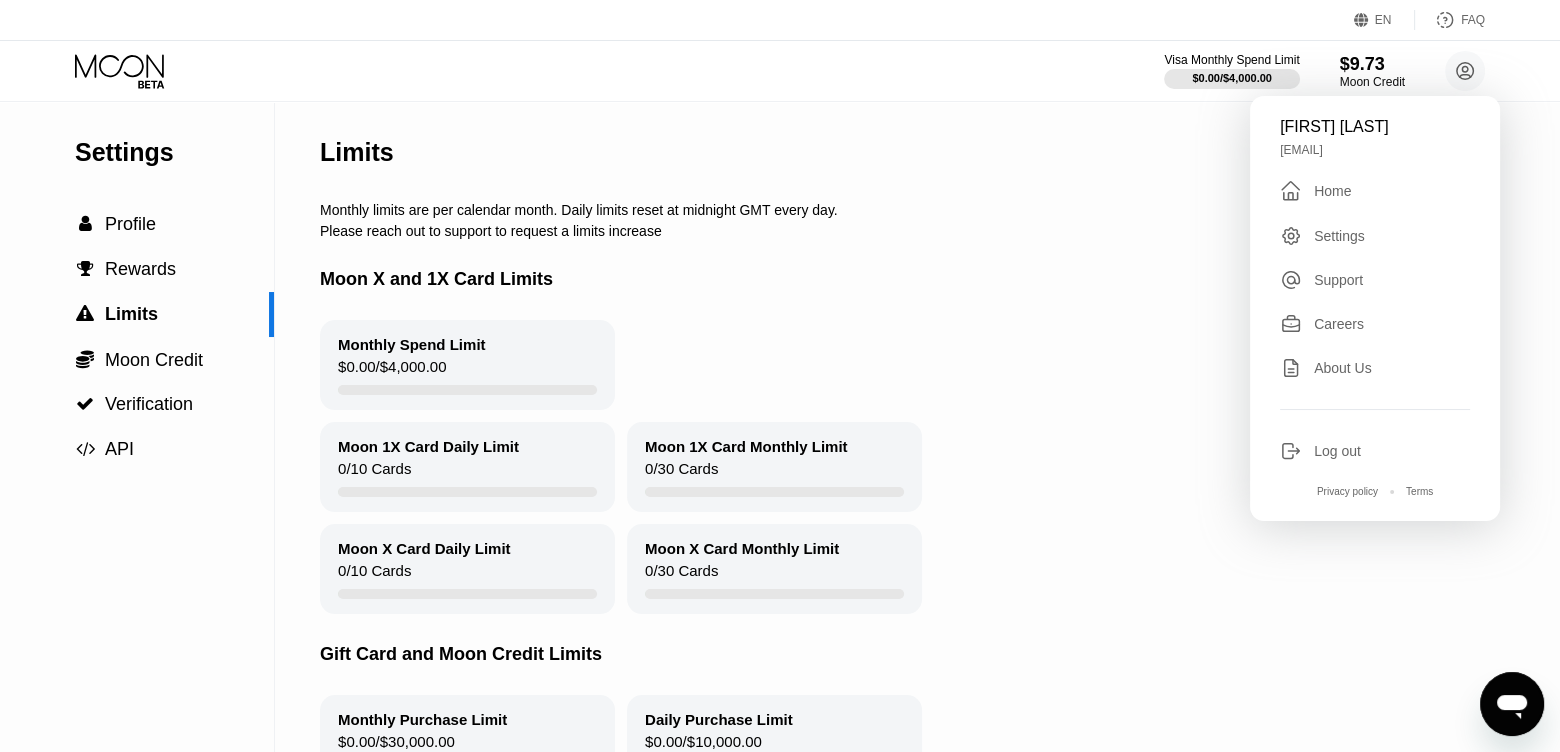 click on "Home" at bounding box center [1332, 191] 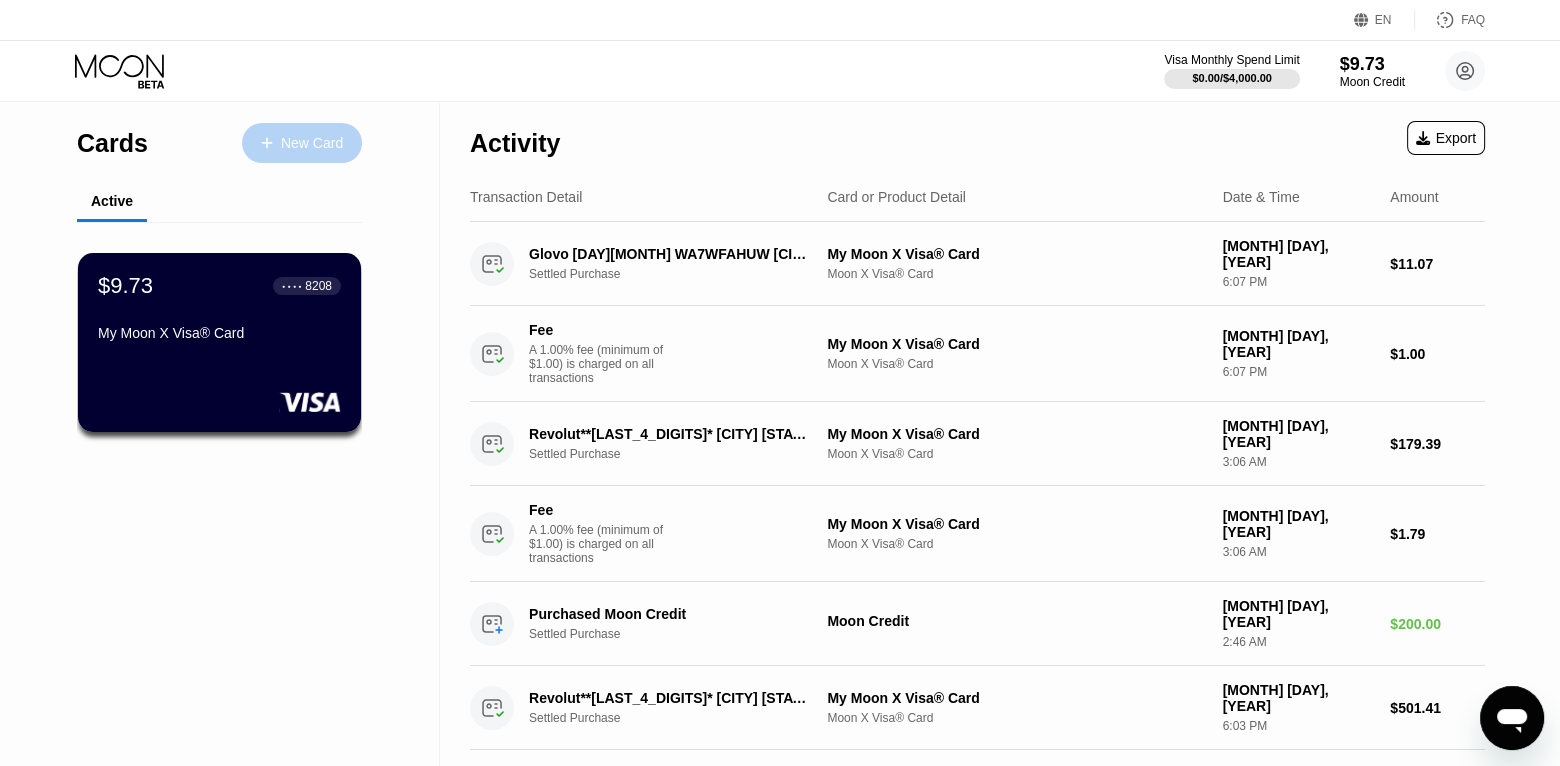 click on "New Card" at bounding box center [302, 143] 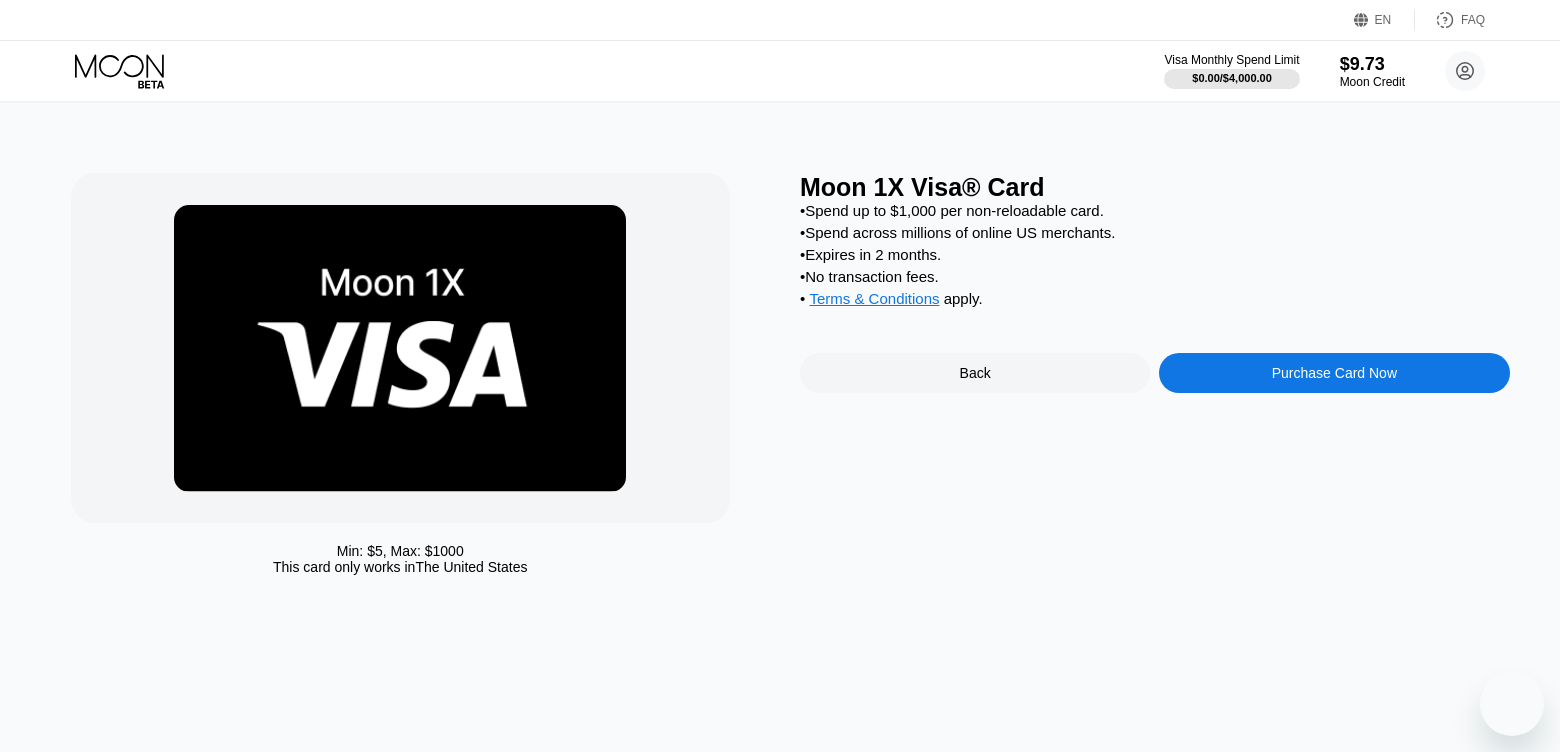 scroll, scrollTop: 0, scrollLeft: 0, axis: both 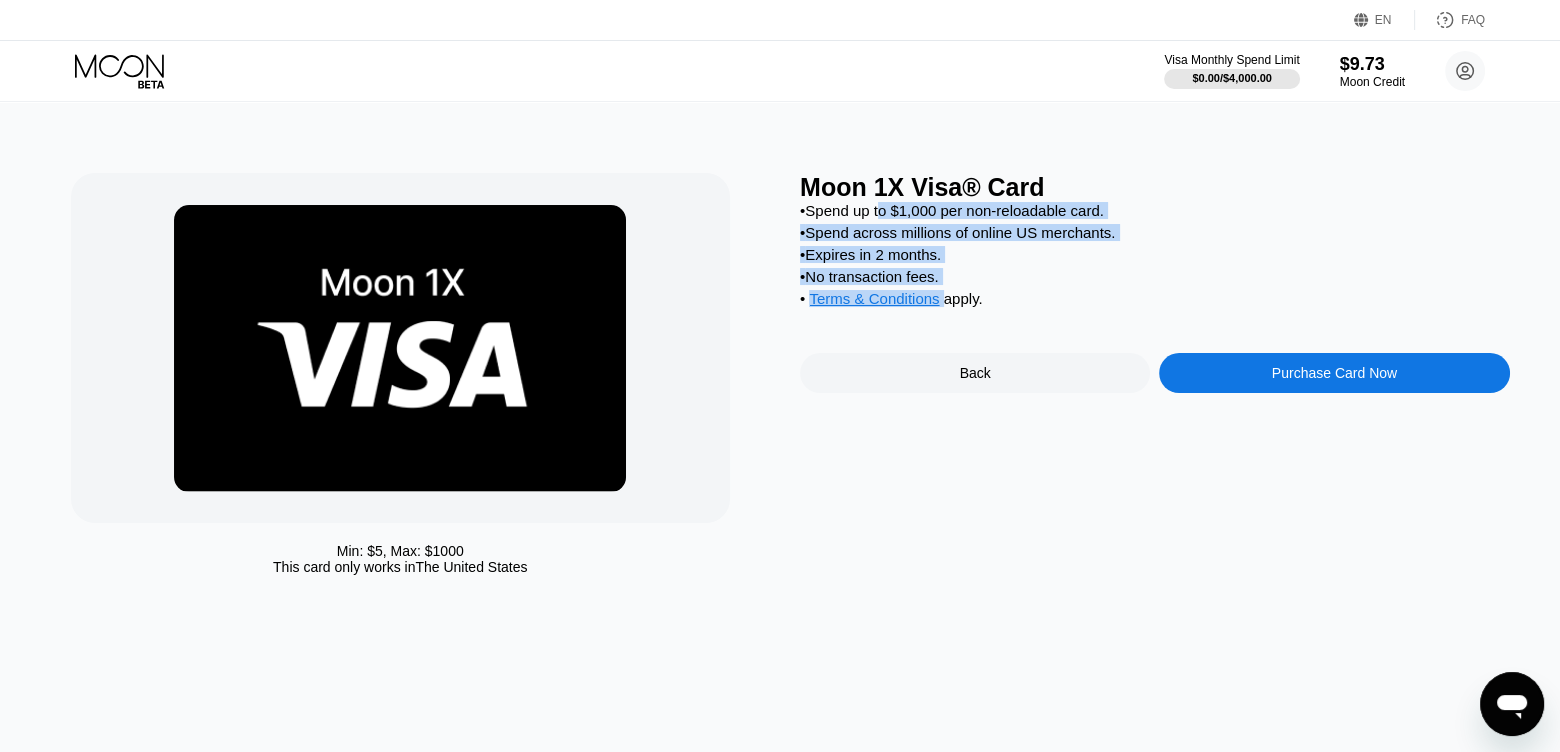 click on "•  Spend up to $1,000 per non-reloadable card. •  Spend across millions of online US merchants. •  Expires in 2 months. •  No transaction fees. •   Terms & Conditions   apply ." at bounding box center [1155, 259] 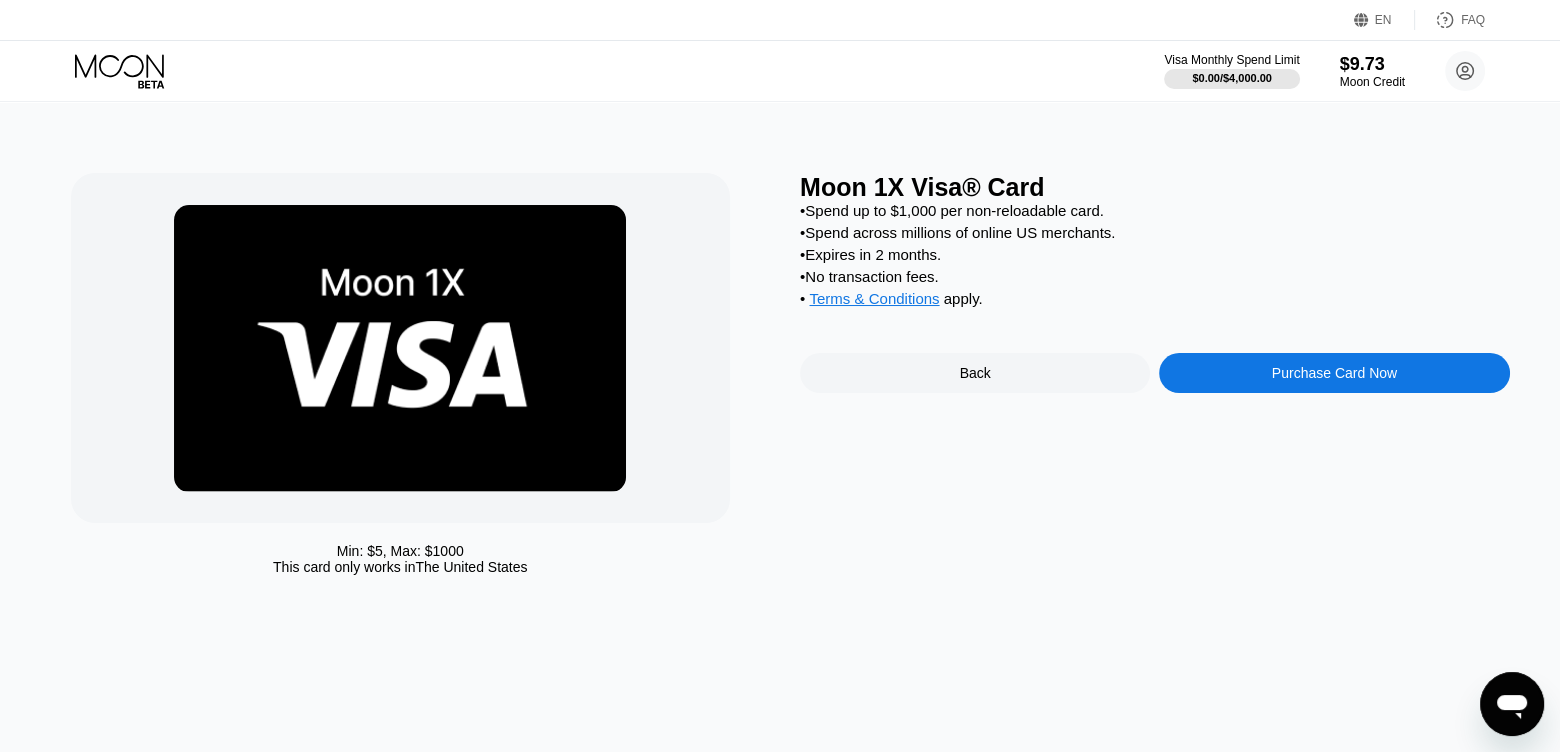 click on "•  Spend up to $1,000 per non-reloadable card." at bounding box center (1155, 210) 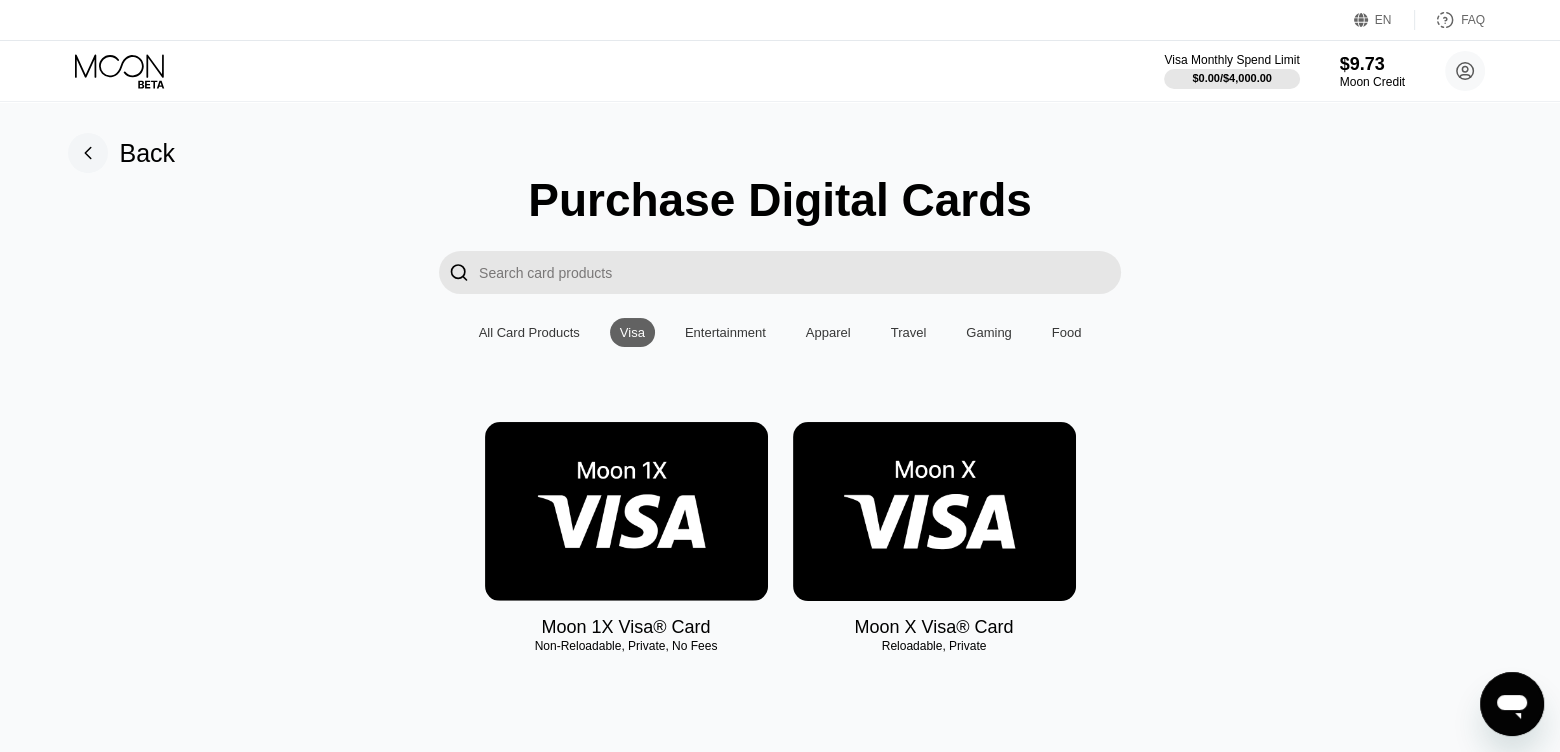 click at bounding box center [934, 511] 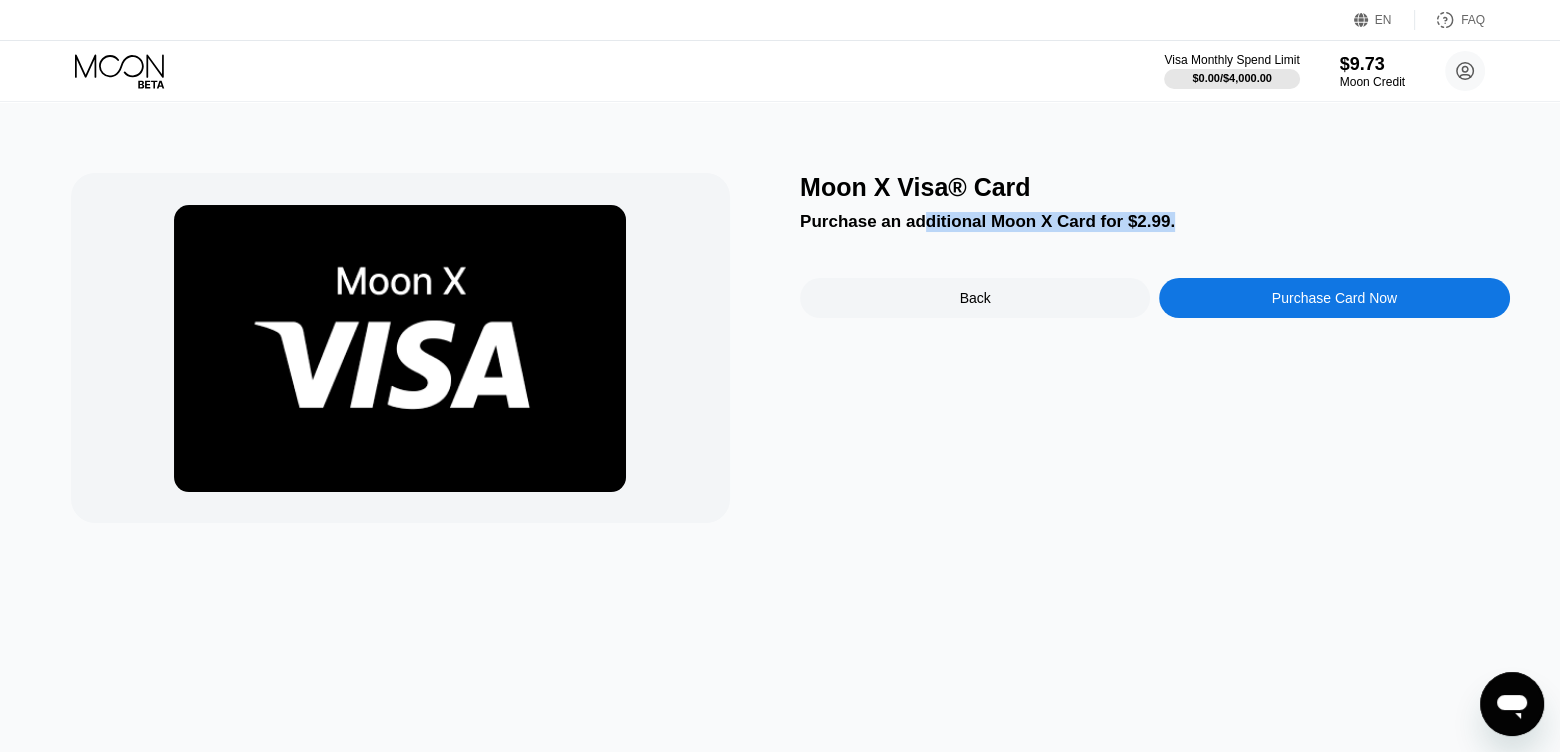 drag, startPoint x: 915, startPoint y: 227, endPoint x: 1237, endPoint y: 236, distance: 322.12576 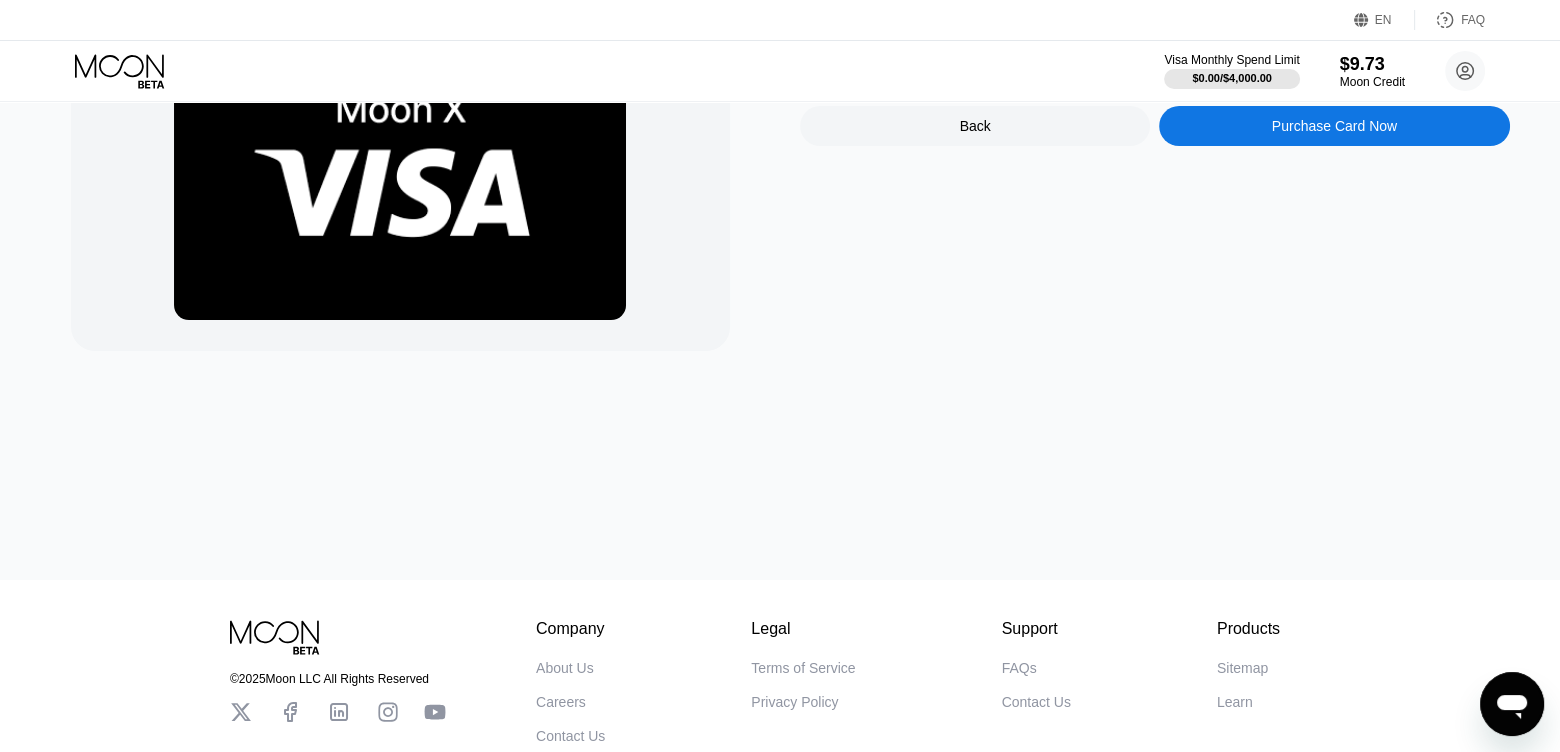 scroll, scrollTop: 0, scrollLeft: 0, axis: both 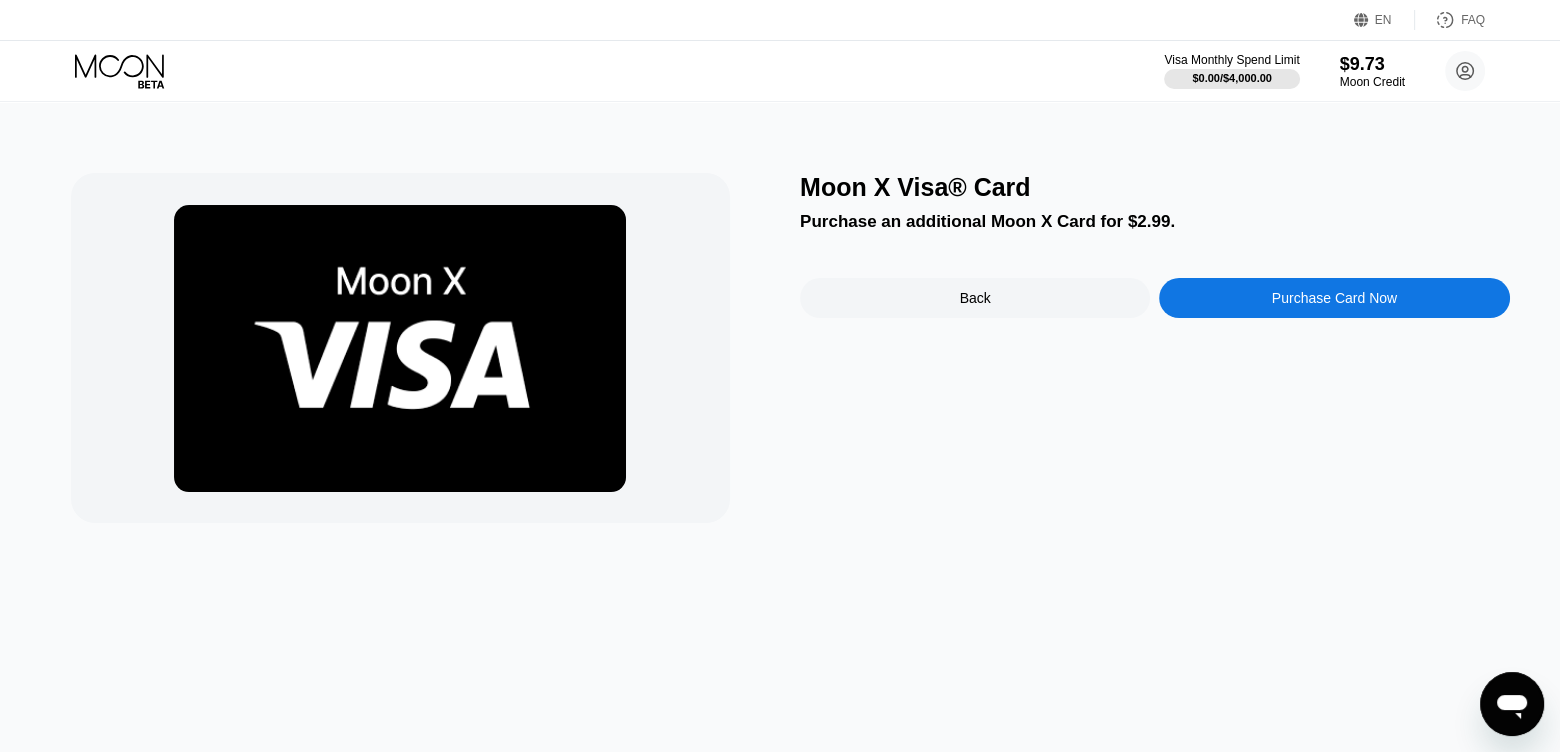 click on "Purchase an additional Moon X Card for $2.99." at bounding box center [1155, 222] 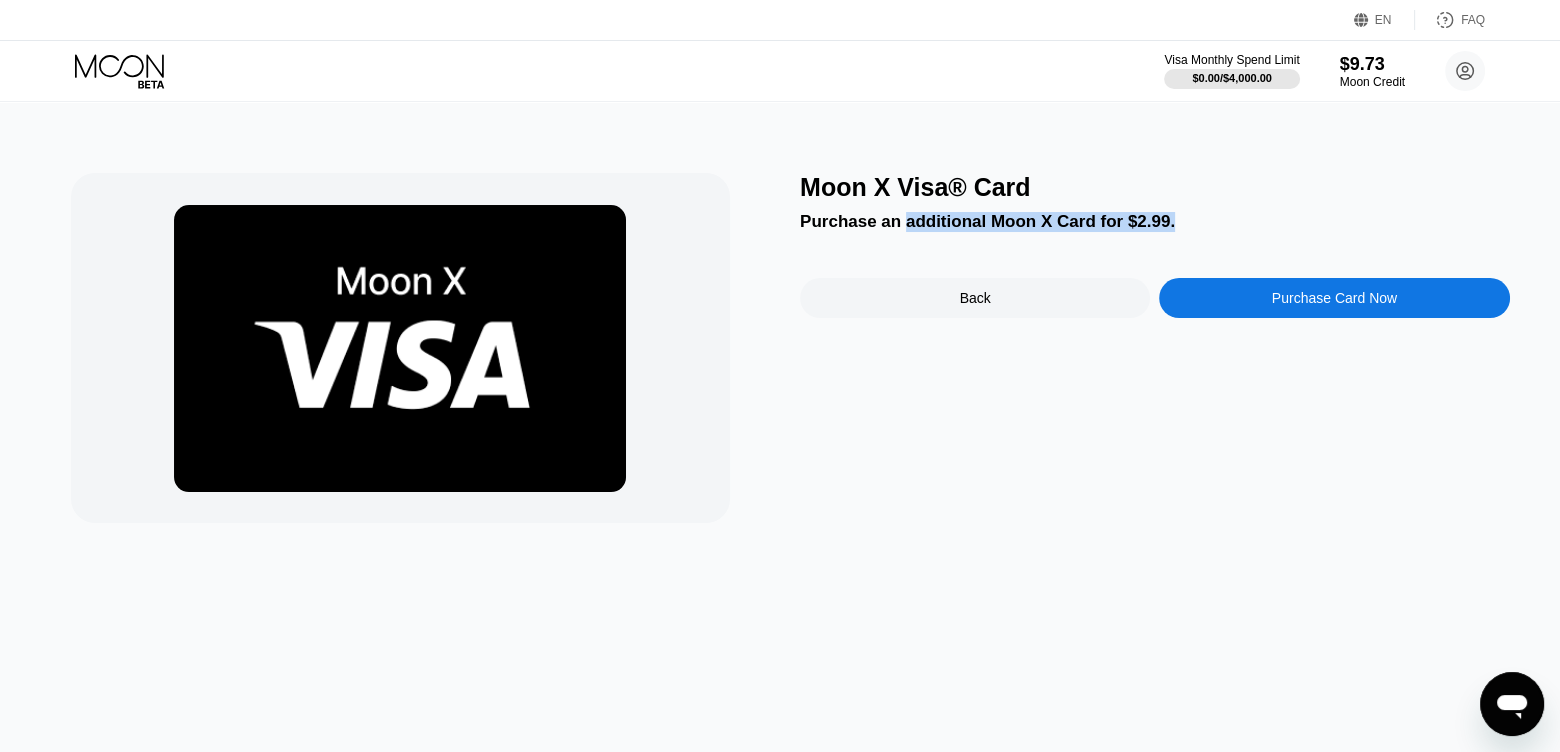 drag, startPoint x: 900, startPoint y: 226, endPoint x: 1244, endPoint y: 226, distance: 344 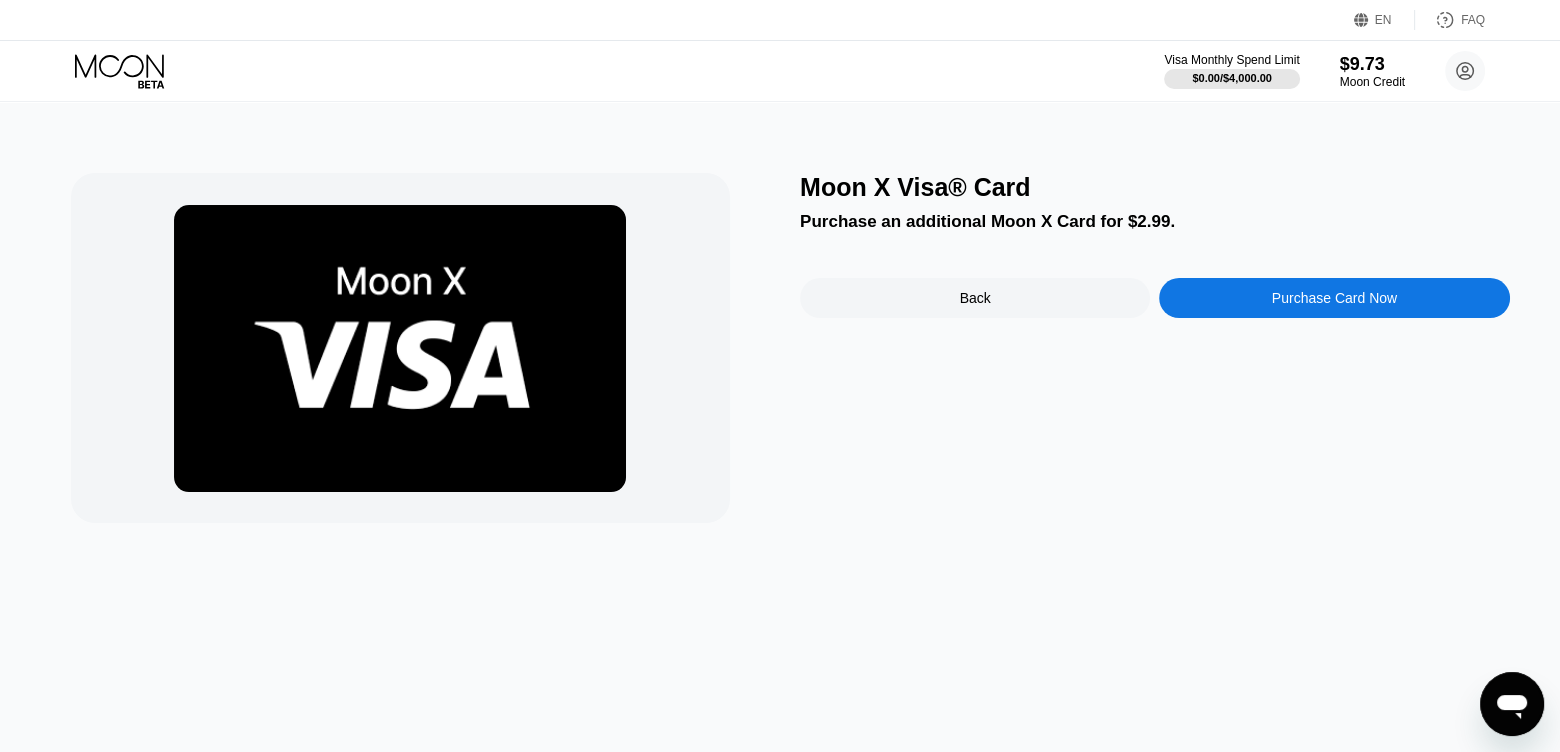 click on "Back" at bounding box center [975, 298] 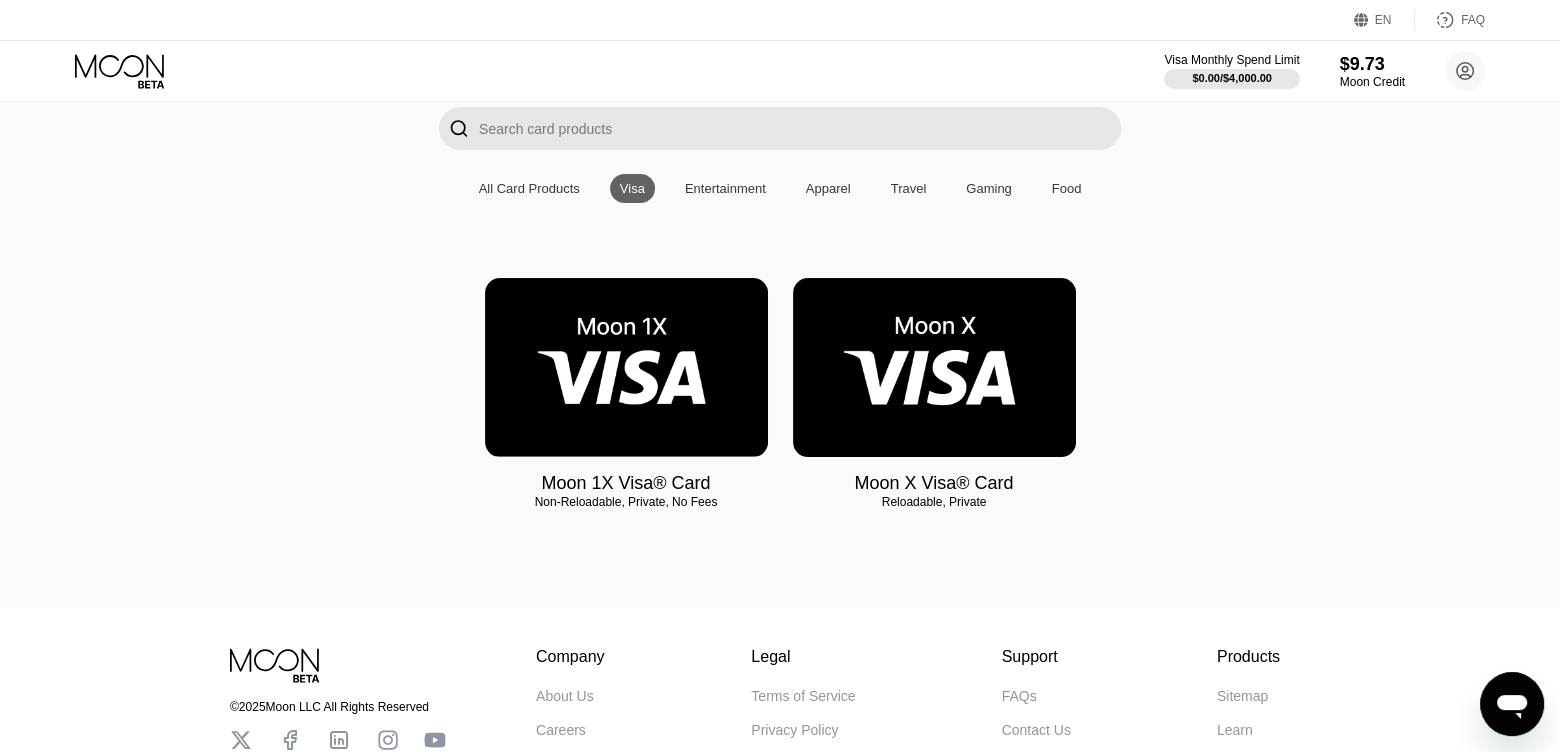 scroll, scrollTop: 0, scrollLeft: 0, axis: both 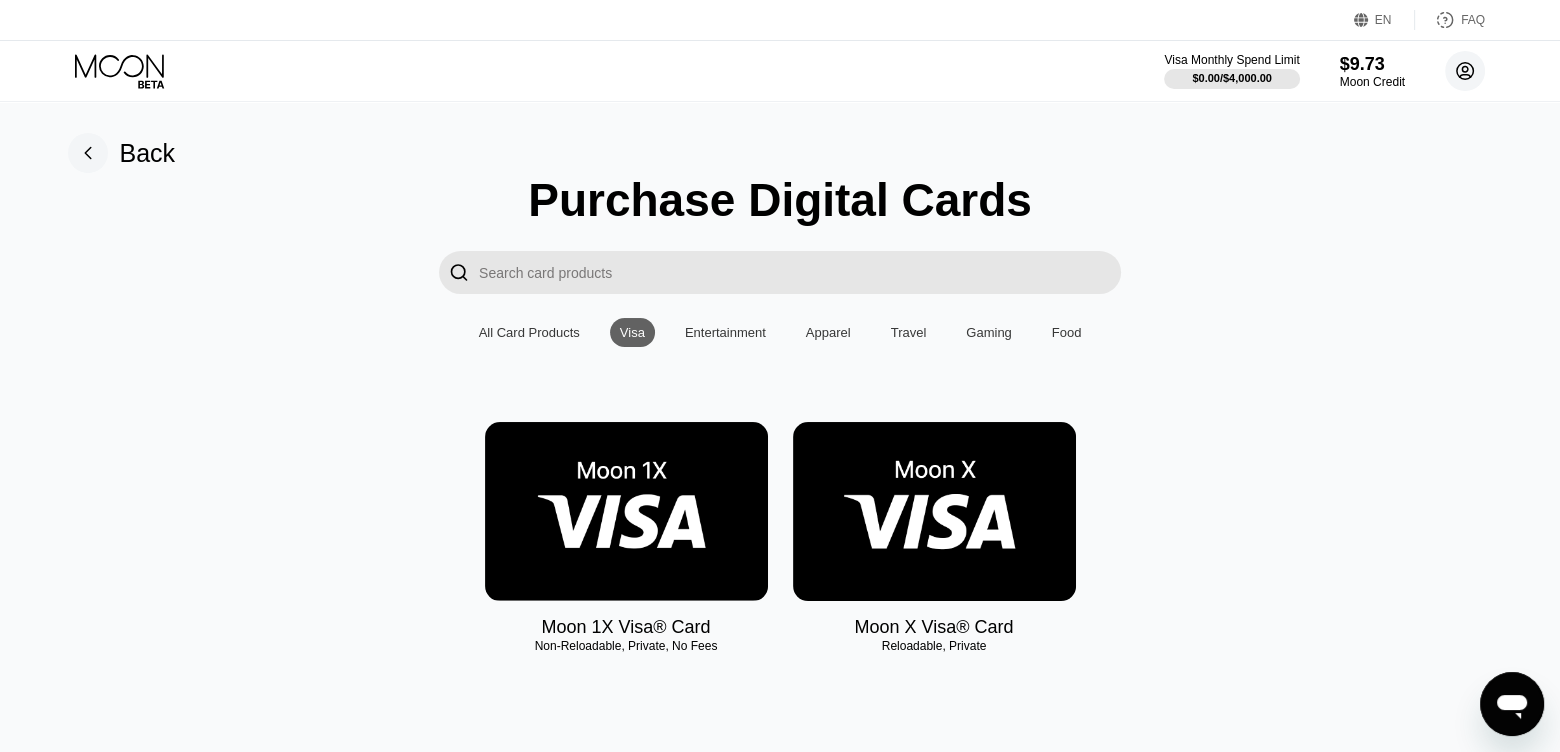 click 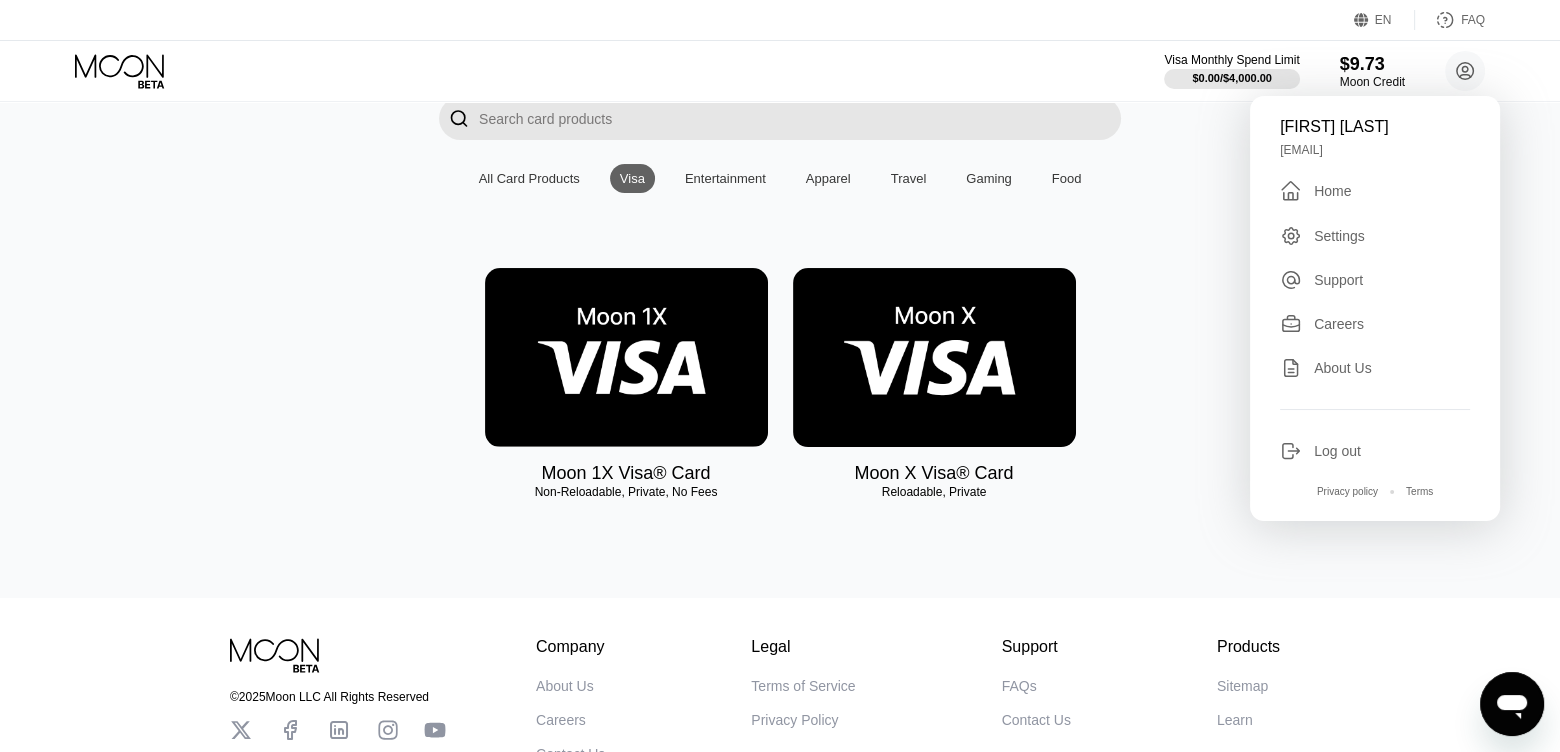 scroll, scrollTop: 0, scrollLeft: 0, axis: both 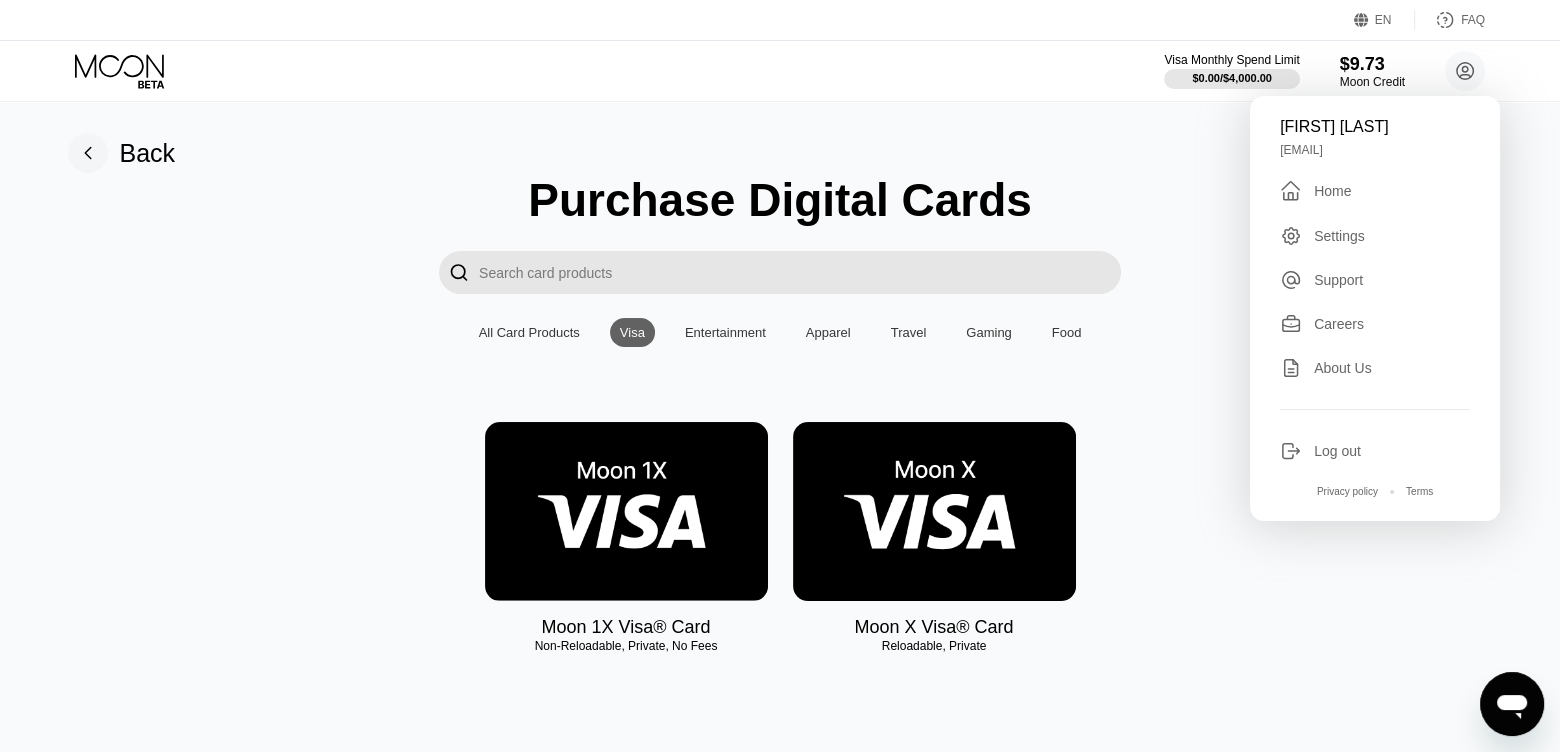 click on "Back Purchase Digital Cards  All Card Products Visa Entertainment Apparel Travel Gaming Food Moon 1X Visa® Card Non-Reloadable, Private, No Fees Moon X Visa® Card Reloadable, Private" at bounding box center [780, 427] 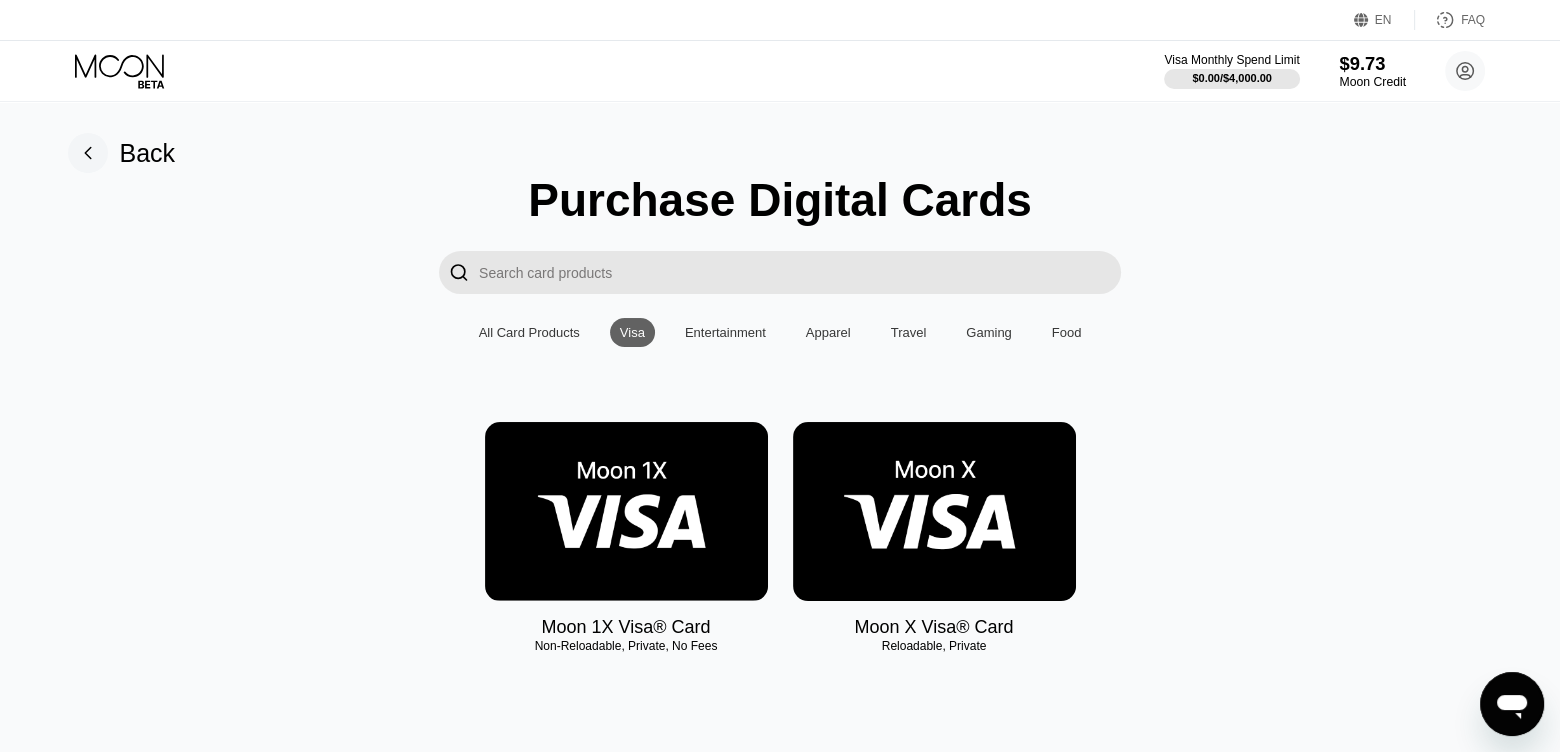 click on "$9.73" at bounding box center [1372, 63] 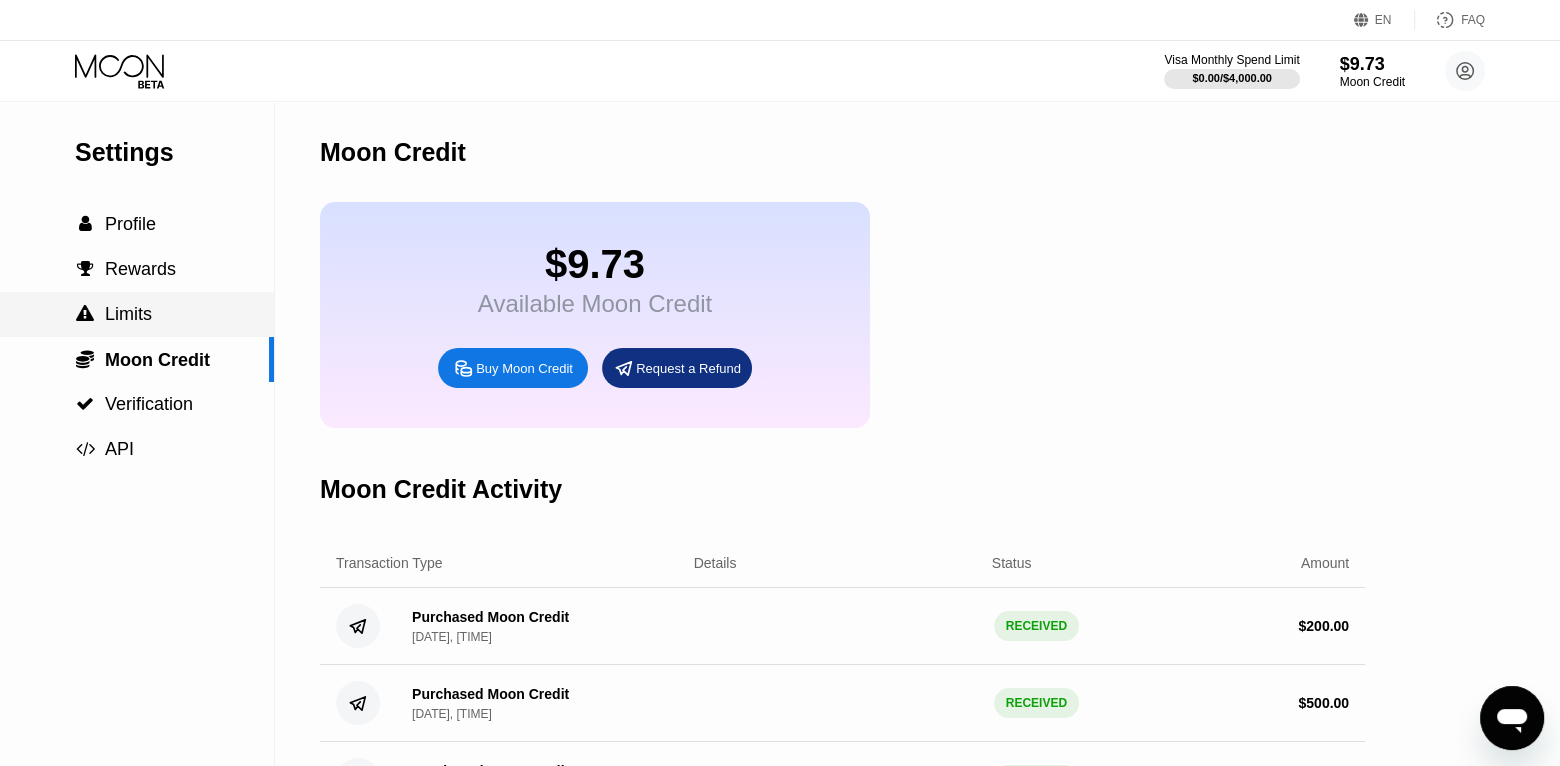 click on " Limits" at bounding box center (137, 314) 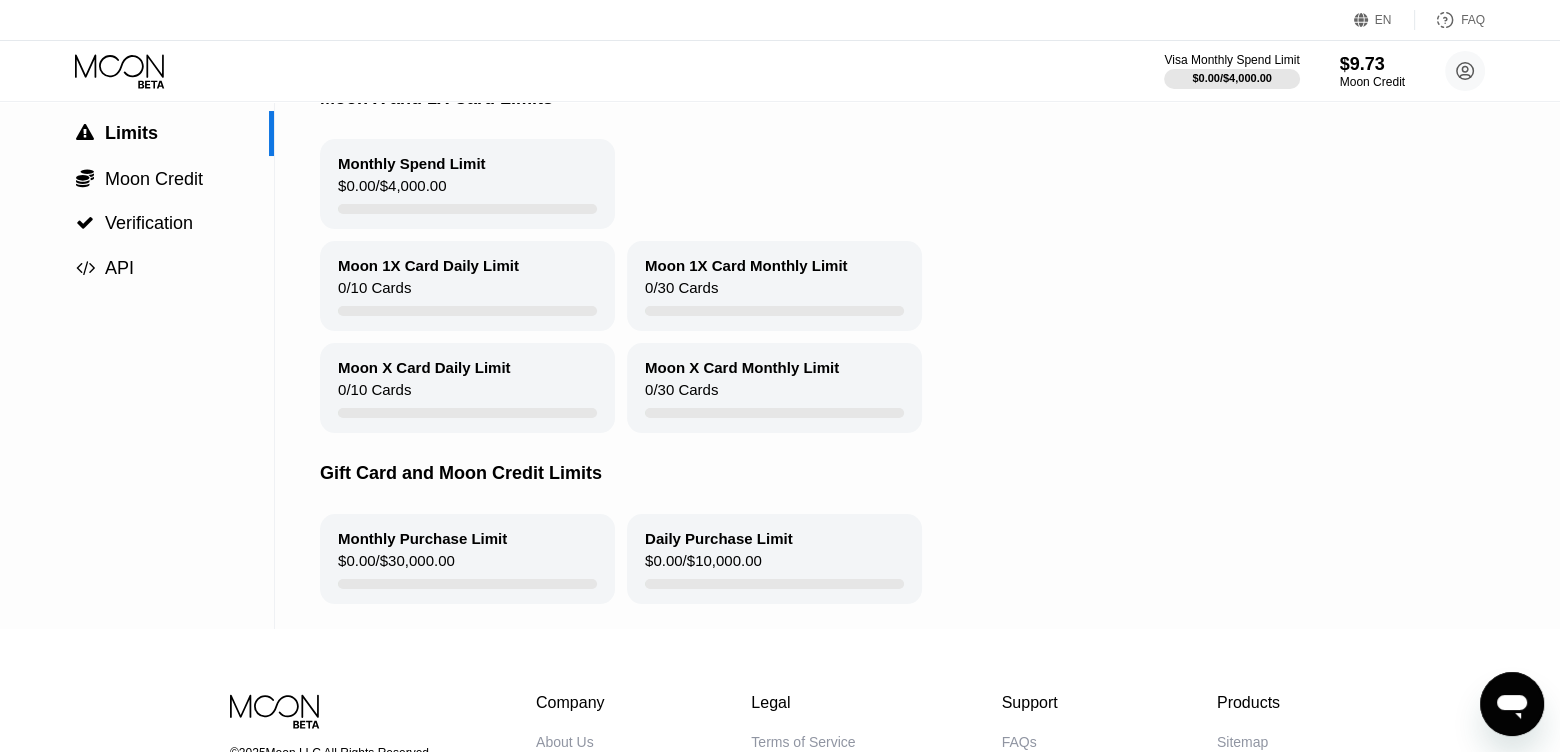 scroll, scrollTop: 200, scrollLeft: 0, axis: vertical 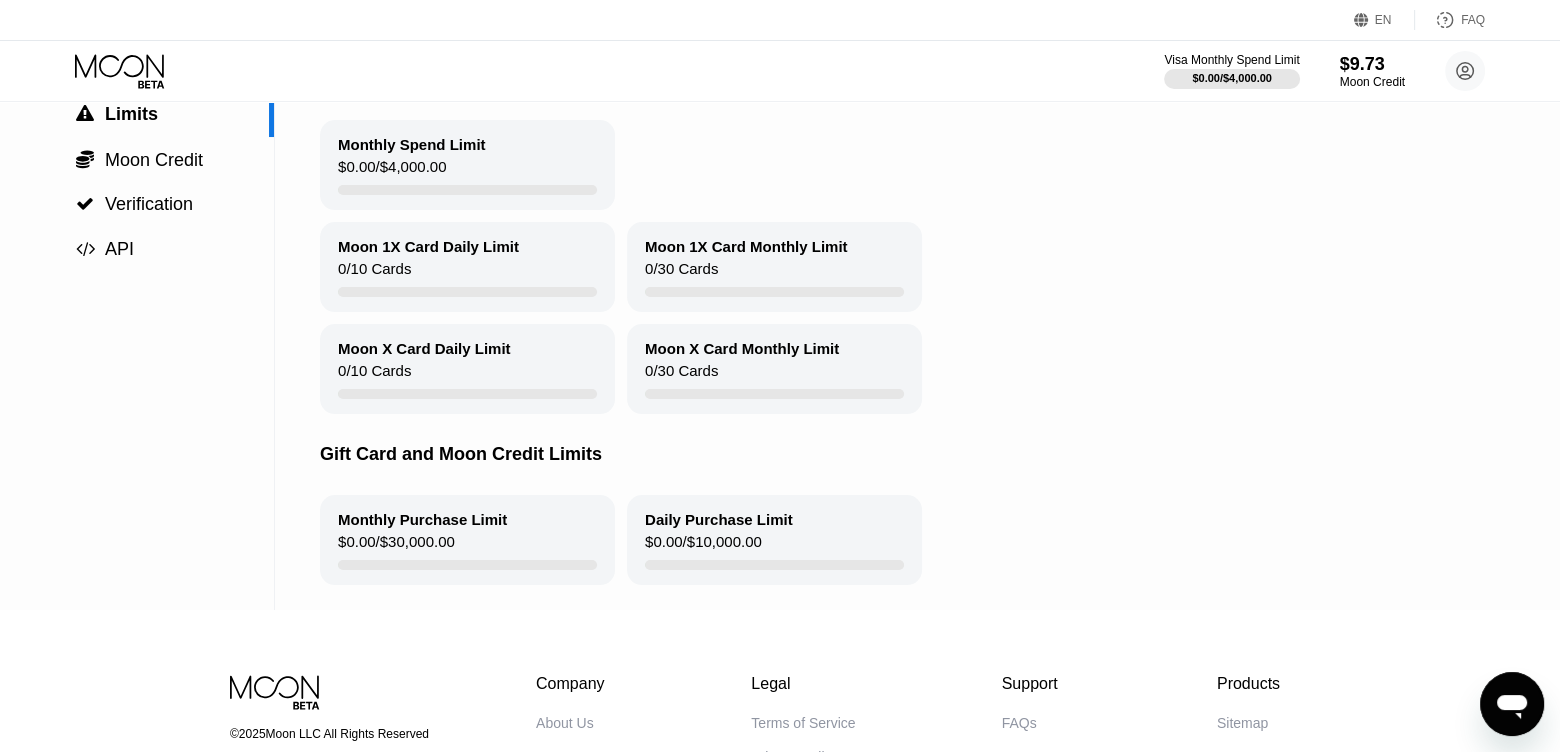 drag, startPoint x: 431, startPoint y: 470, endPoint x: 483, endPoint y: 568, distance: 110.94143 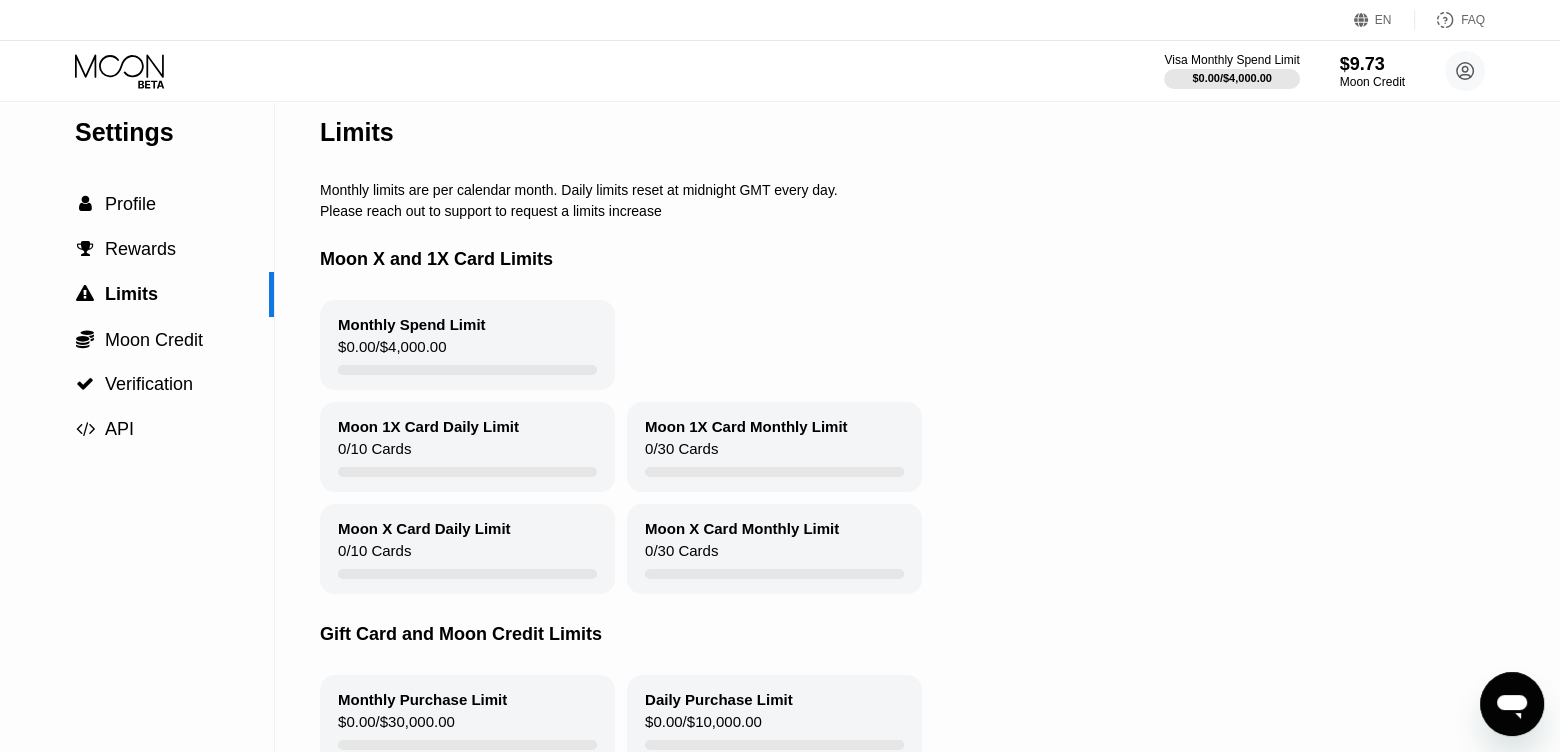 scroll, scrollTop: 0, scrollLeft: 0, axis: both 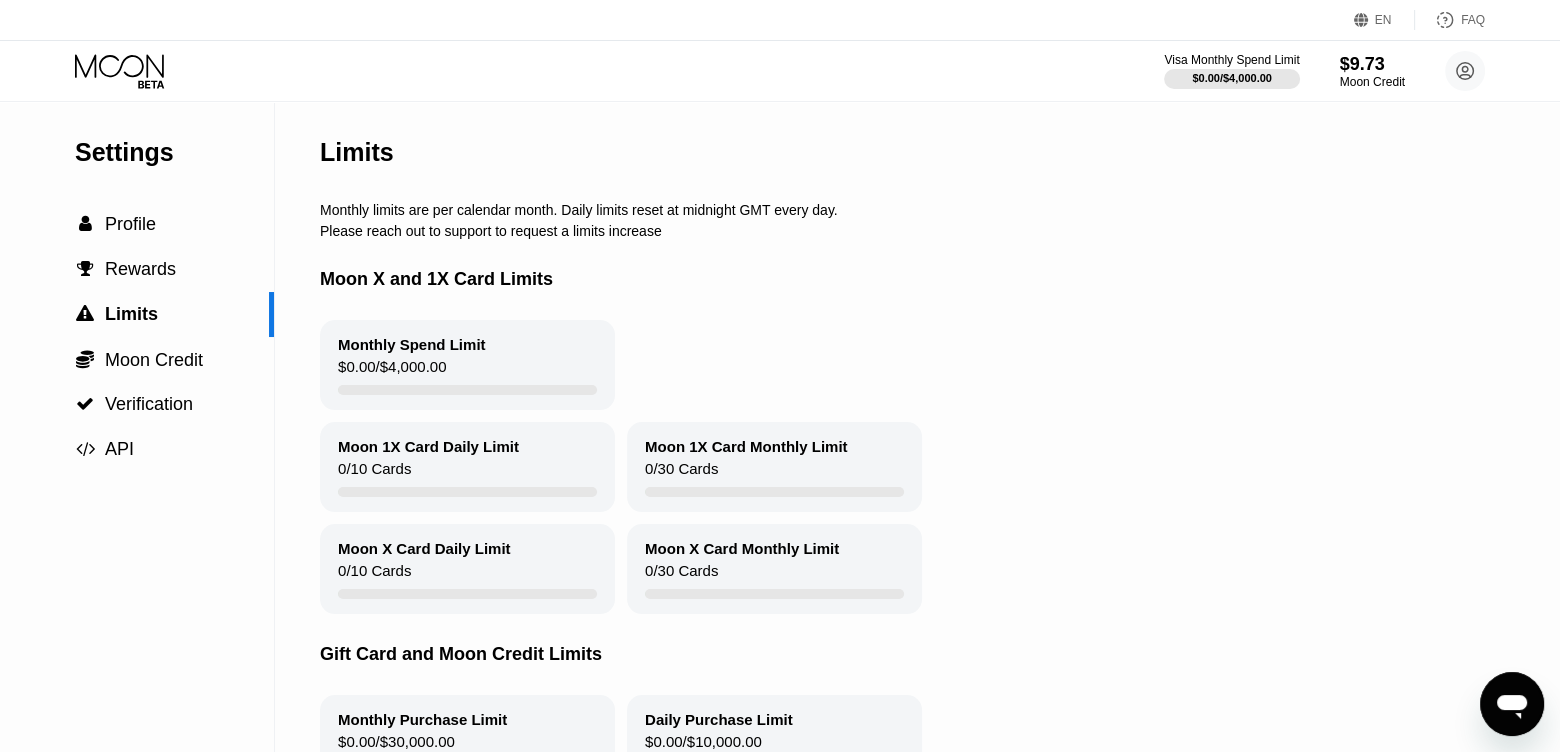 drag, startPoint x: 412, startPoint y: 213, endPoint x: 683, endPoint y: 246, distance: 273.00183 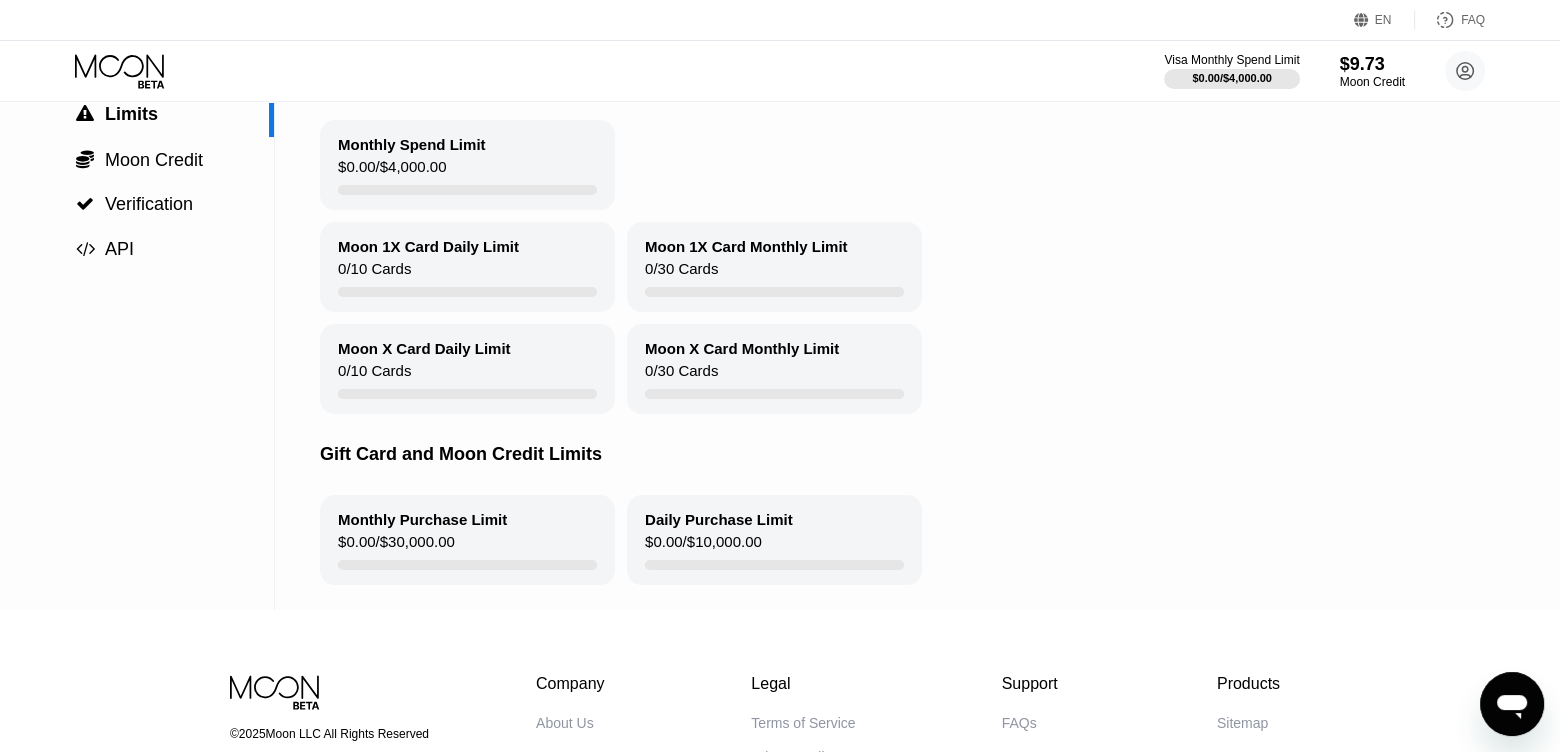 scroll, scrollTop: 100, scrollLeft: 0, axis: vertical 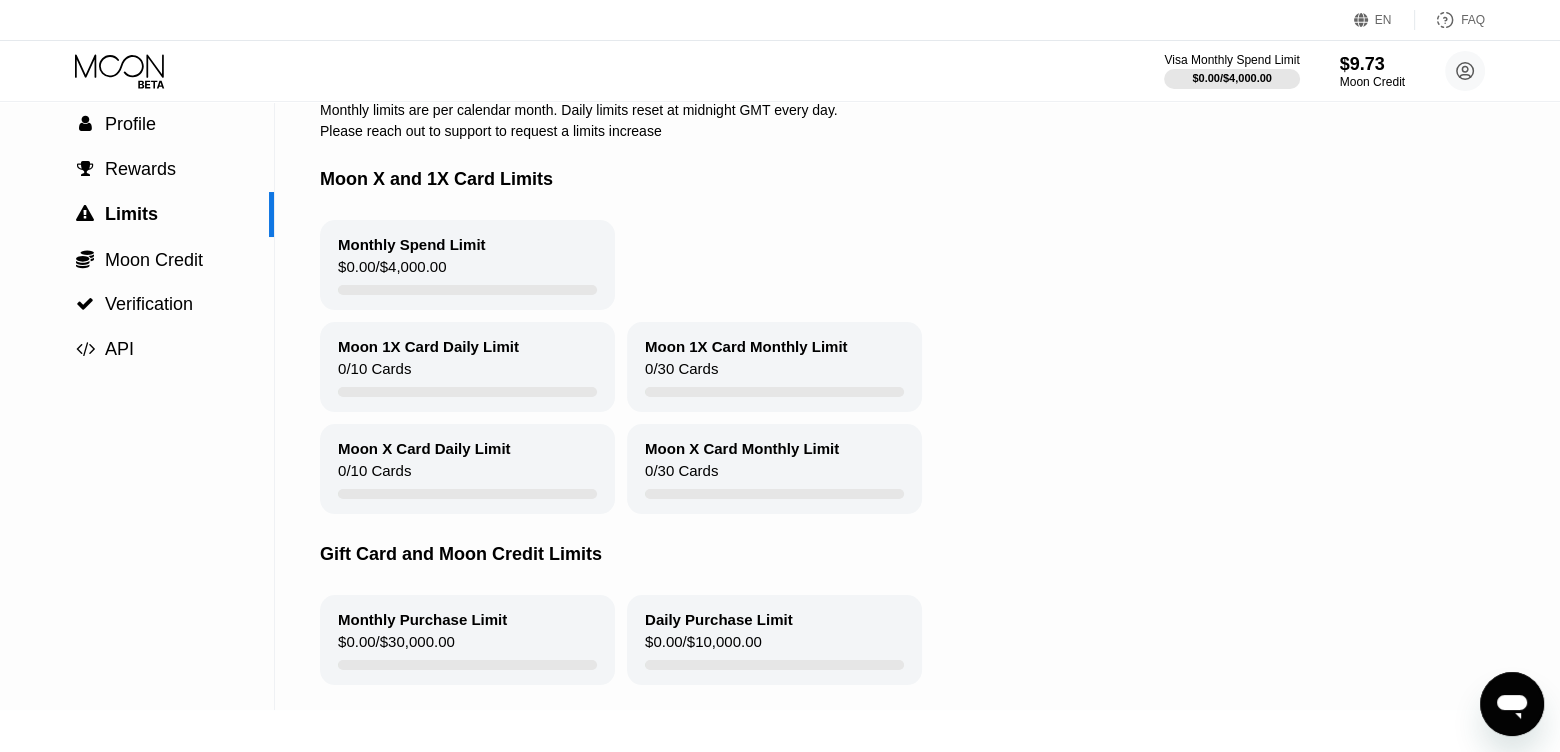 drag, startPoint x: 422, startPoint y: 363, endPoint x: 460, endPoint y: 458, distance: 102.31813 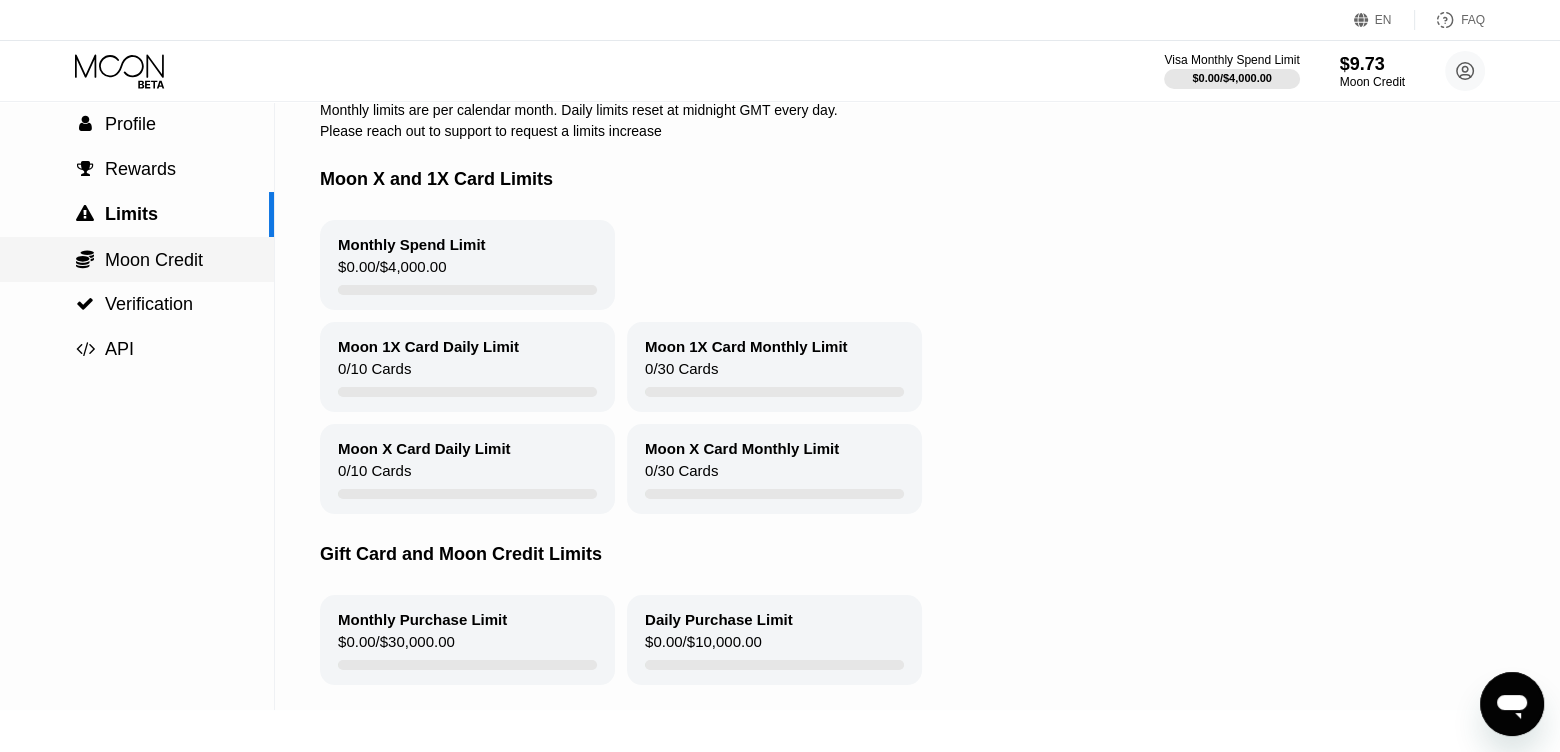 click on "Moon Credit" at bounding box center [154, 260] 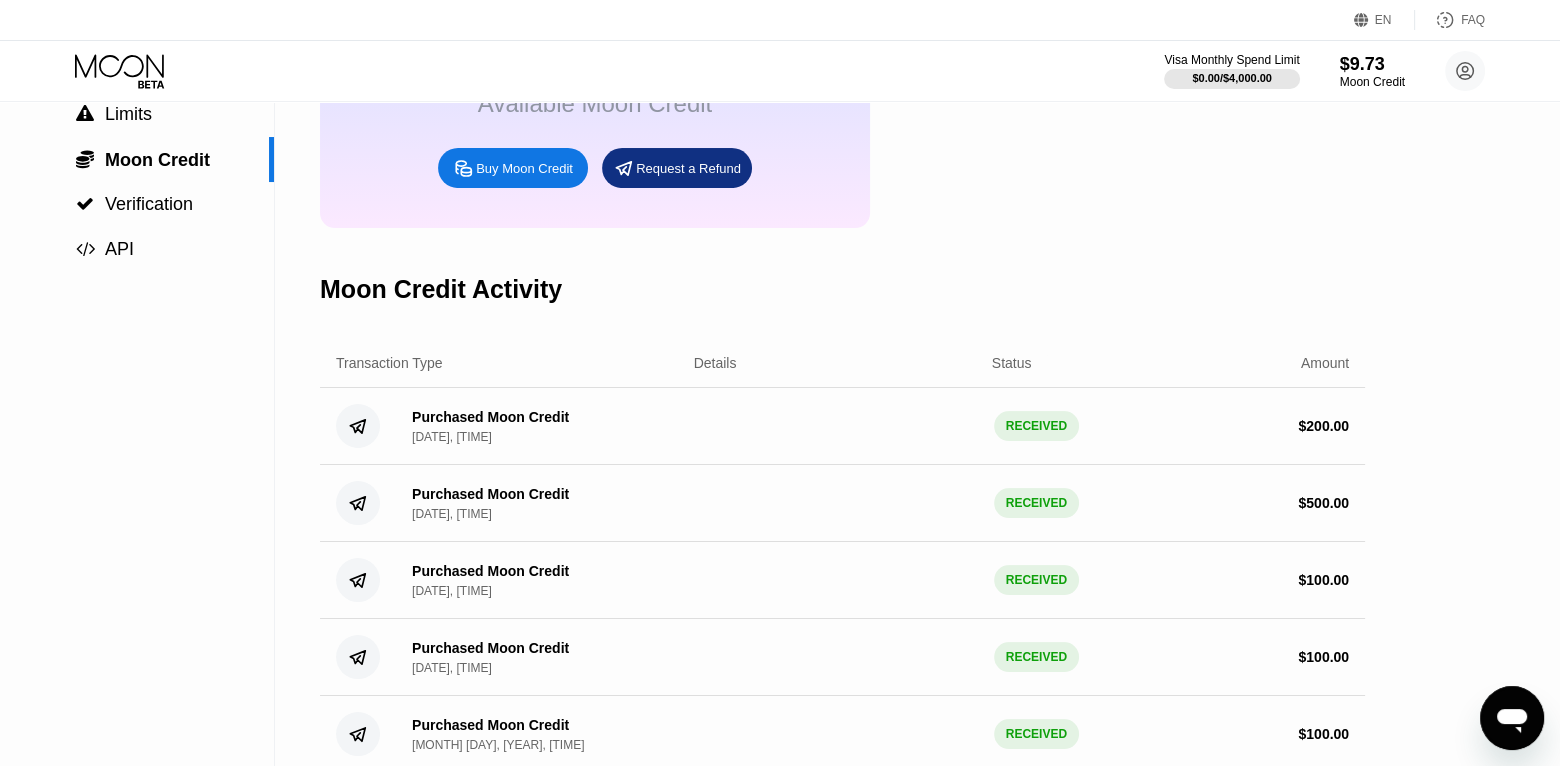 scroll, scrollTop: 0, scrollLeft: 0, axis: both 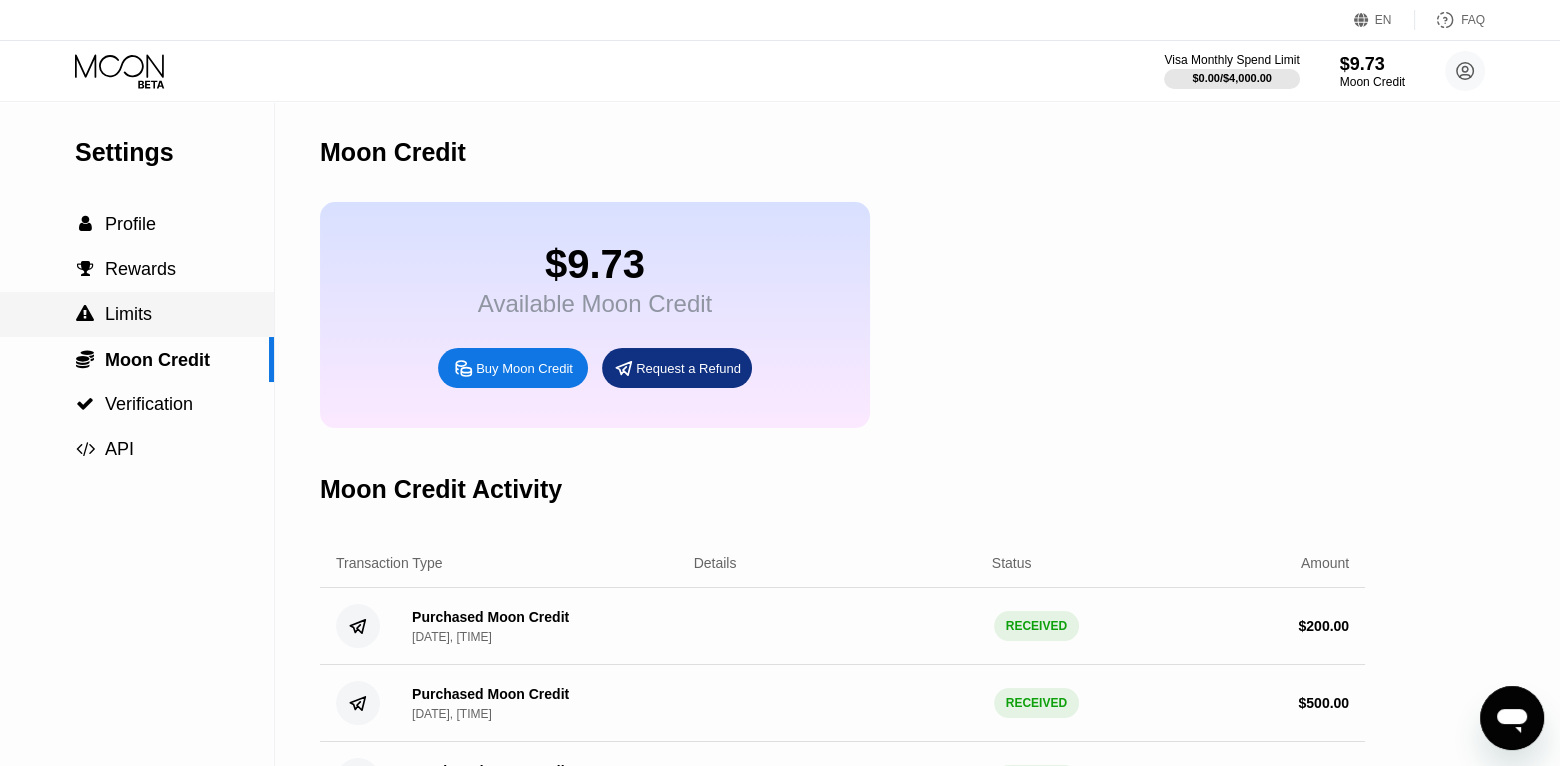 click on " Limits" at bounding box center [137, 314] 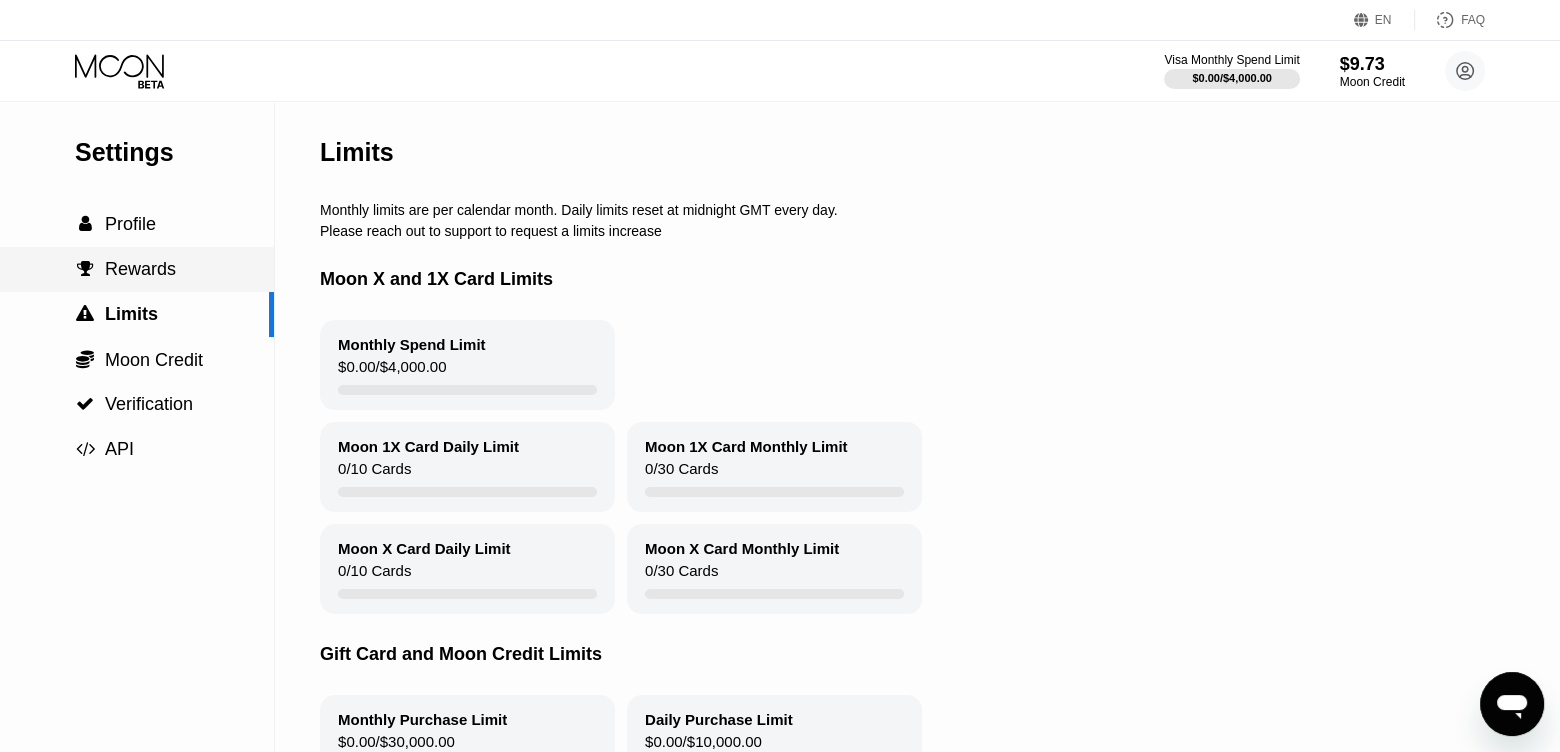 click on "Rewards" at bounding box center (140, 269) 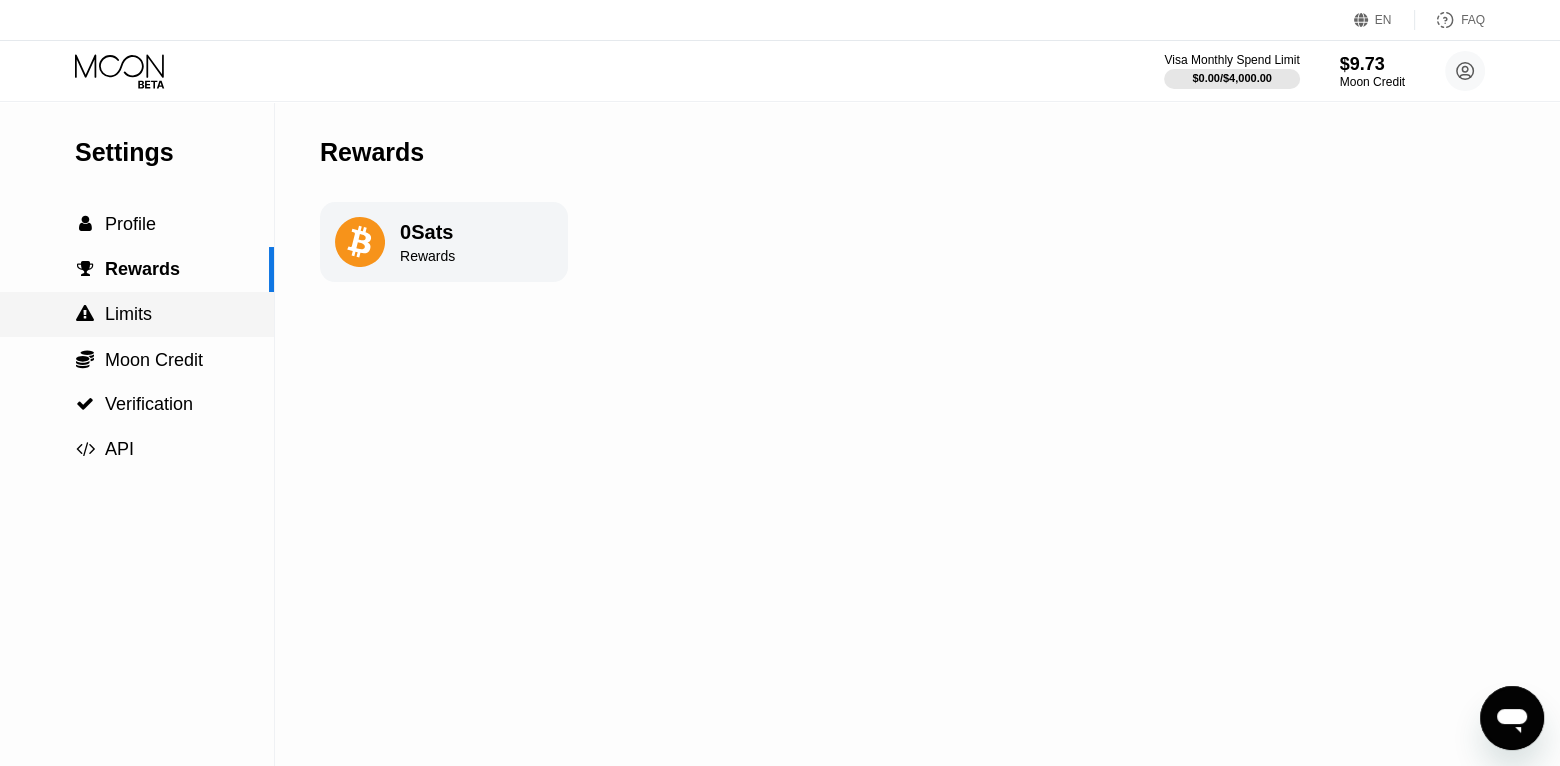 click on " Limits" at bounding box center [137, 314] 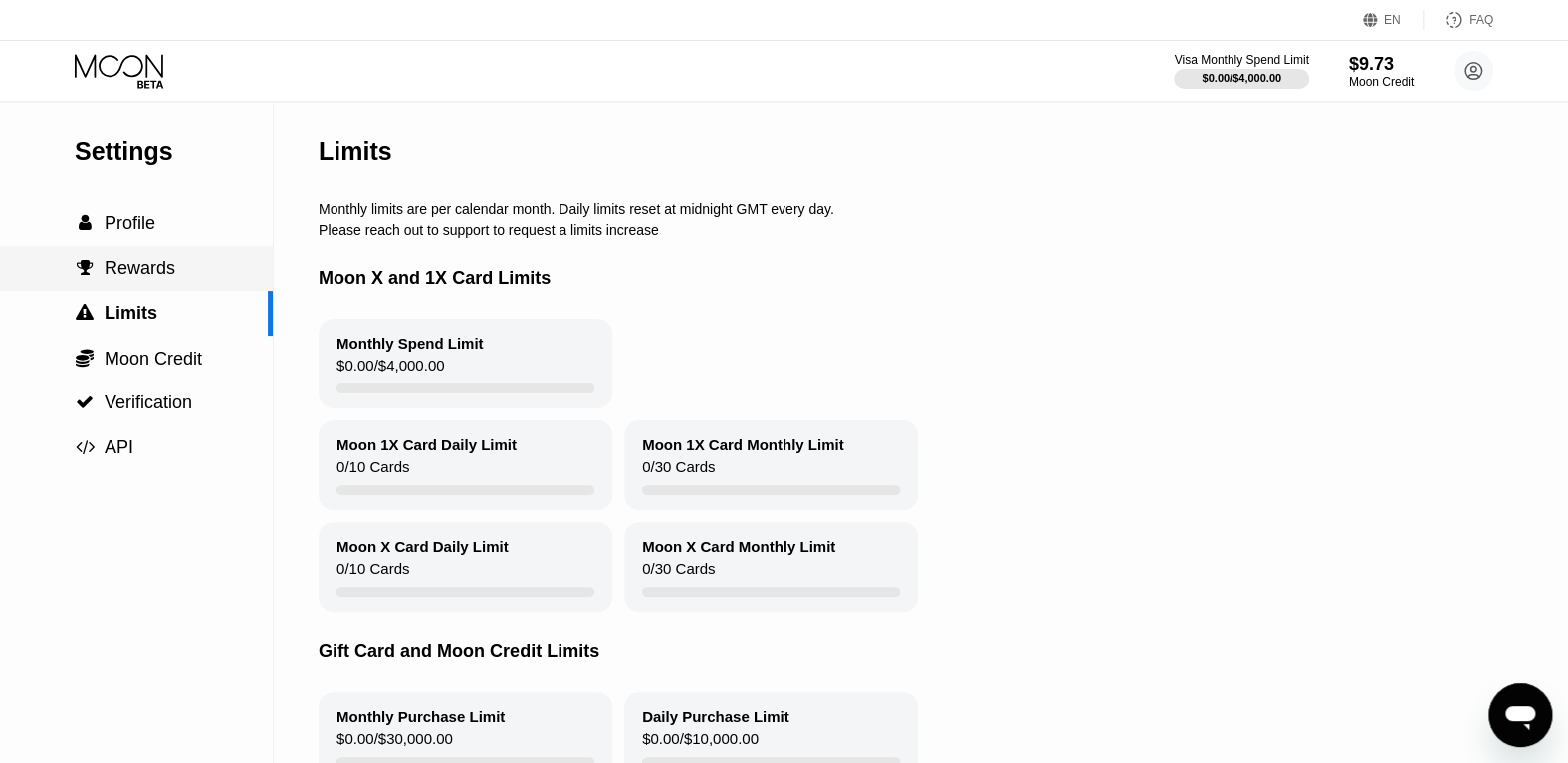 click on " Rewards" at bounding box center [136, 268] 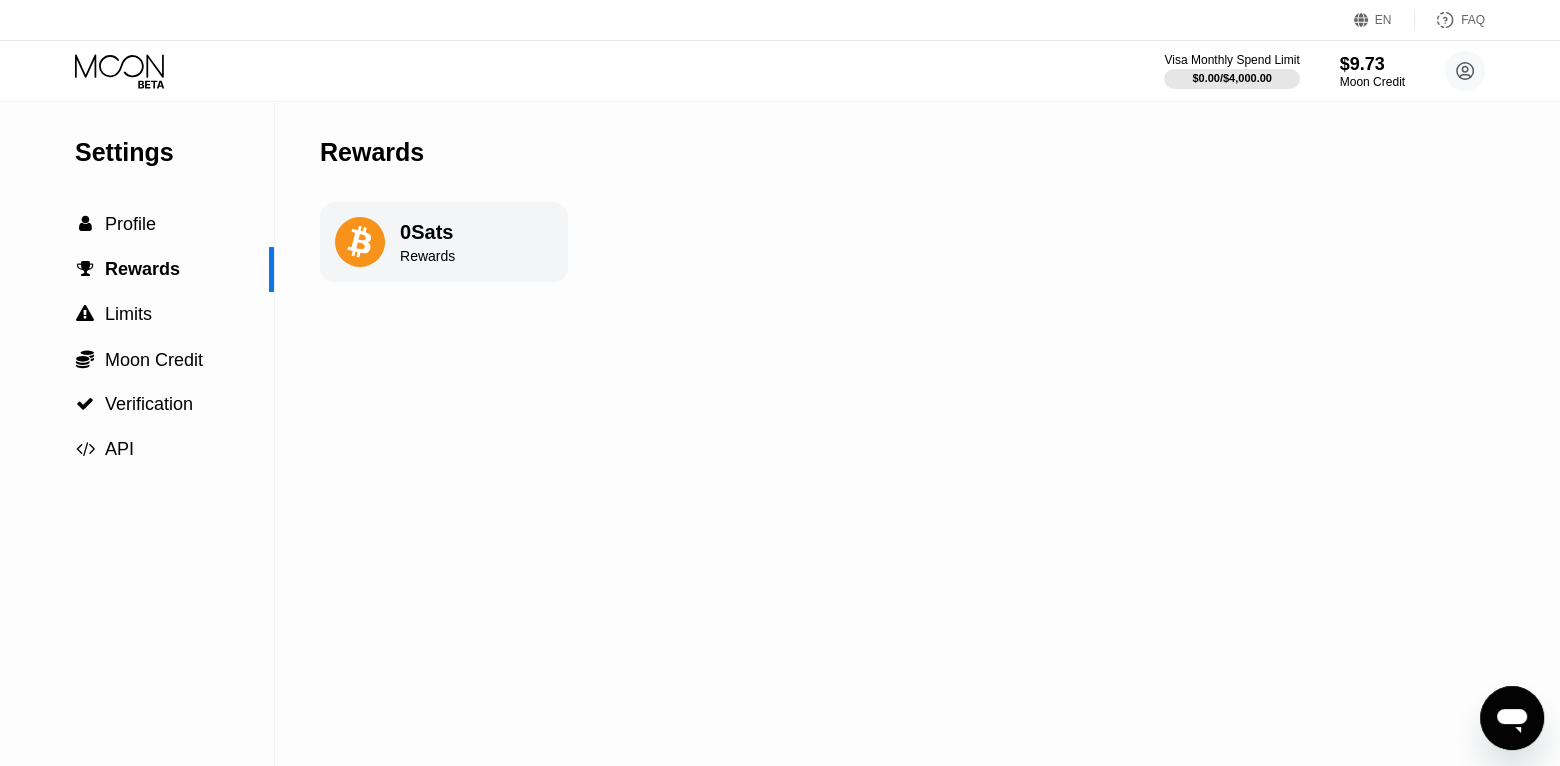 drag, startPoint x: 479, startPoint y: 270, endPoint x: 376, endPoint y: 235, distance: 108.78419 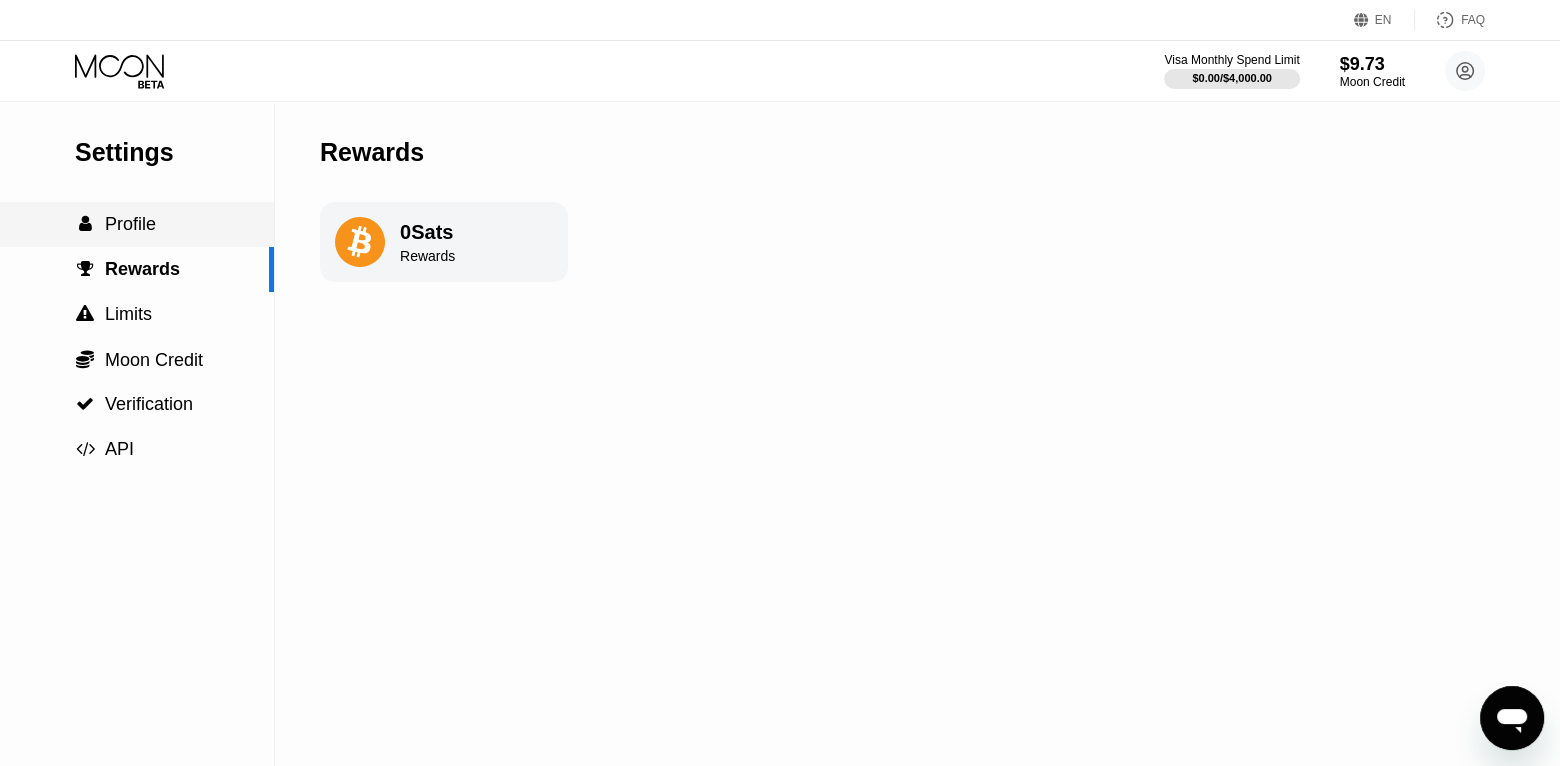 click on " Profile" at bounding box center [137, 224] 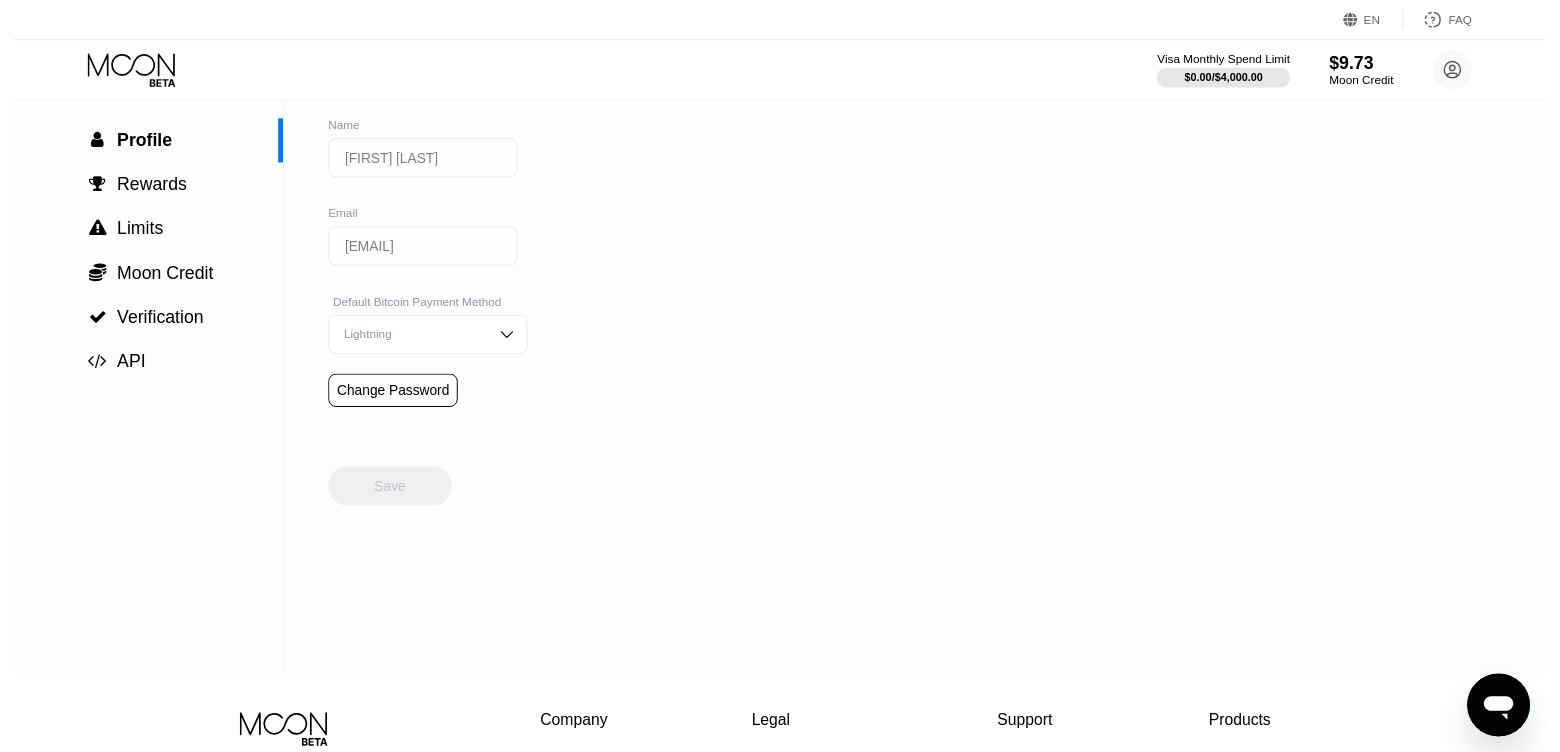 scroll, scrollTop: 0, scrollLeft: 0, axis: both 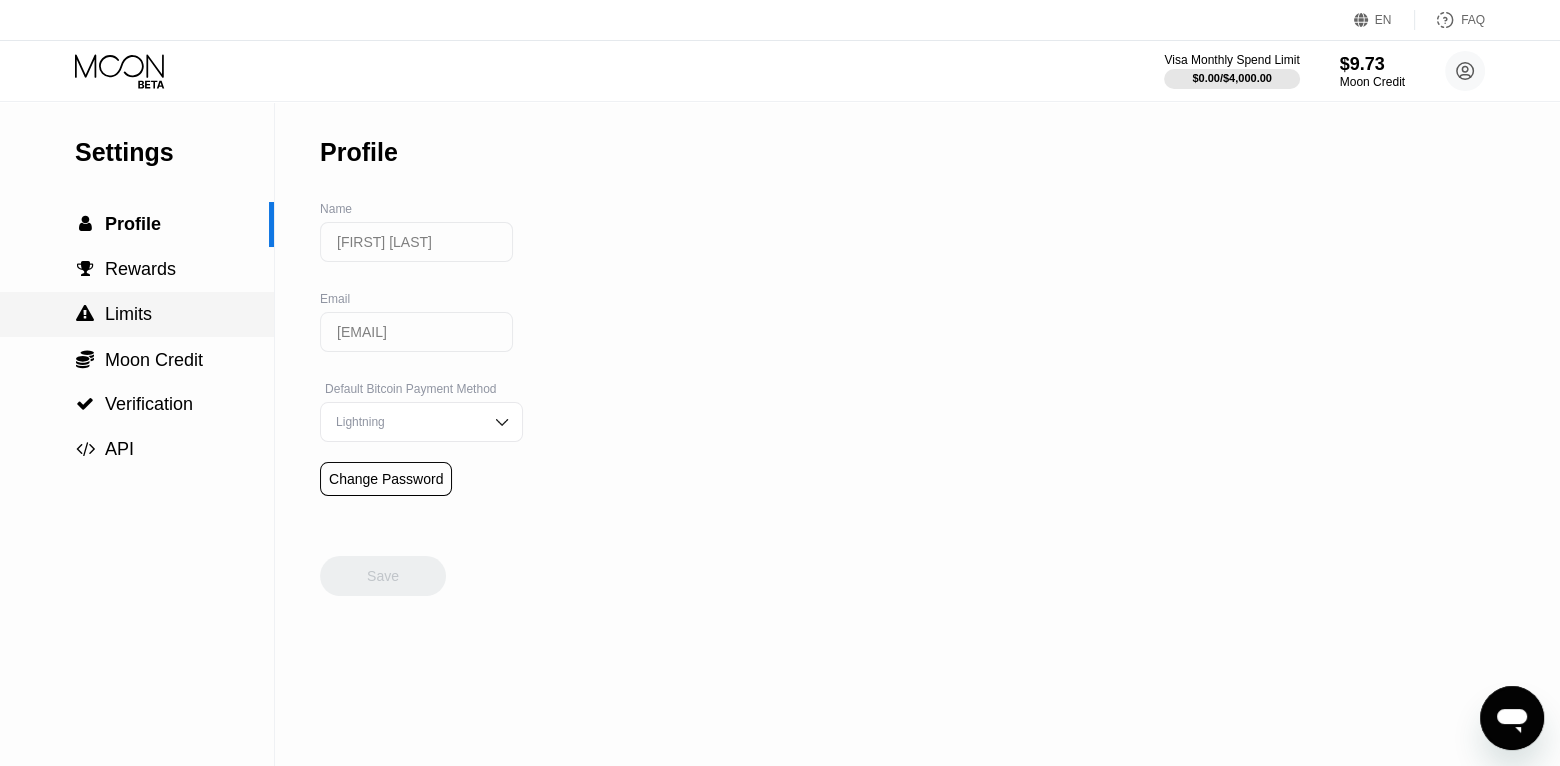 click on " Limits" at bounding box center [137, 314] 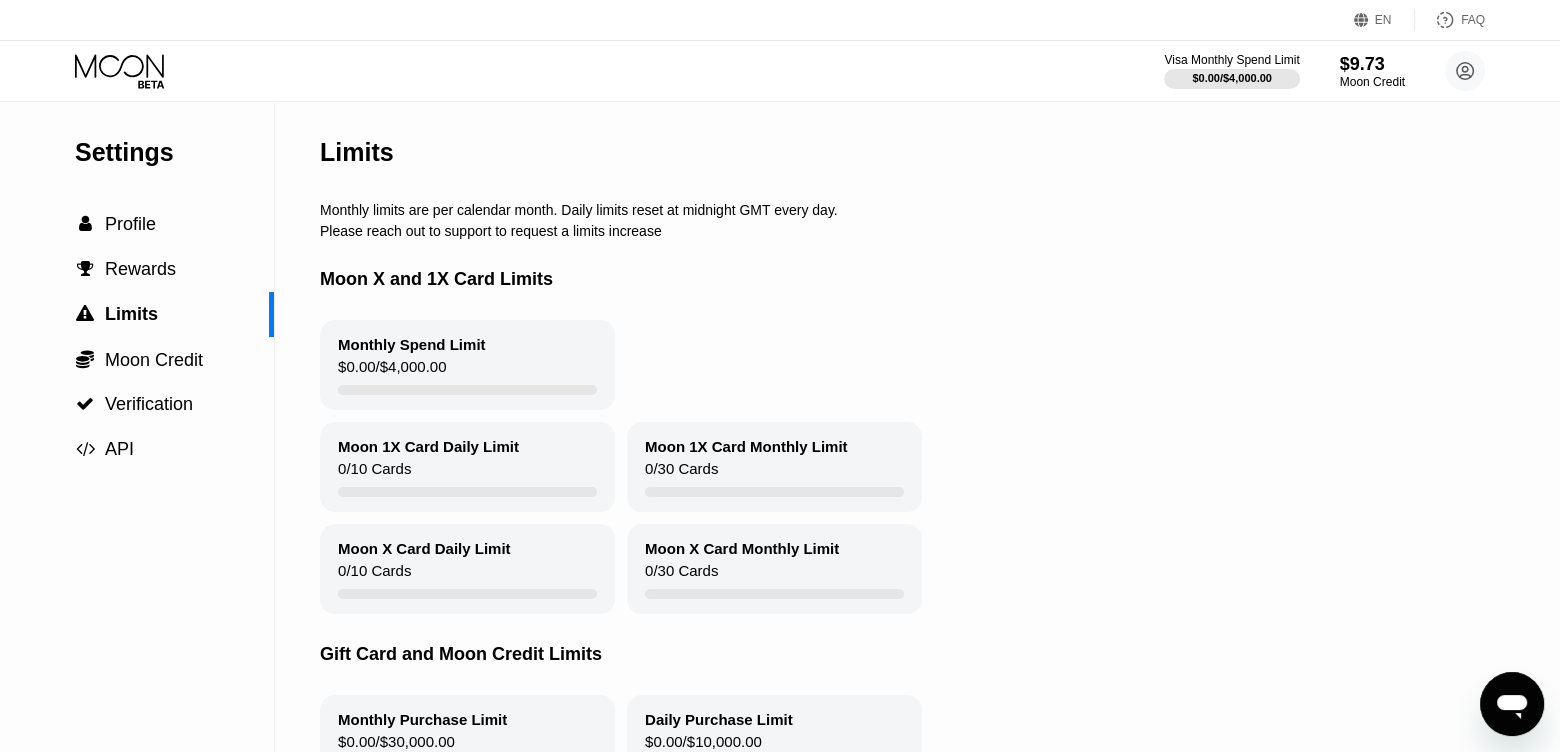 drag, startPoint x: 404, startPoint y: 354, endPoint x: 494, endPoint y: 394, distance: 98.48858 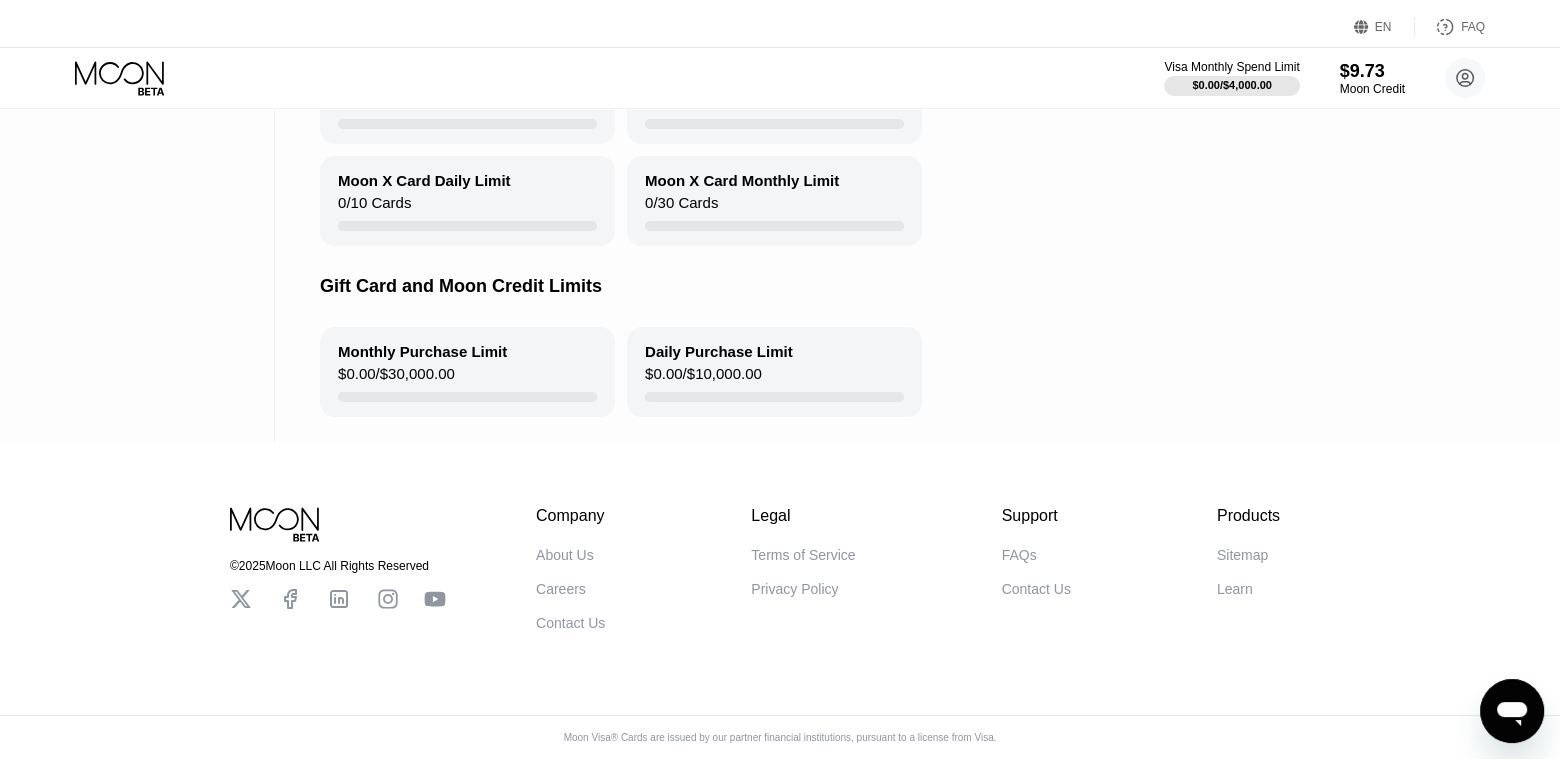 scroll, scrollTop: 0, scrollLeft: 0, axis: both 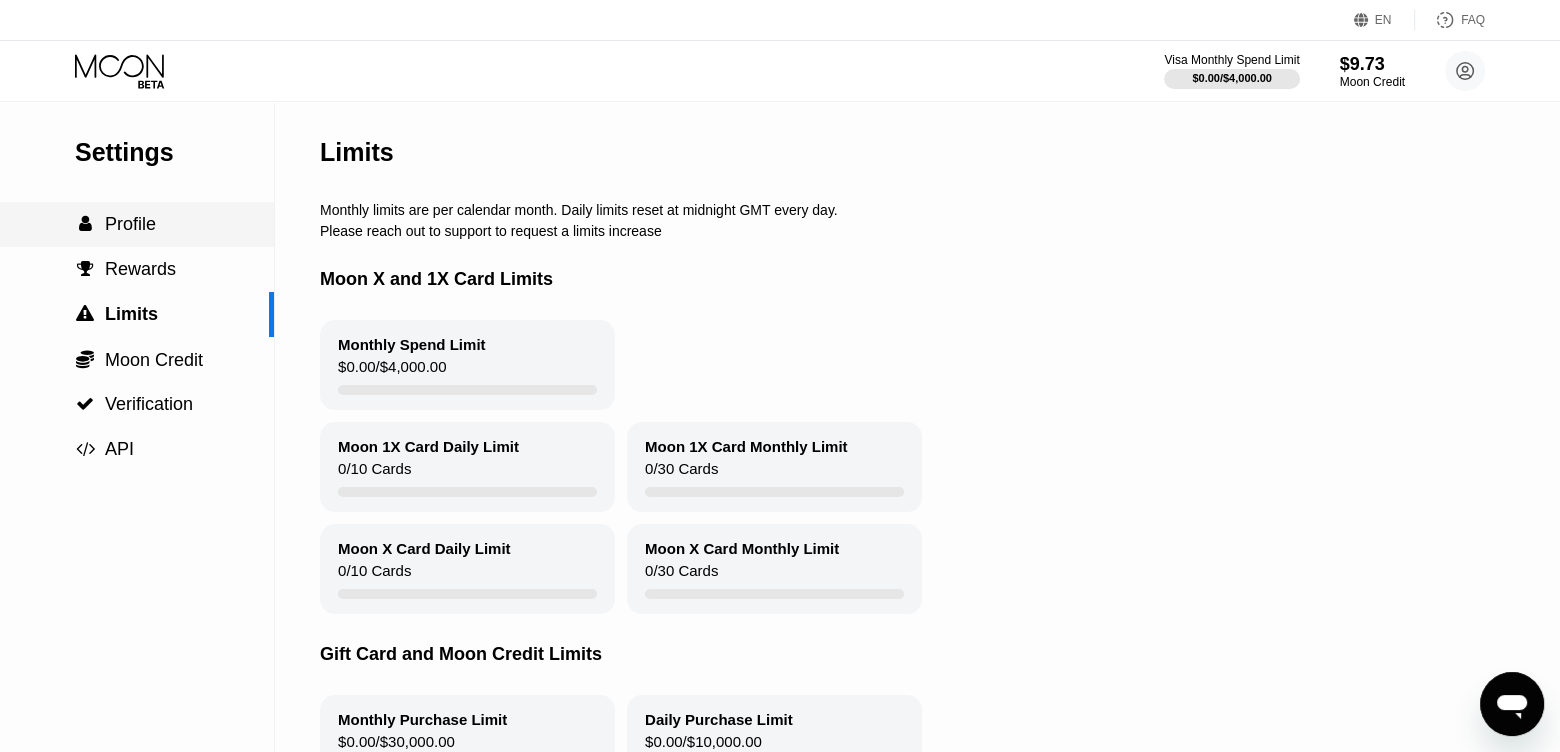 click on "Profile" at bounding box center [130, 224] 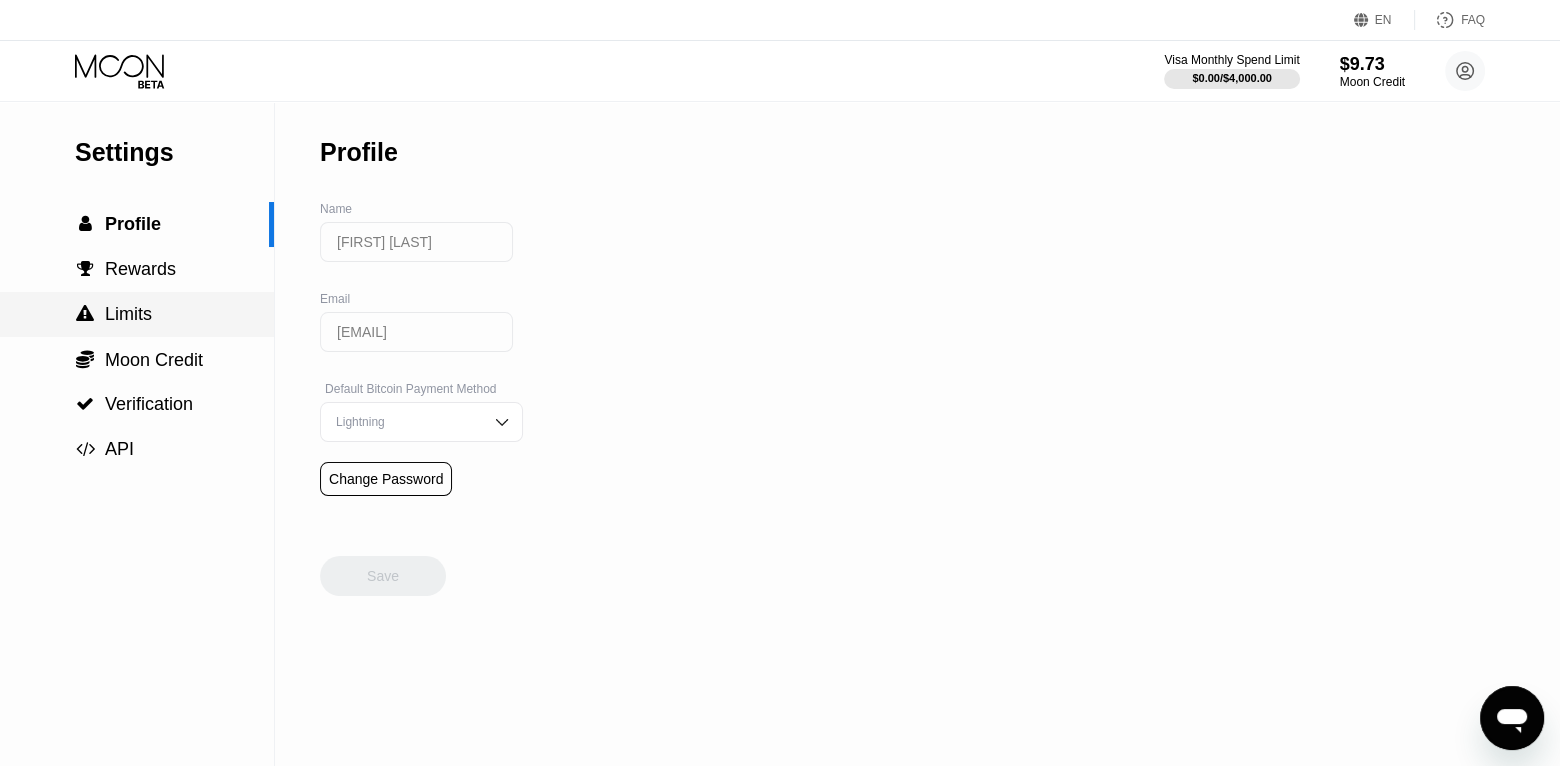 click on " Limits" at bounding box center [137, 314] 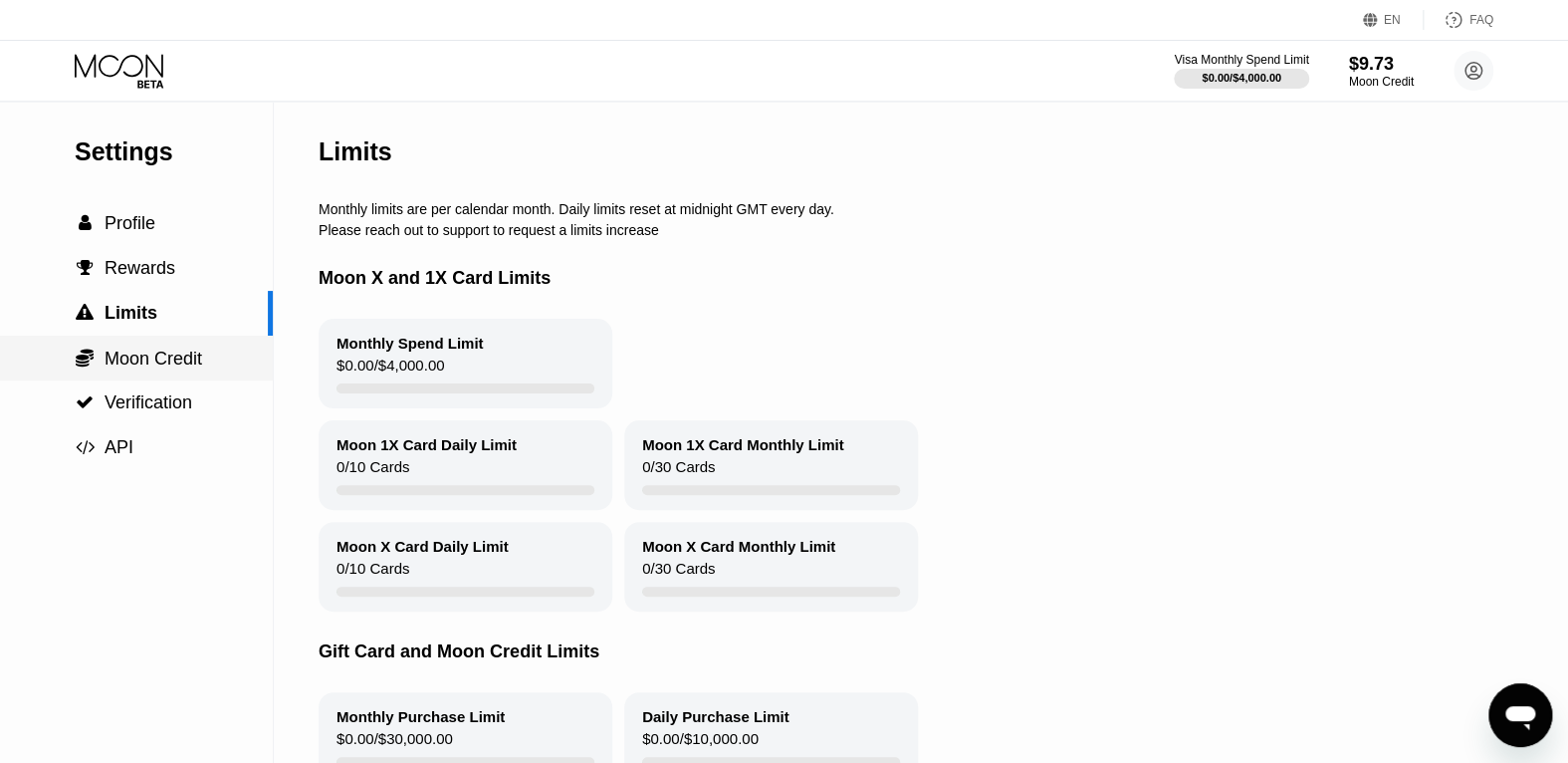 click on "Moon Credit" at bounding box center [153, 359] 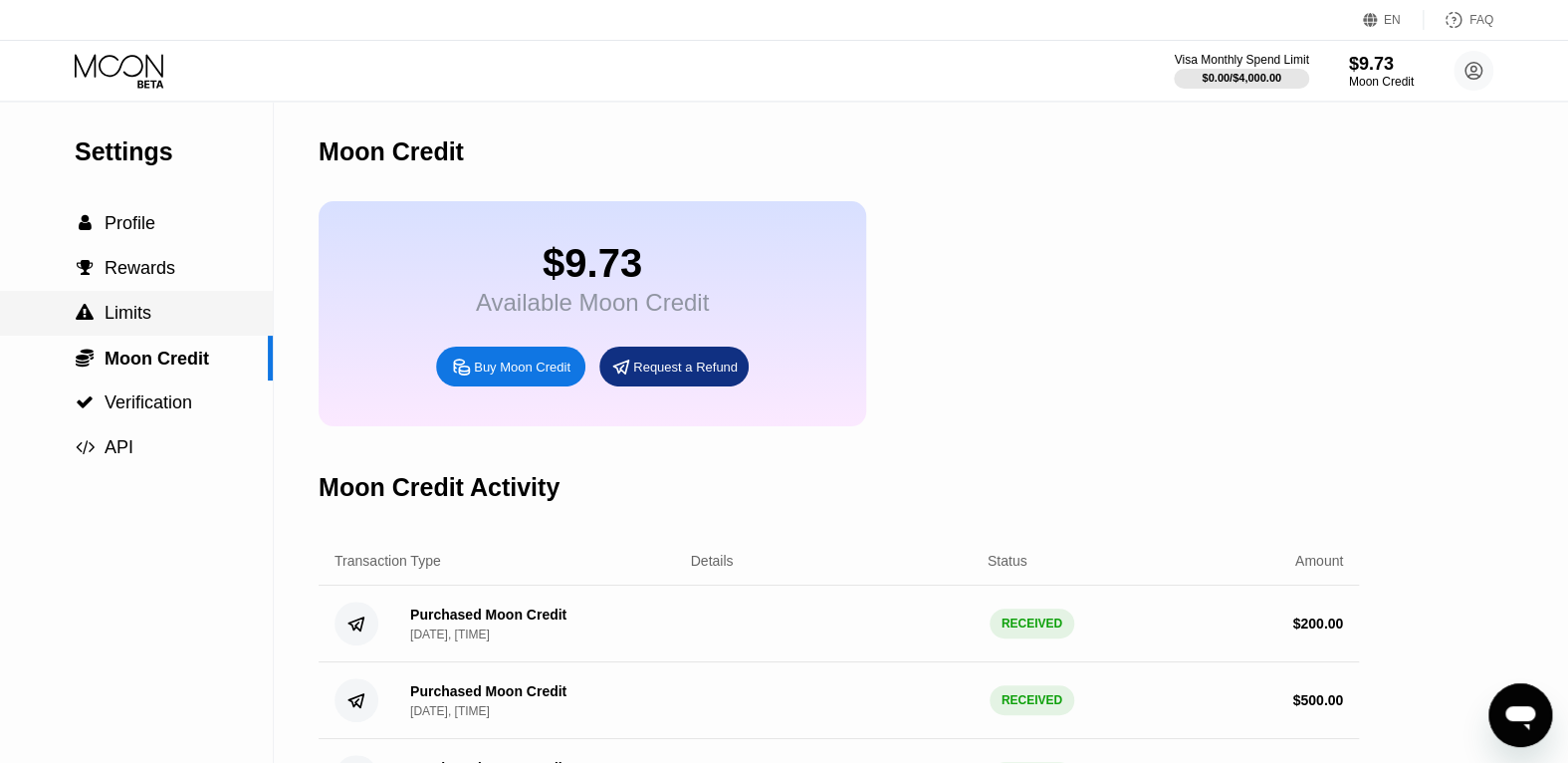 click on " Limits" at bounding box center [136, 313] 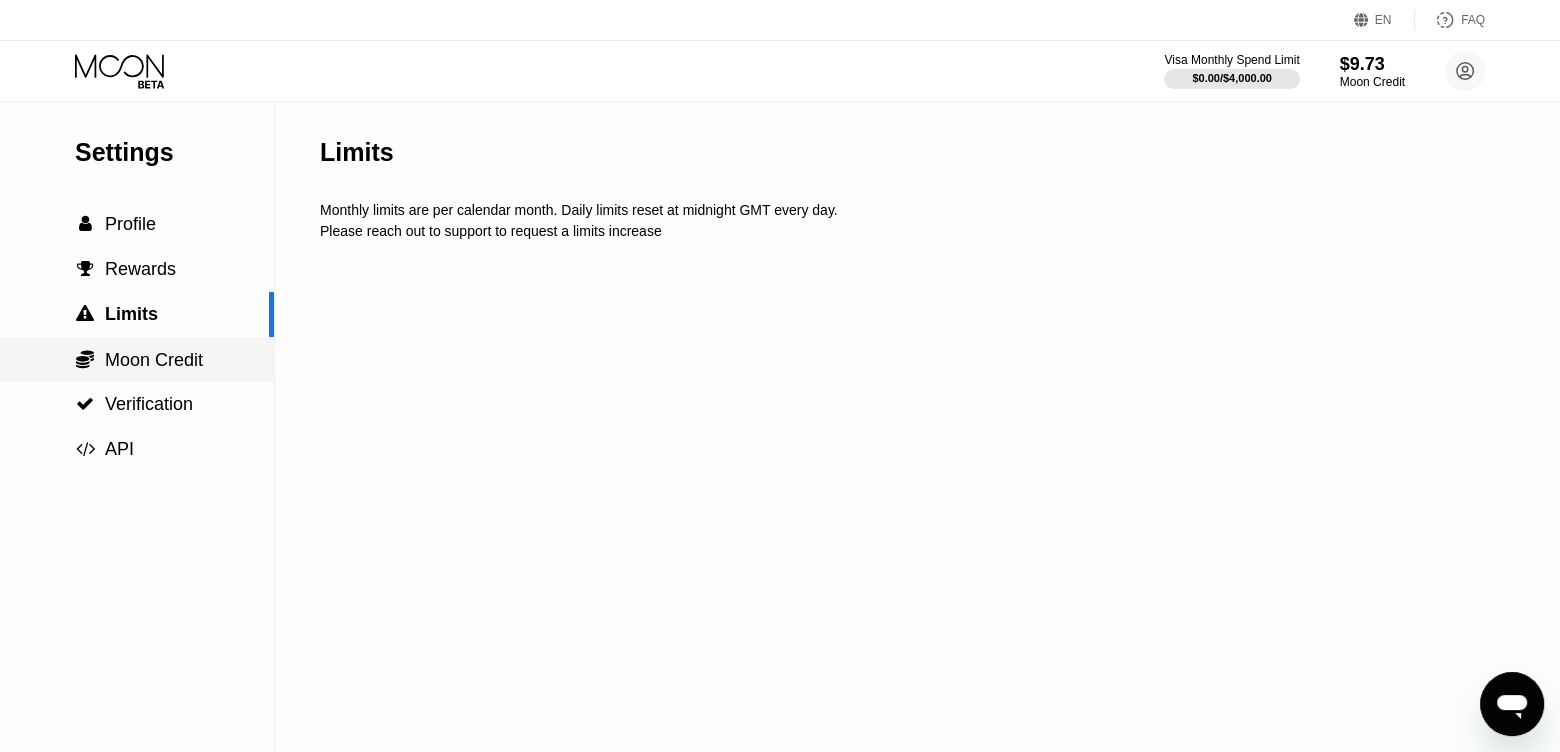 click on "Moon Credit" at bounding box center (154, 360) 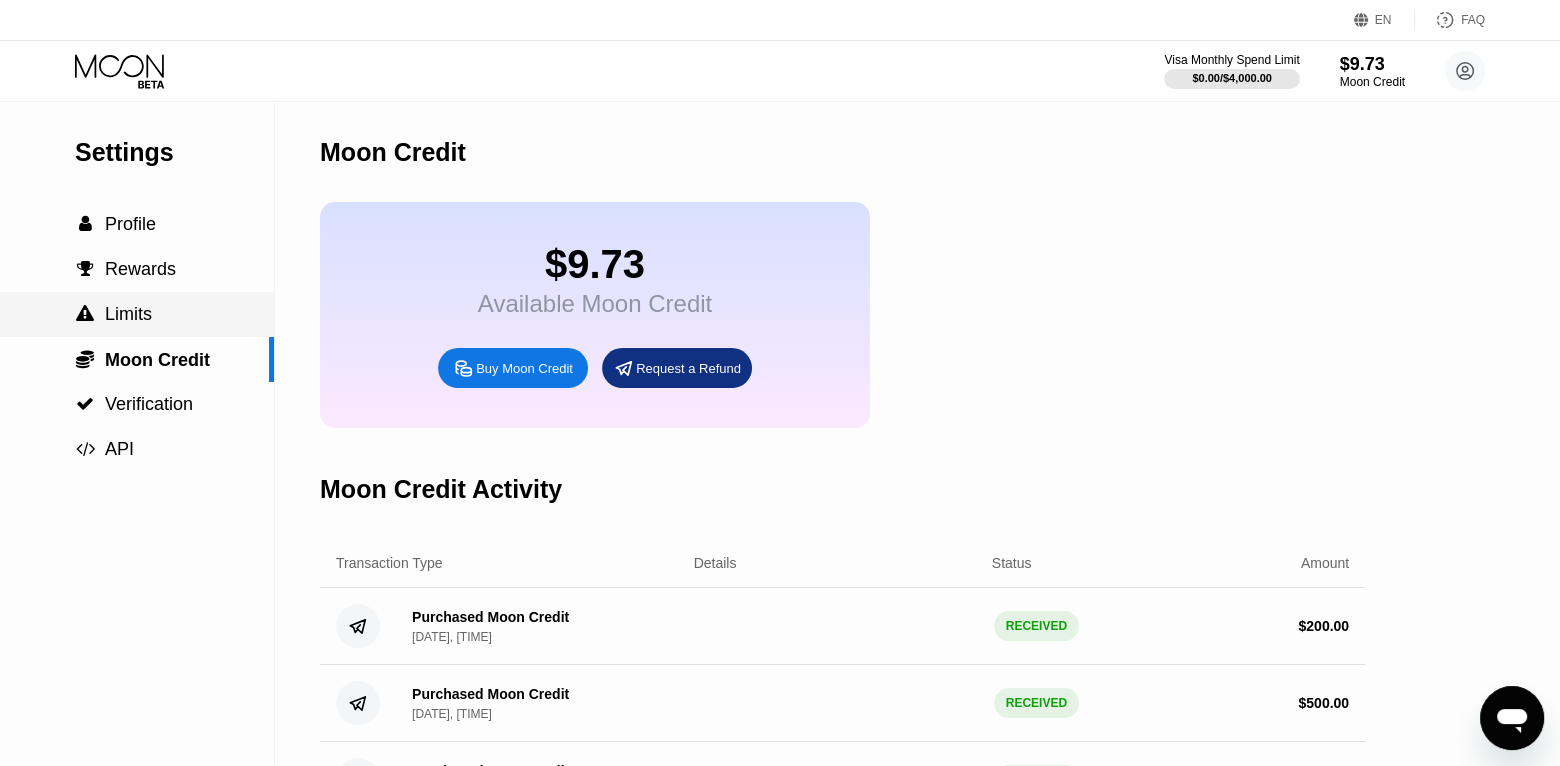 click on "Limits" at bounding box center [128, 314] 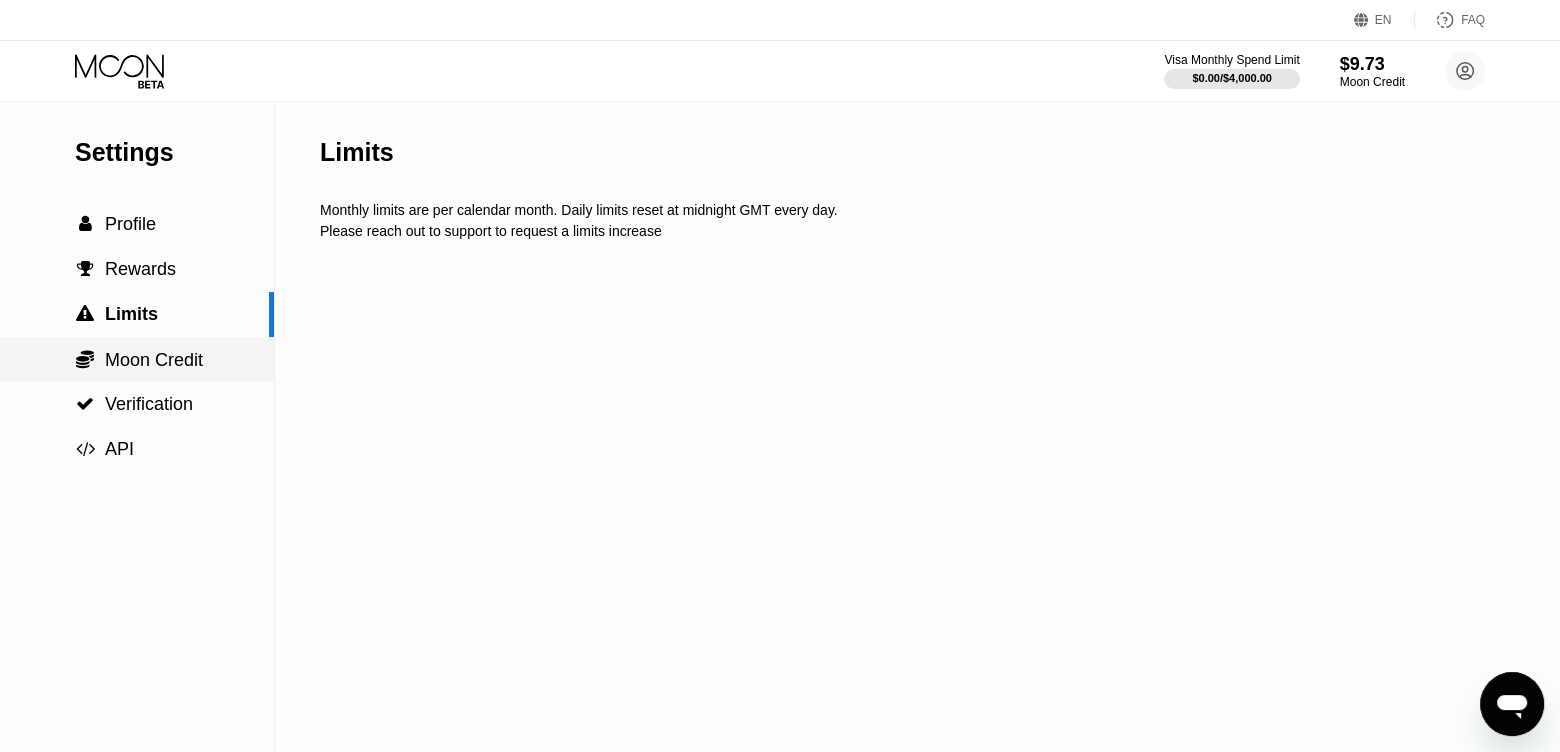click on "Moon Credit" at bounding box center (154, 360) 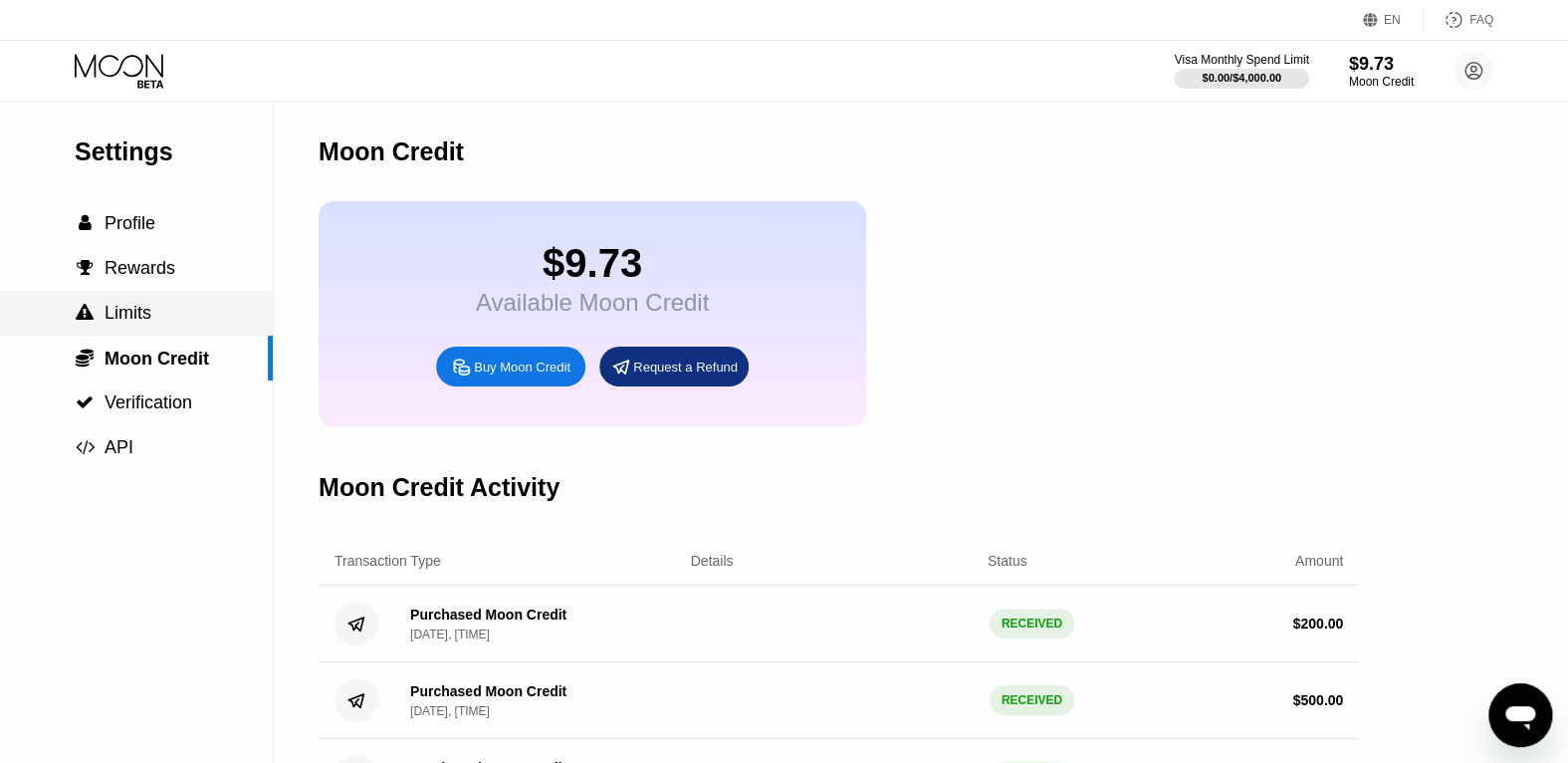 click on "Limits" at bounding box center [127, 313] 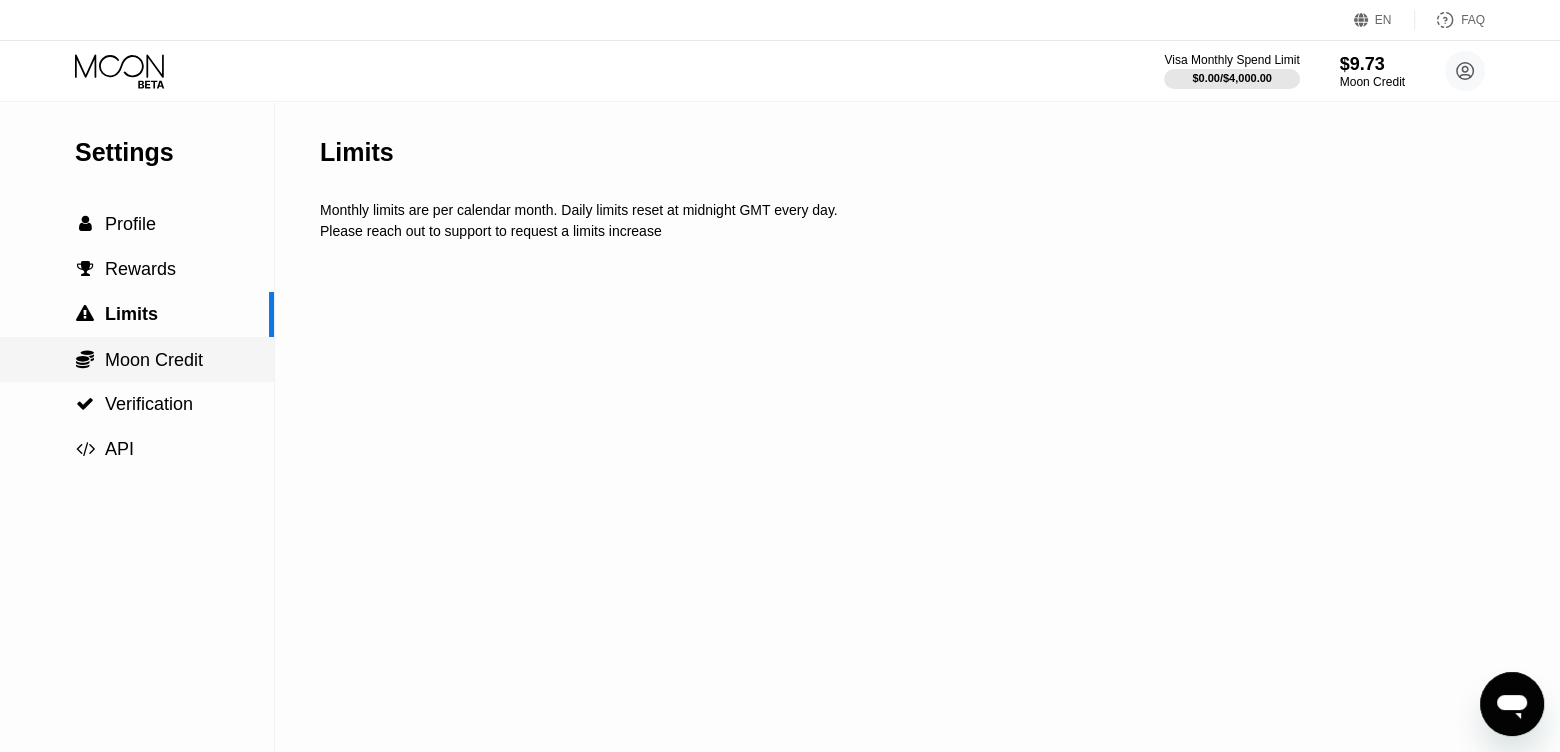 click on " Moon Credit" at bounding box center (137, 359) 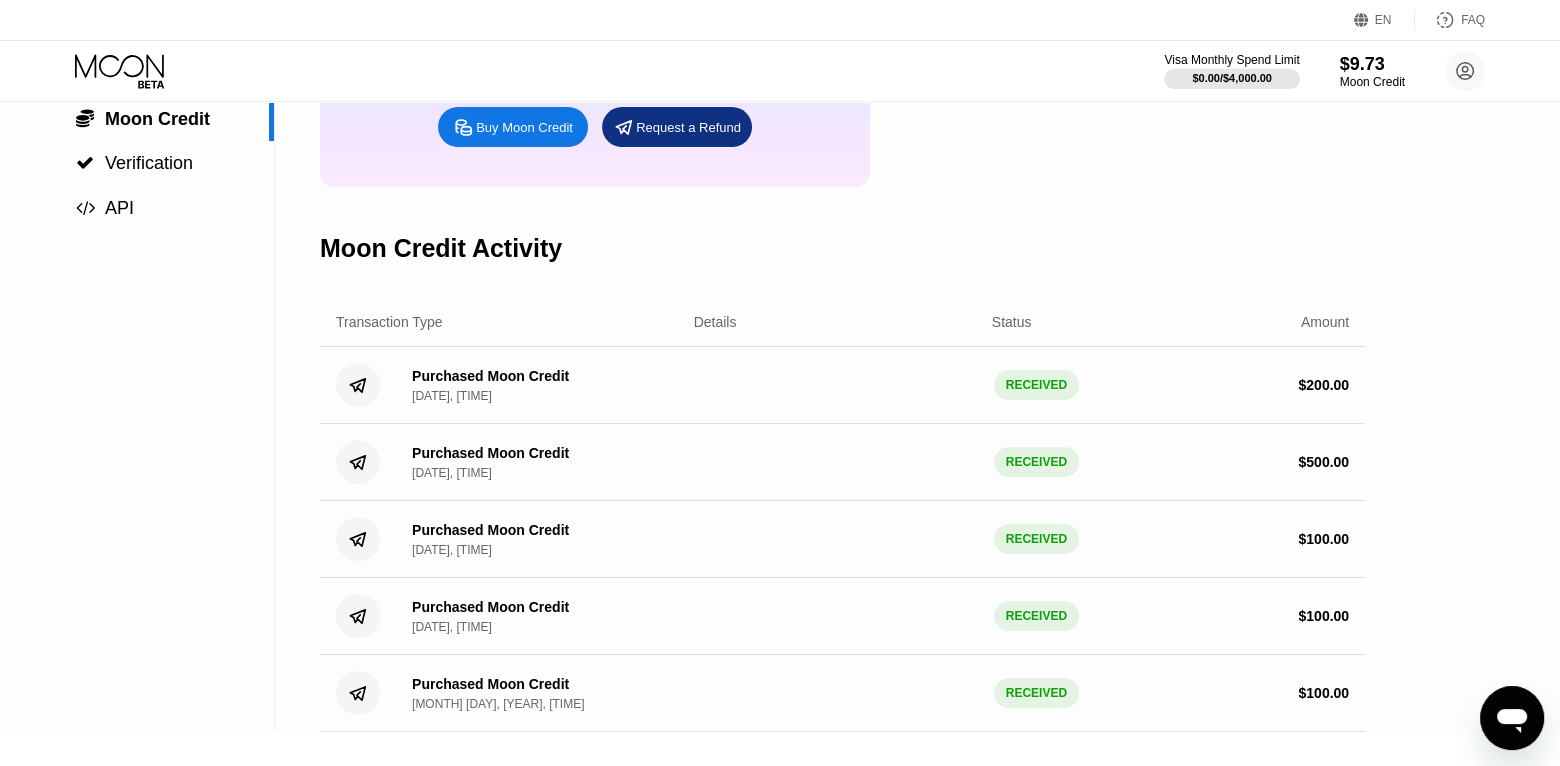 scroll, scrollTop: 0, scrollLeft: 0, axis: both 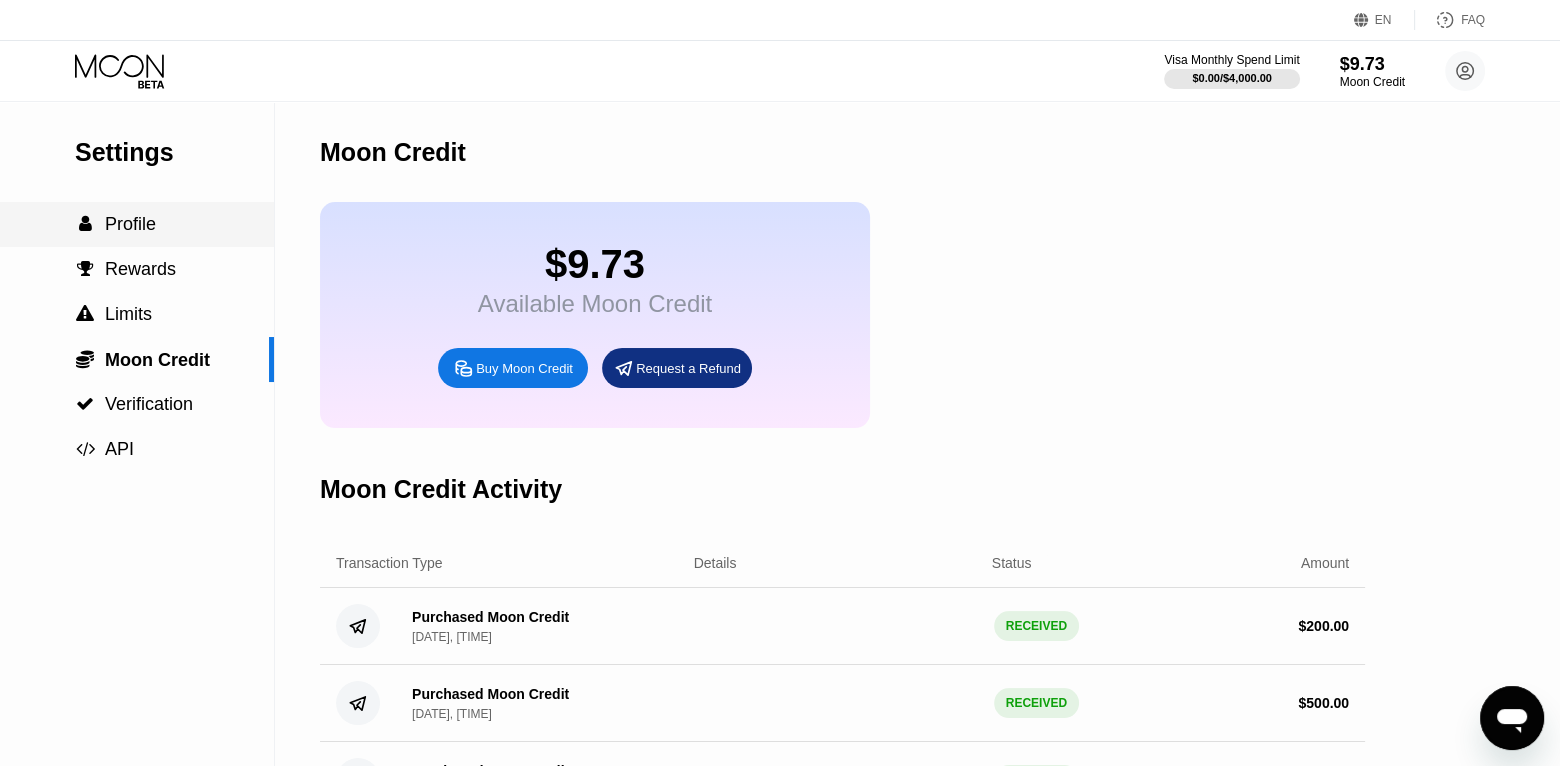 click on " Profile" at bounding box center [137, 224] 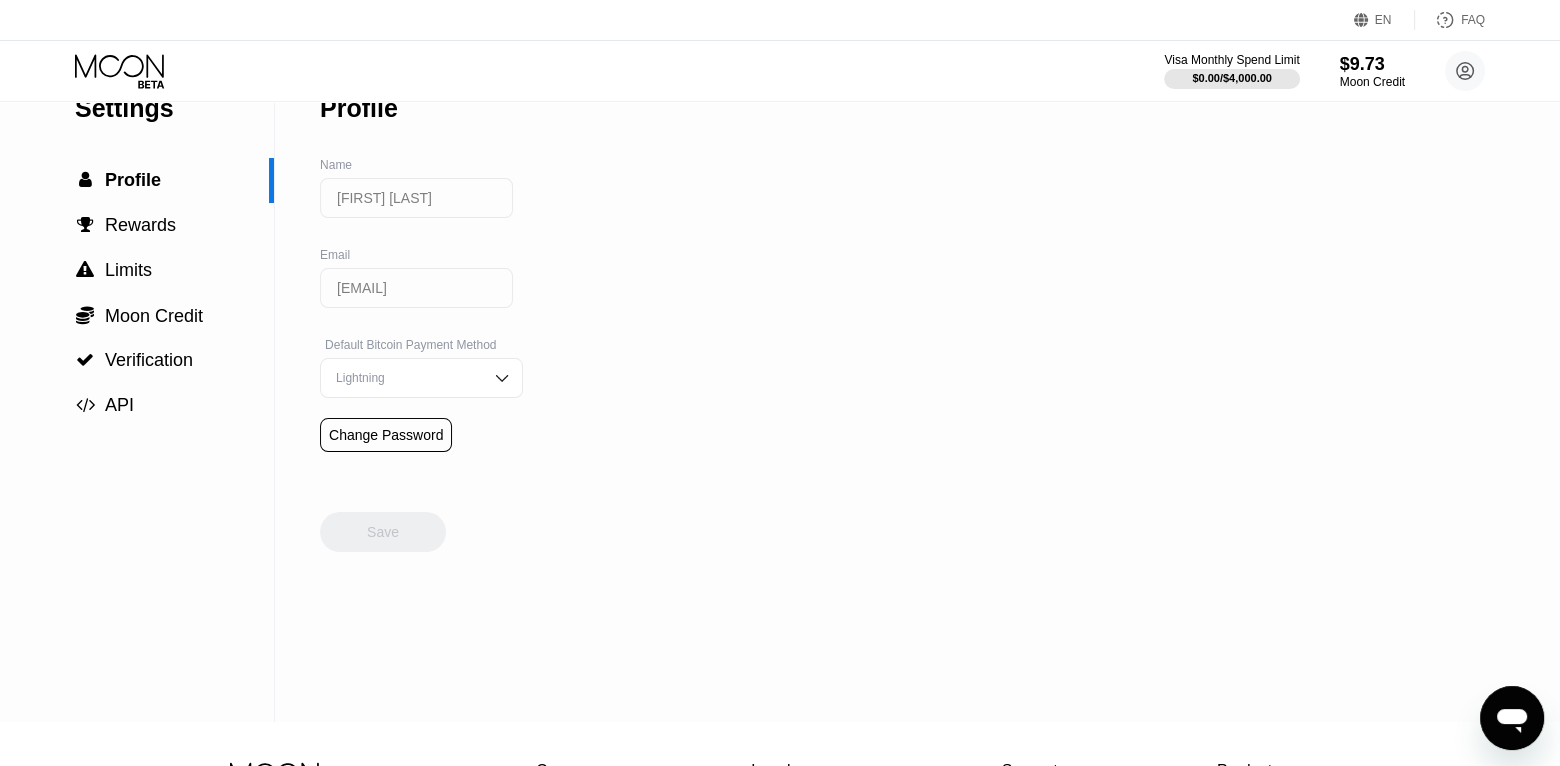 scroll, scrollTop: 0, scrollLeft: 0, axis: both 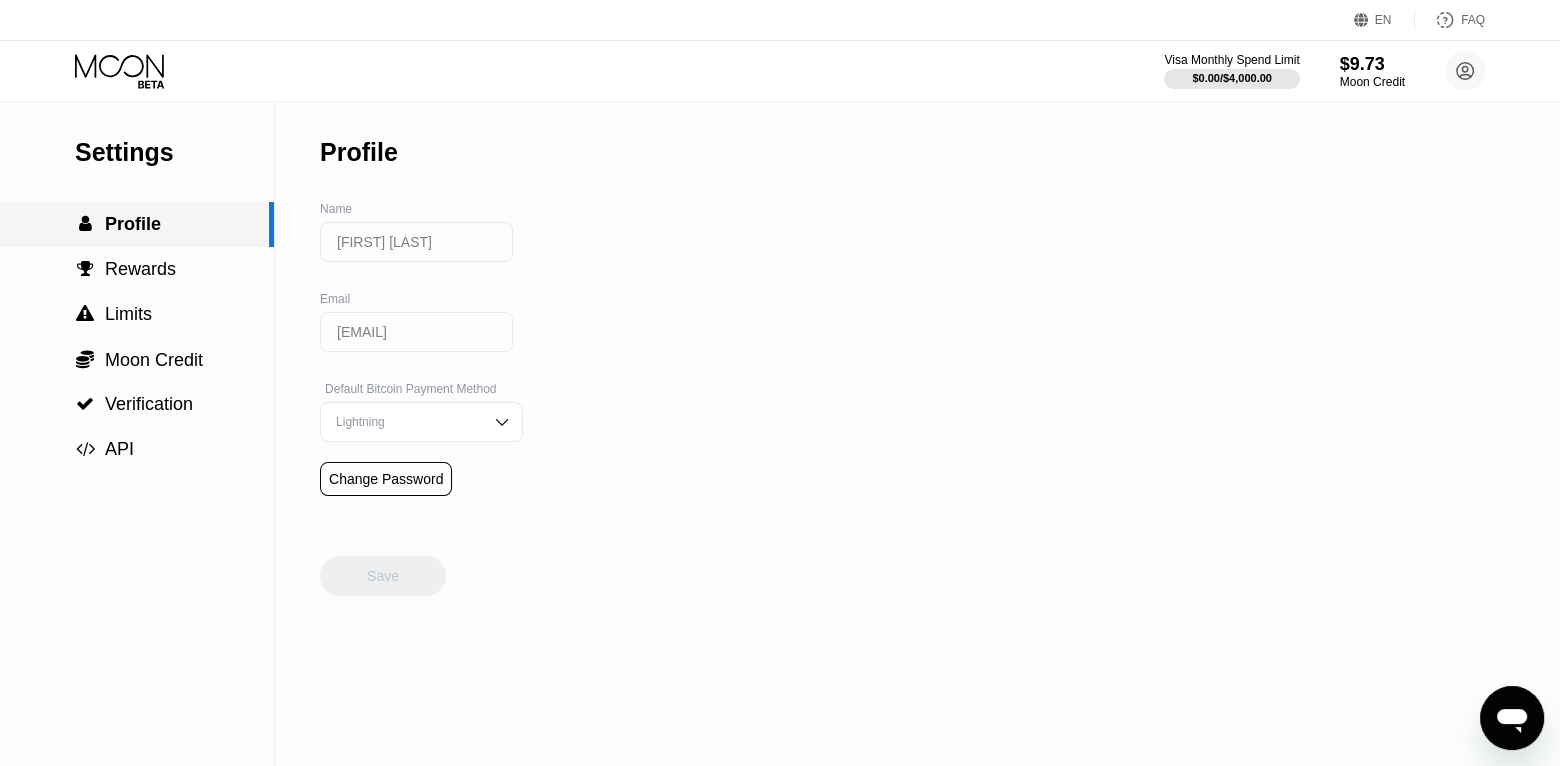 click on "Profile" at bounding box center (133, 224) 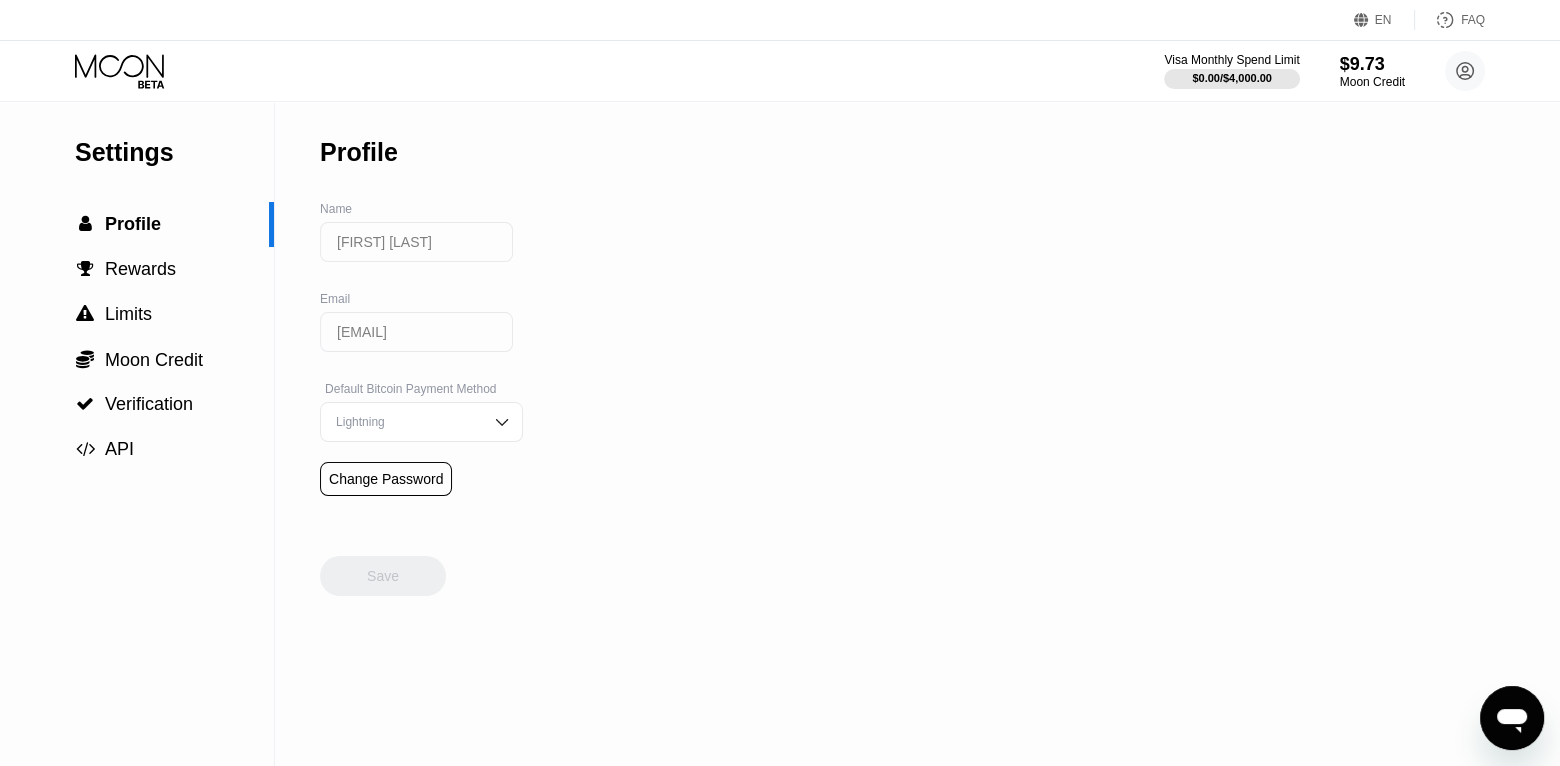 scroll, scrollTop: 0, scrollLeft: 0, axis: both 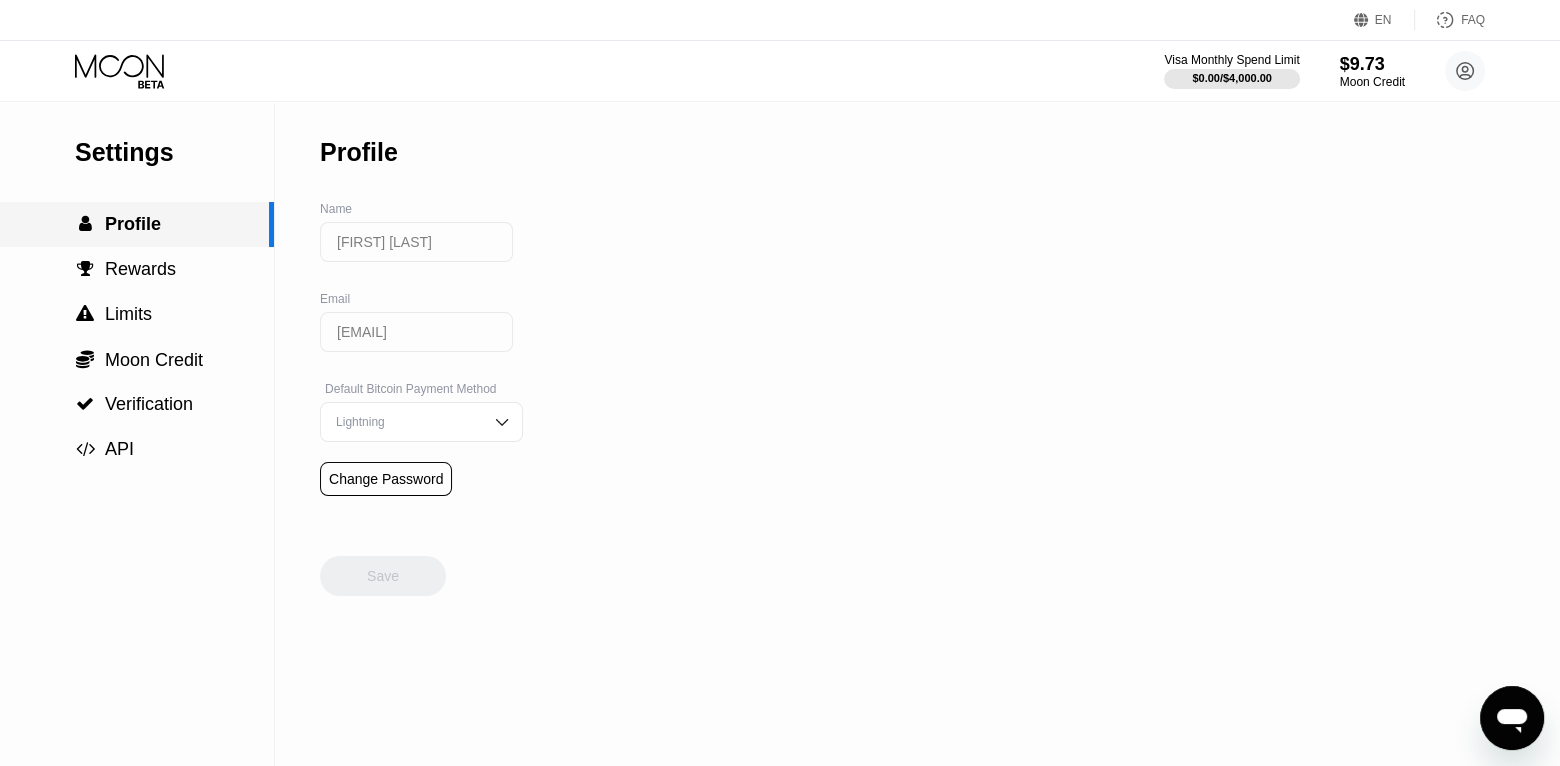 click on "Profile" at bounding box center (133, 224) 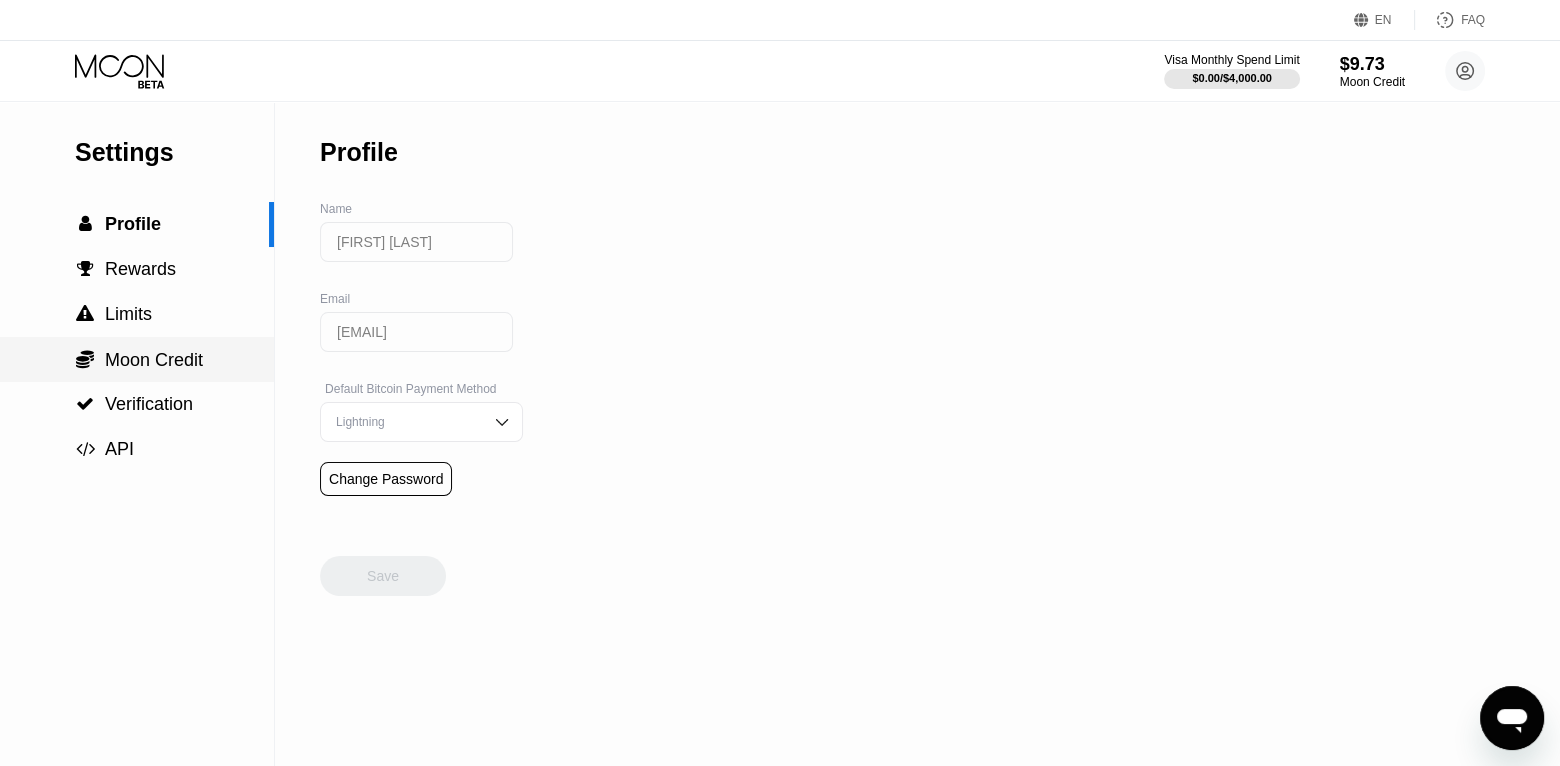 click on "Moon Credit" at bounding box center [154, 360] 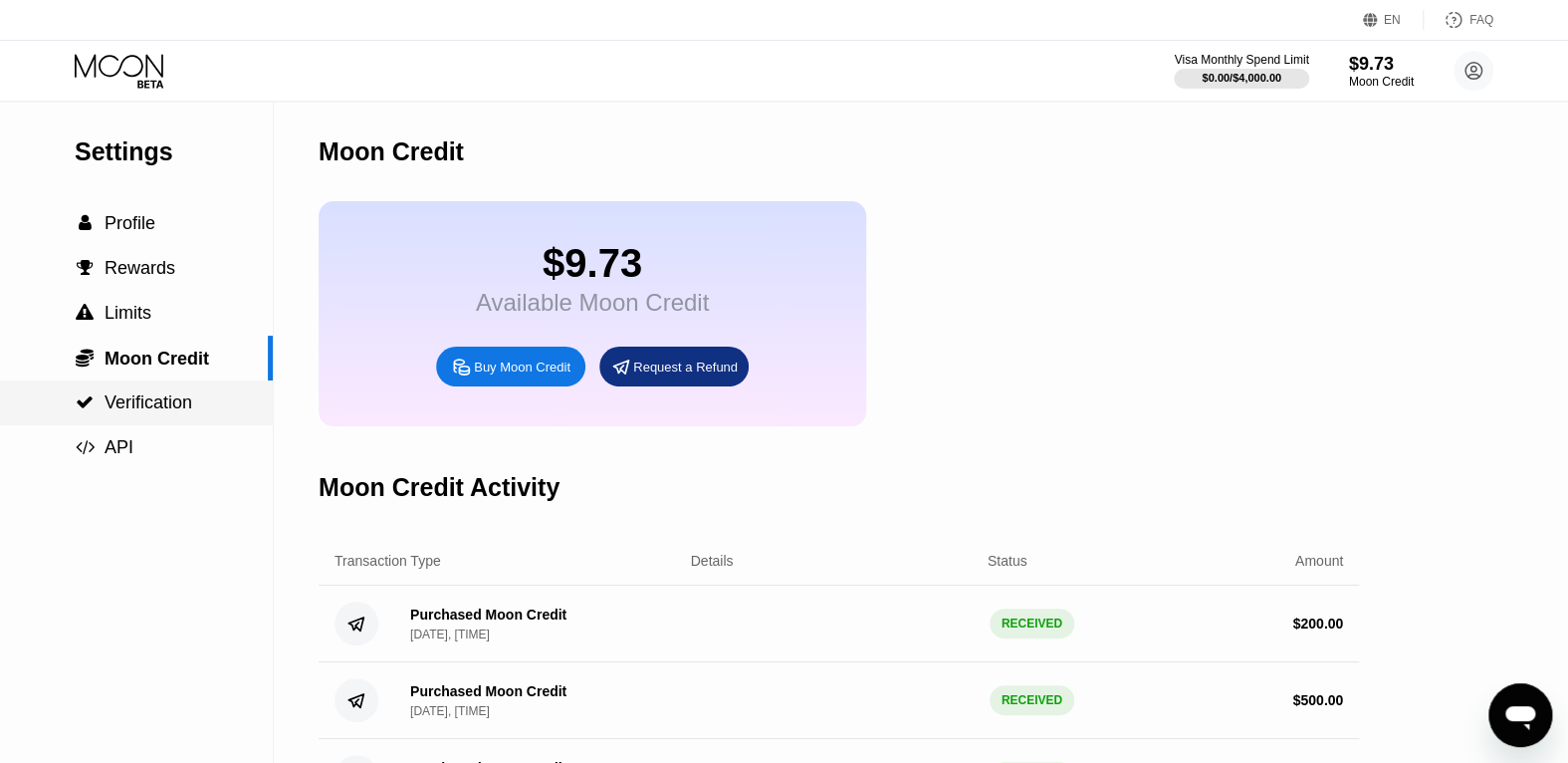 click on "Verification" at bounding box center (148, 402) 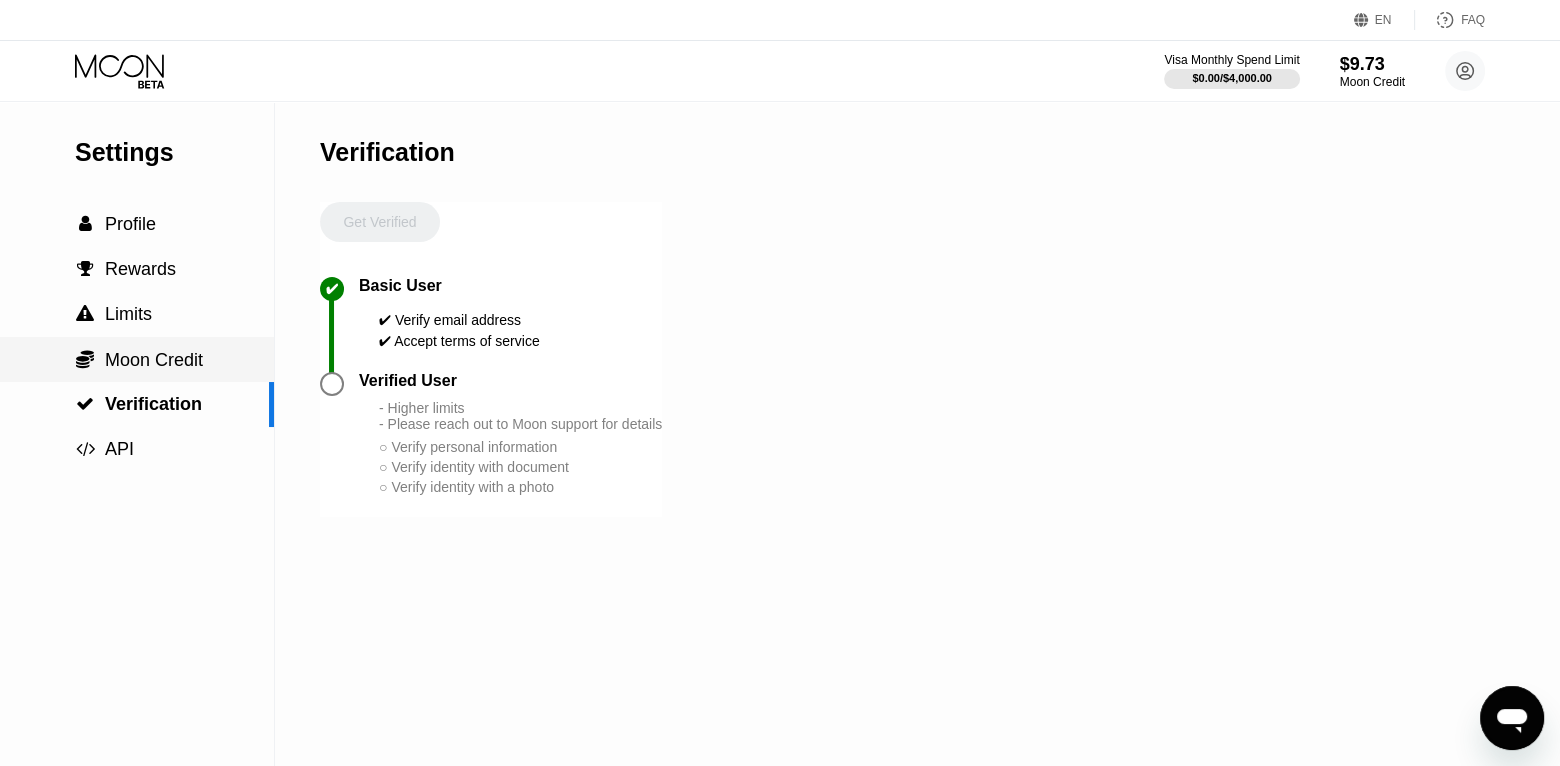 click on "Moon Credit" at bounding box center [154, 360] 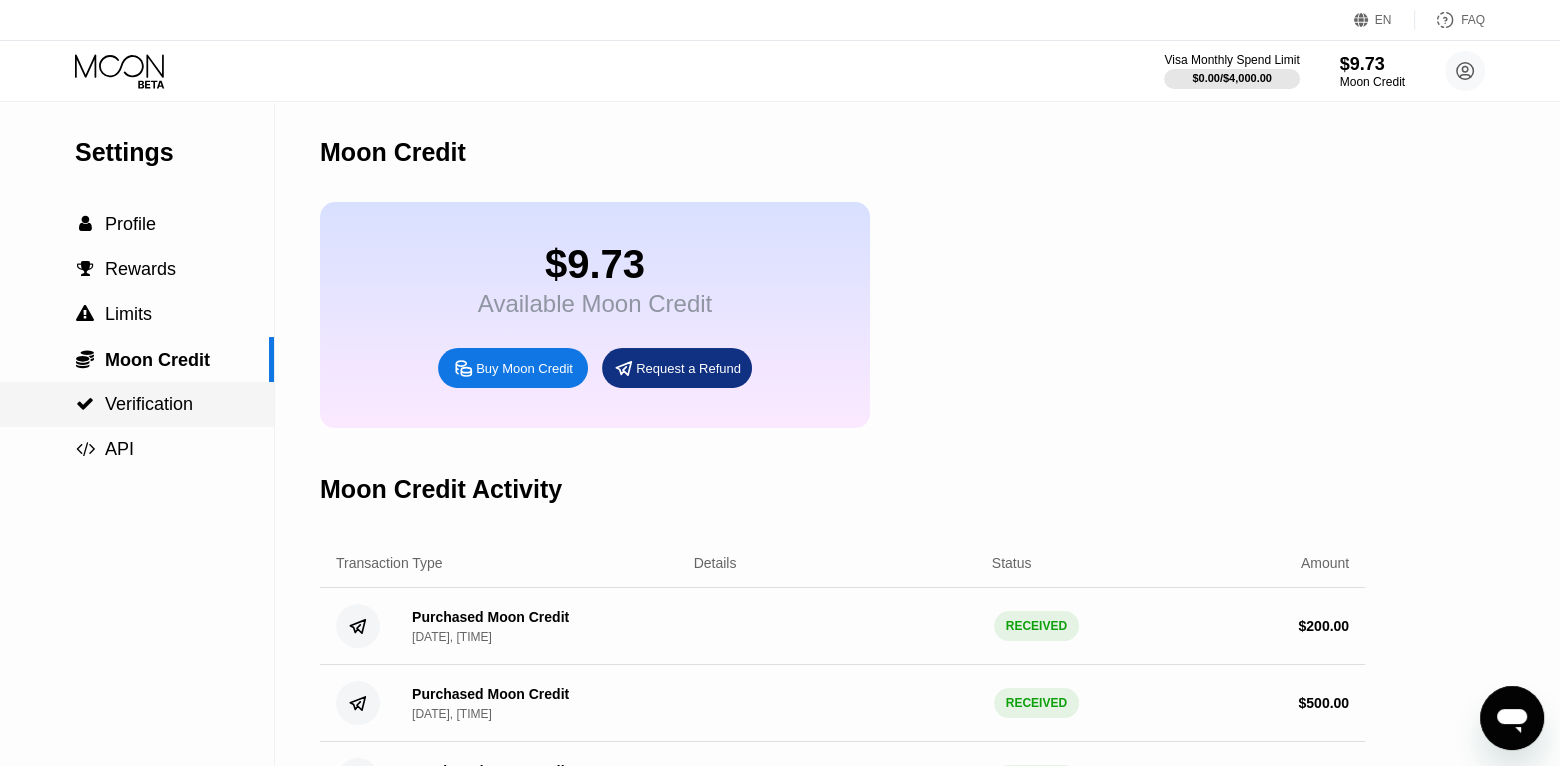 click on " Verification" at bounding box center [137, 404] 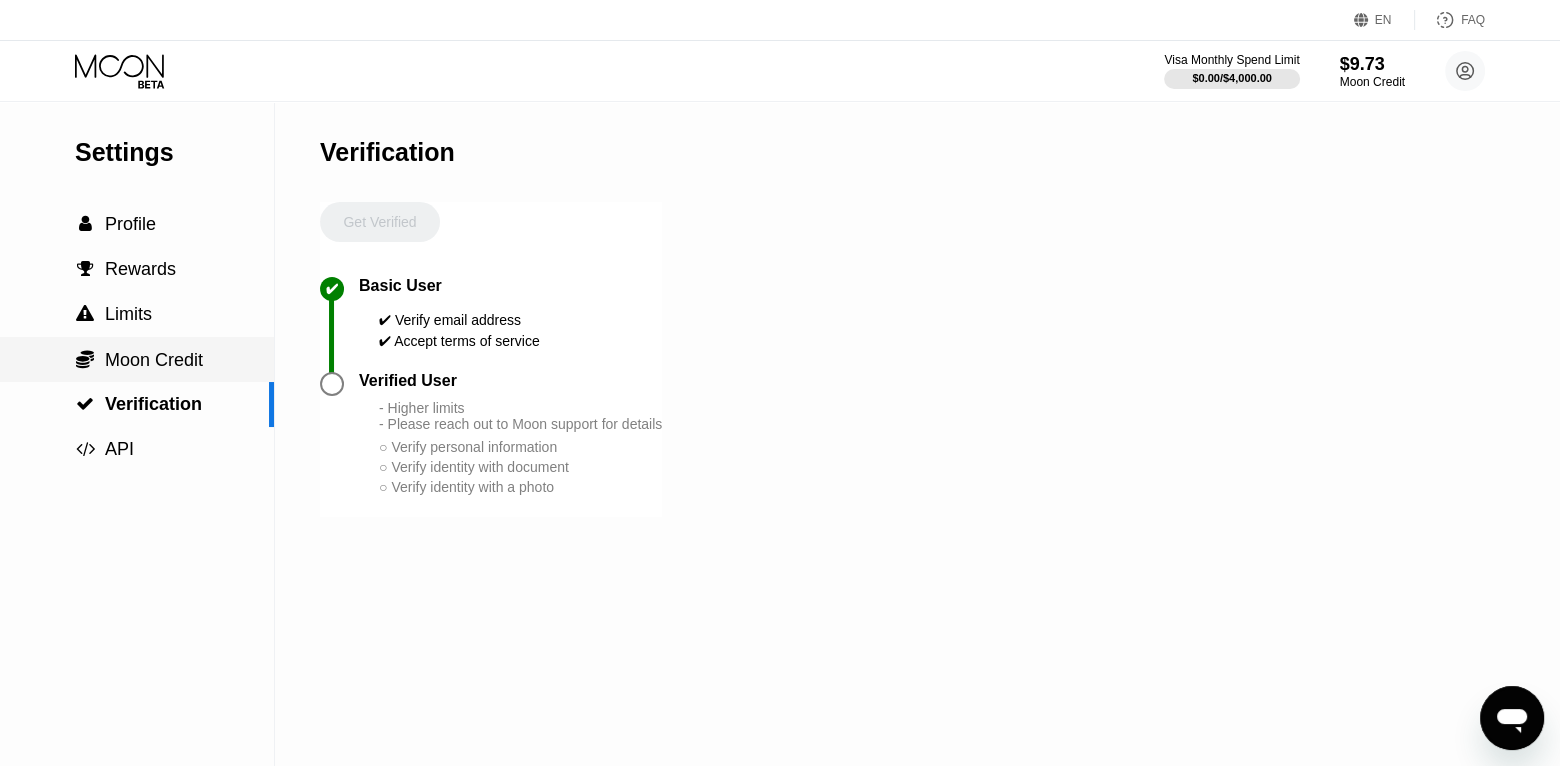 click on "Moon Credit" at bounding box center [154, 360] 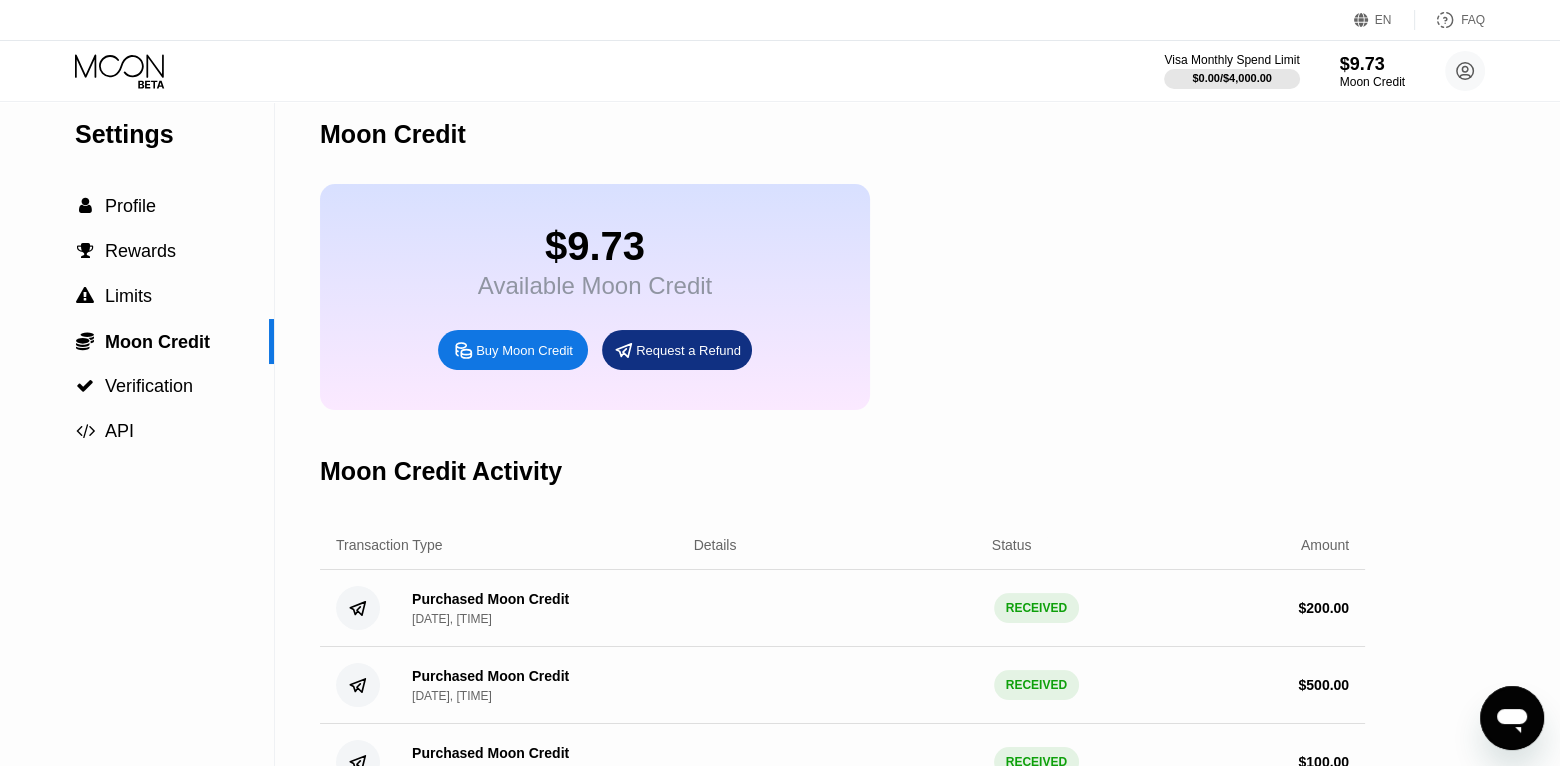 scroll, scrollTop: 0, scrollLeft: 0, axis: both 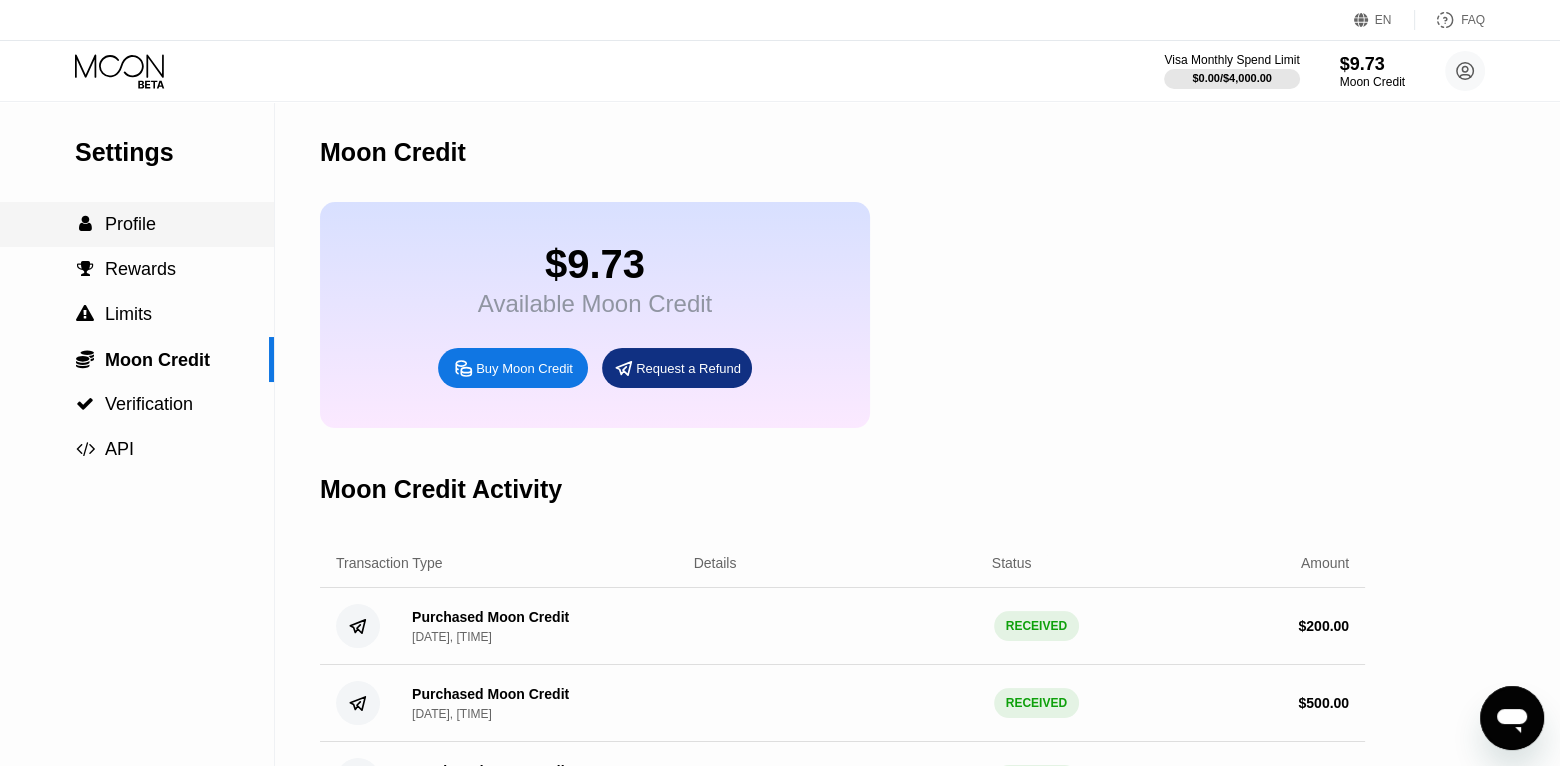click on "Profile" at bounding box center [130, 224] 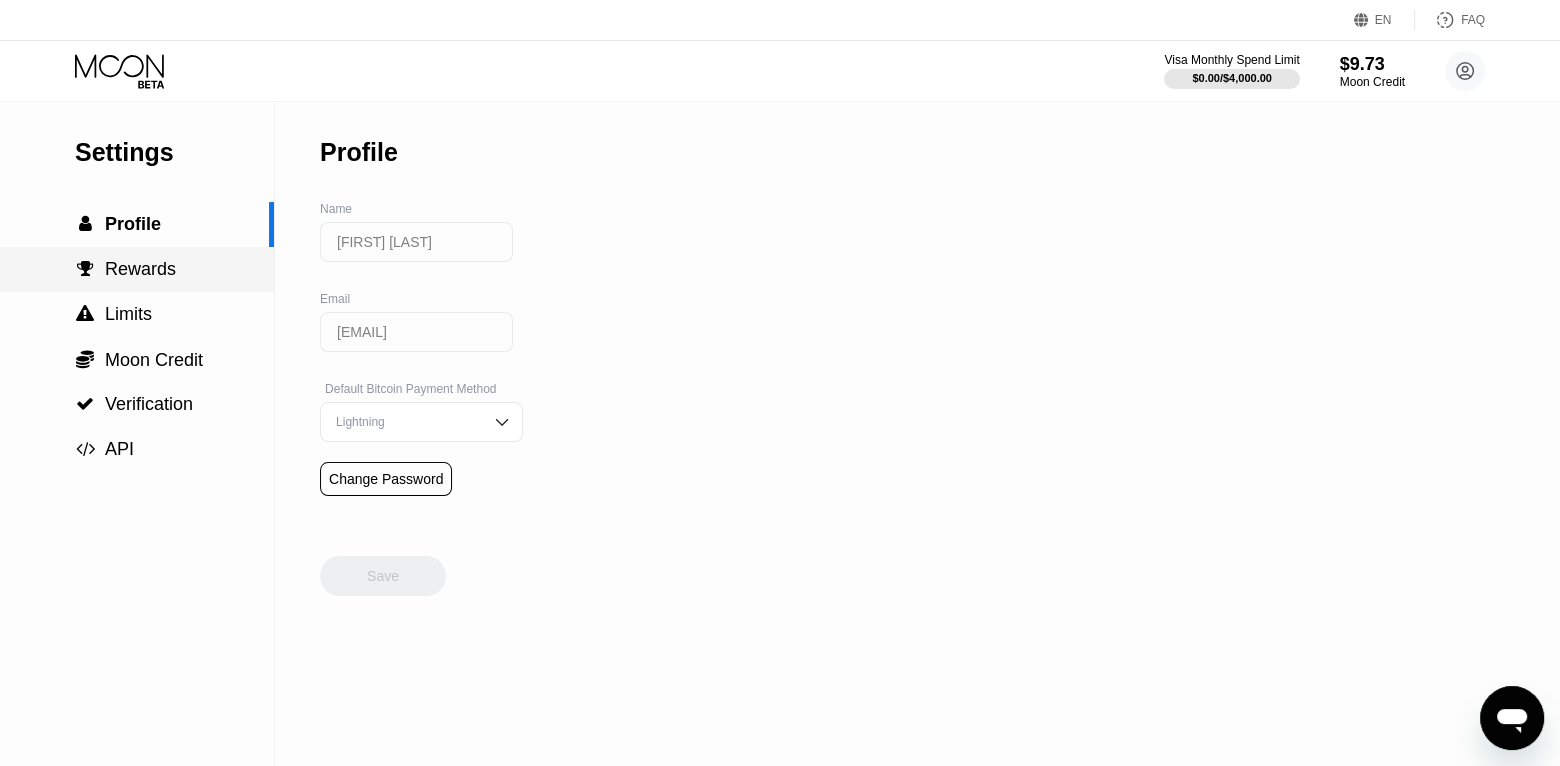 click on "Rewards" at bounding box center (140, 269) 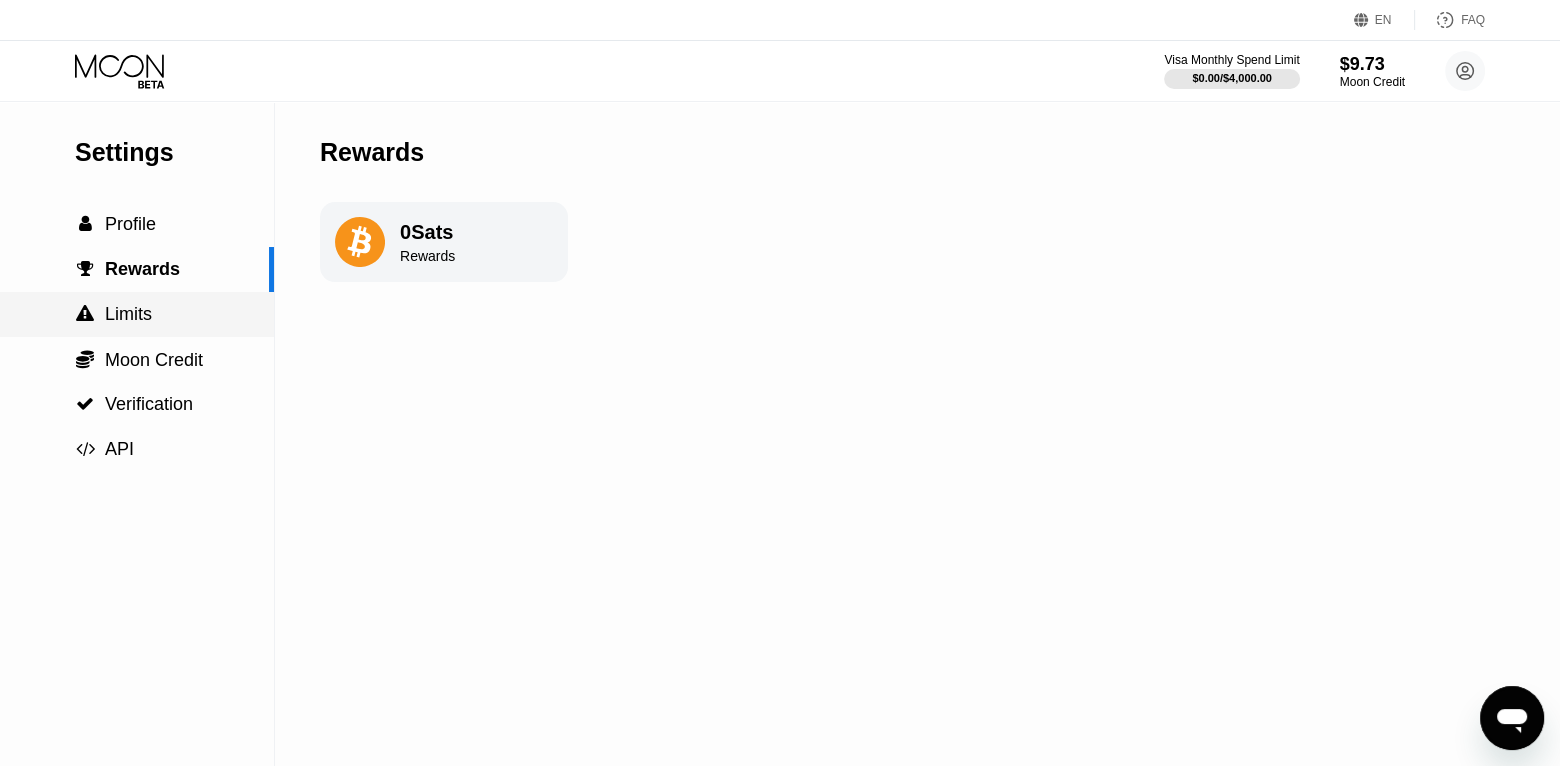 click on " Limits" at bounding box center [137, 314] 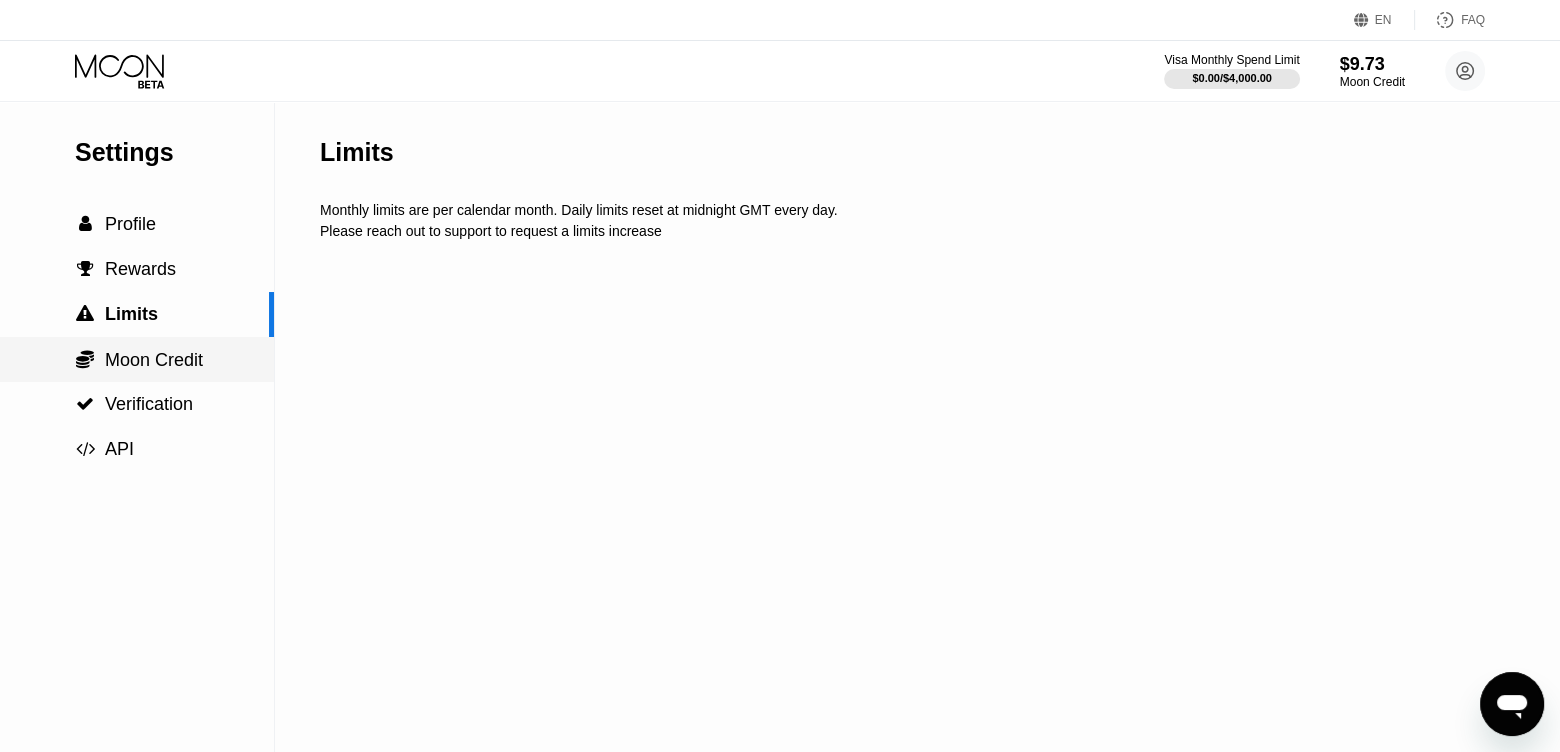 click on "Moon Credit" at bounding box center (154, 360) 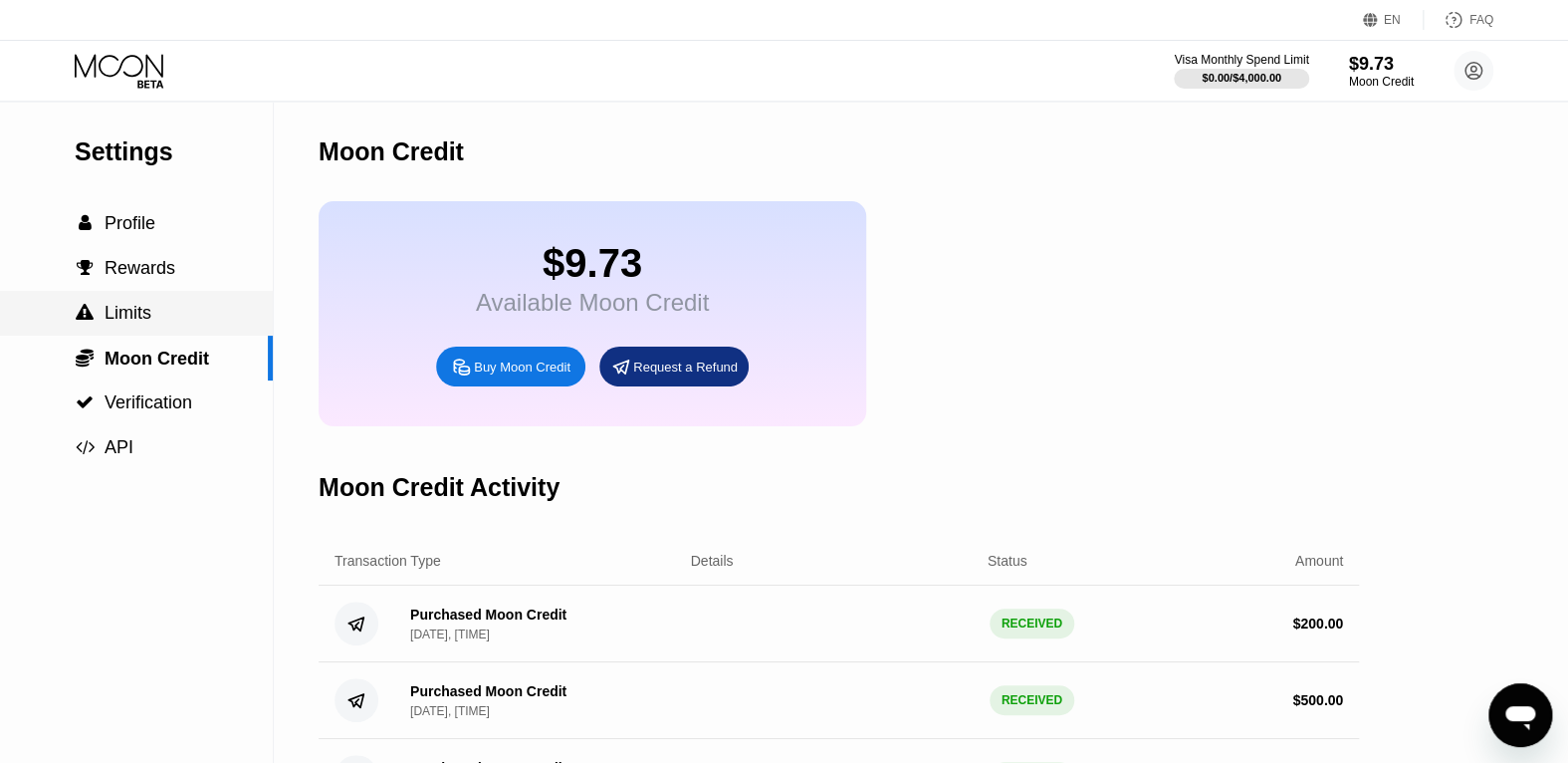 click on " Limits" at bounding box center [136, 313] 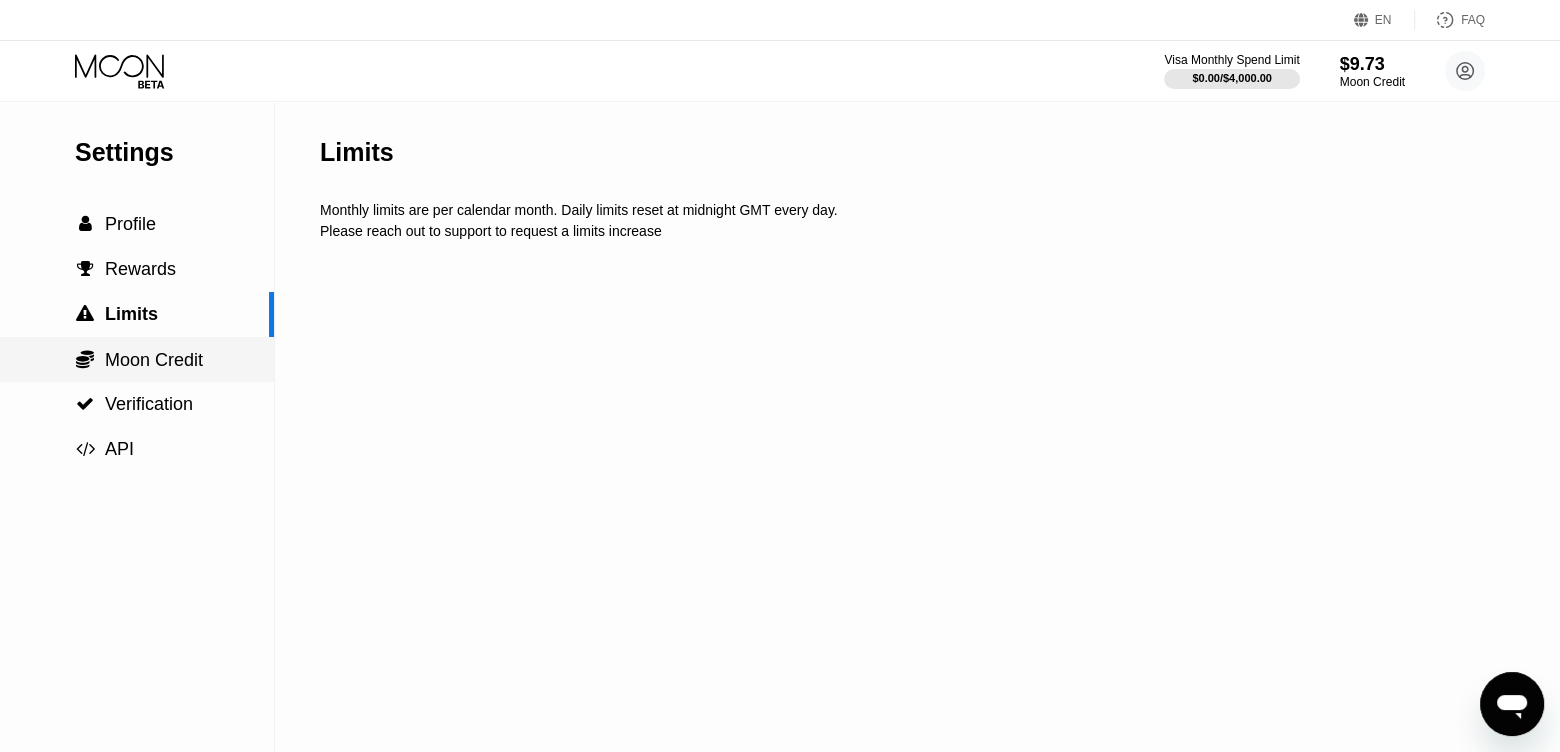 drag, startPoint x: 166, startPoint y: 356, endPoint x: 168, endPoint y: 331, distance: 25.079872 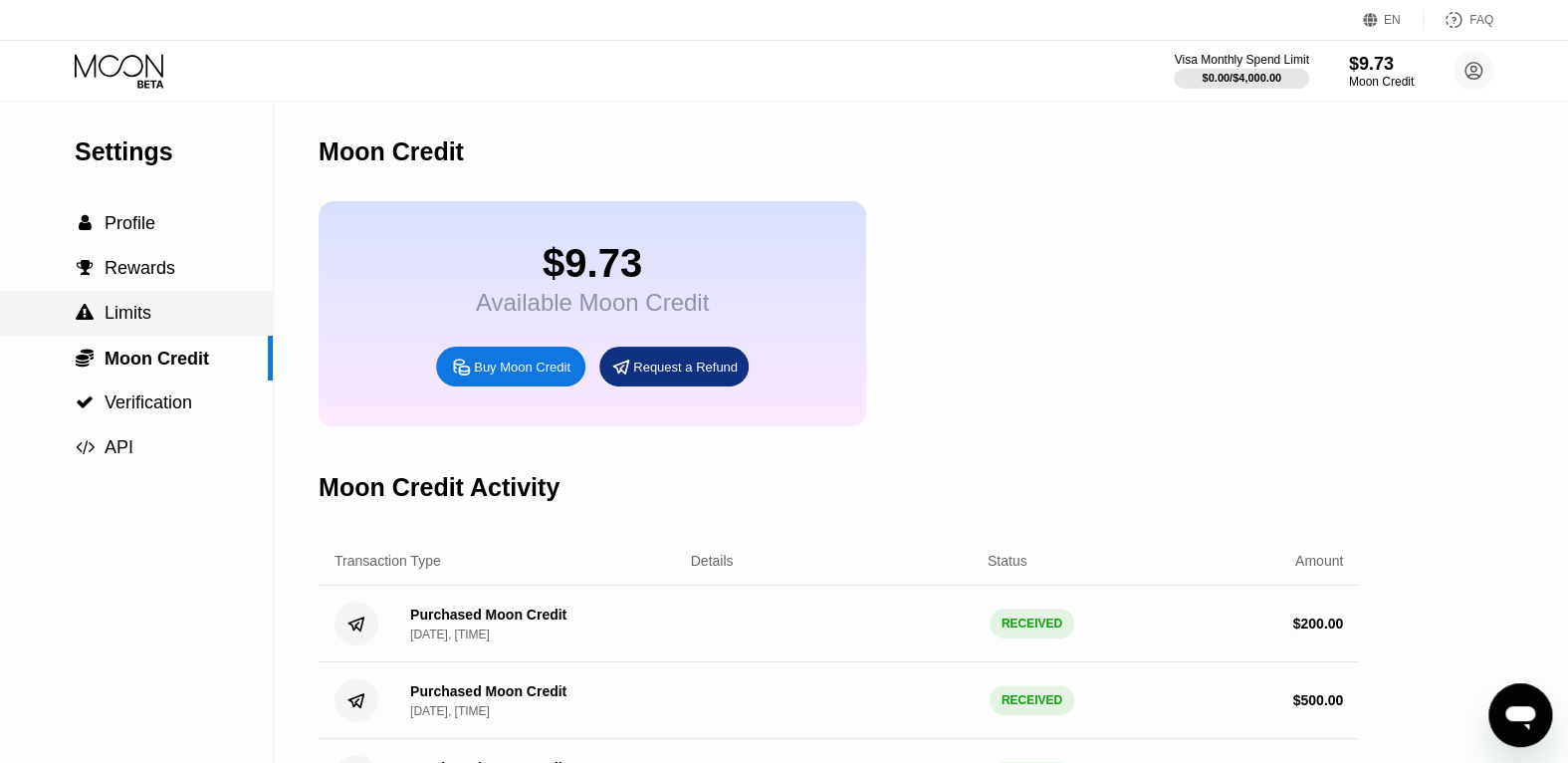 click on " Limits" at bounding box center [136, 313] 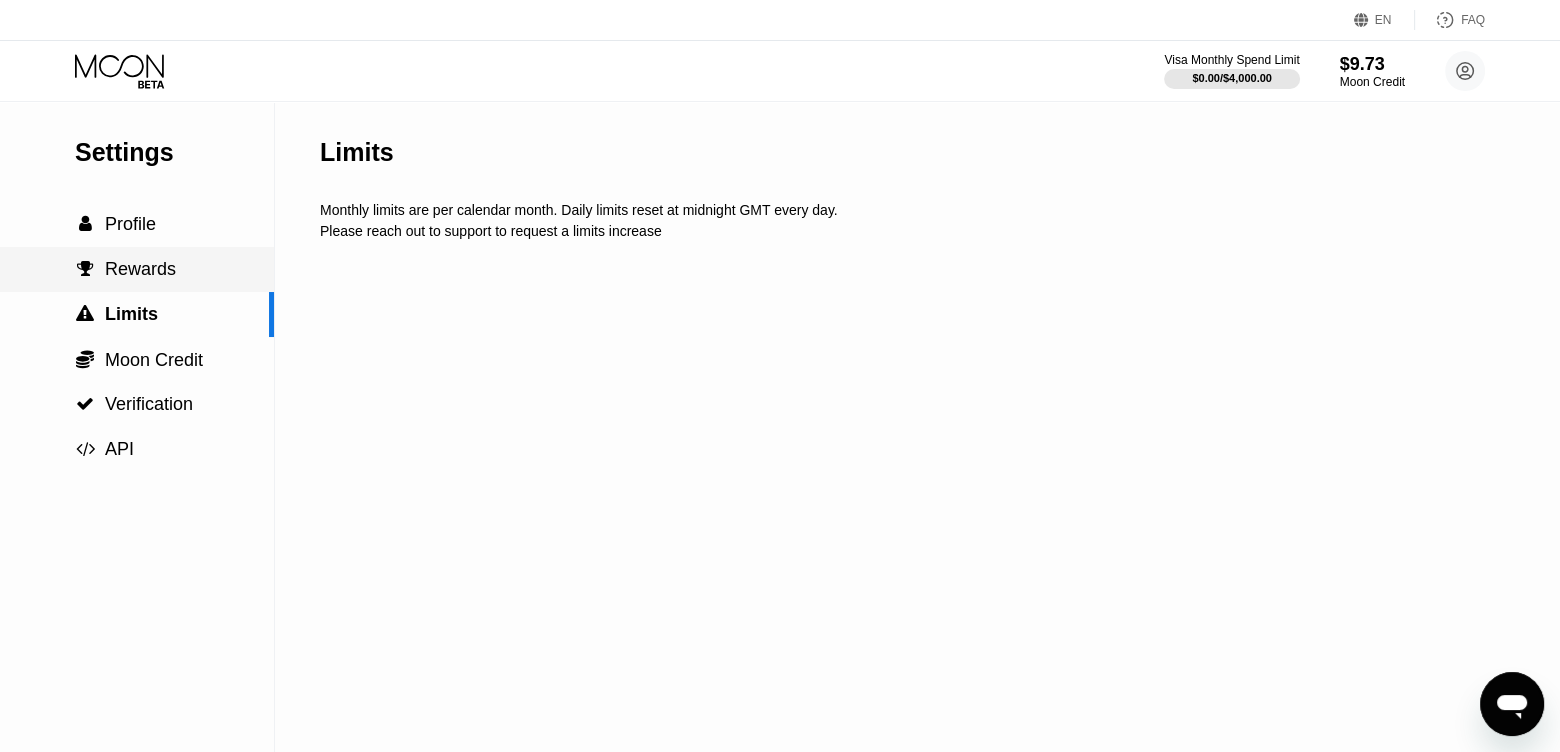 click on "Rewards" at bounding box center (140, 269) 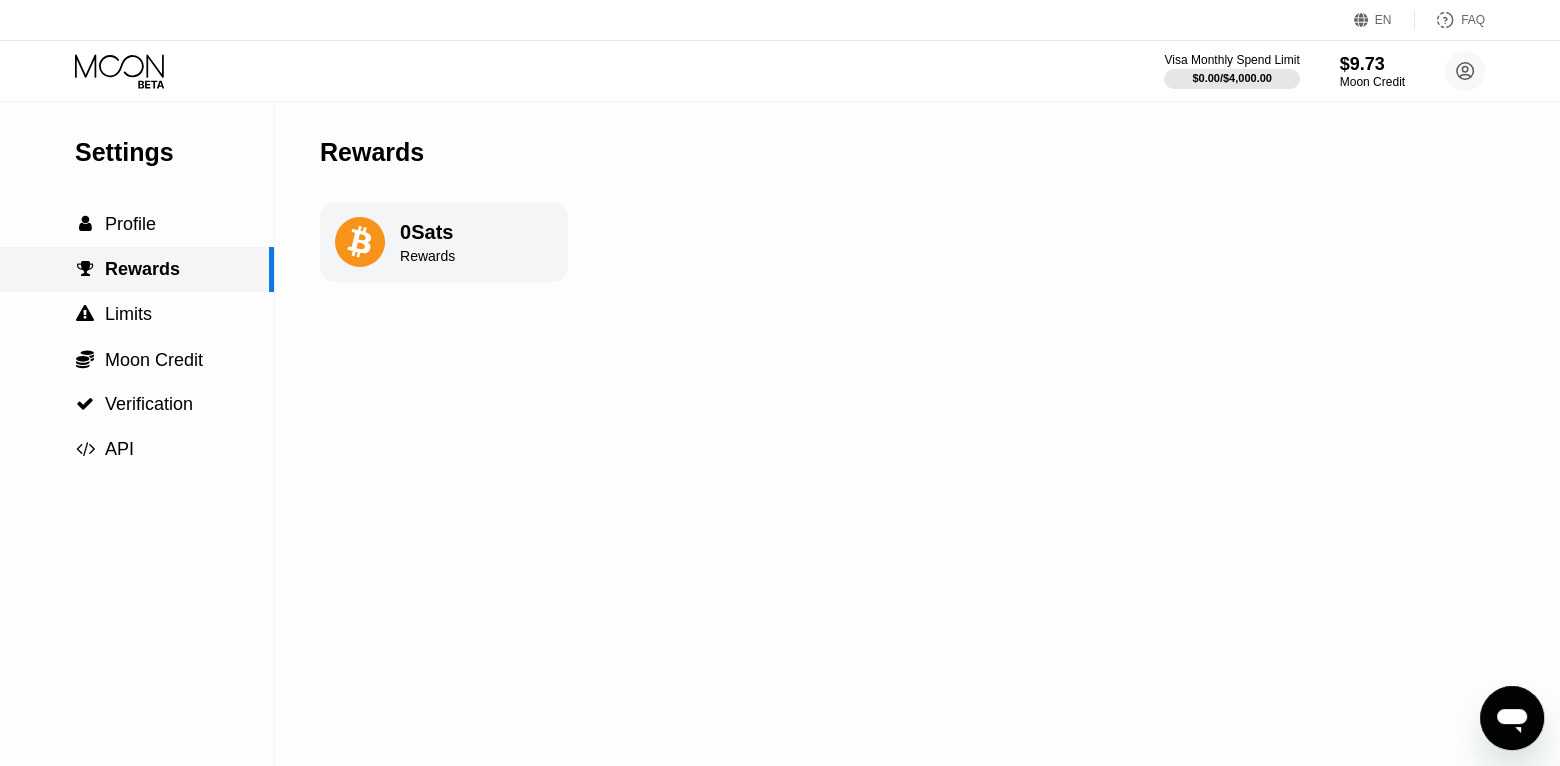 click on "Profile" at bounding box center (130, 224) 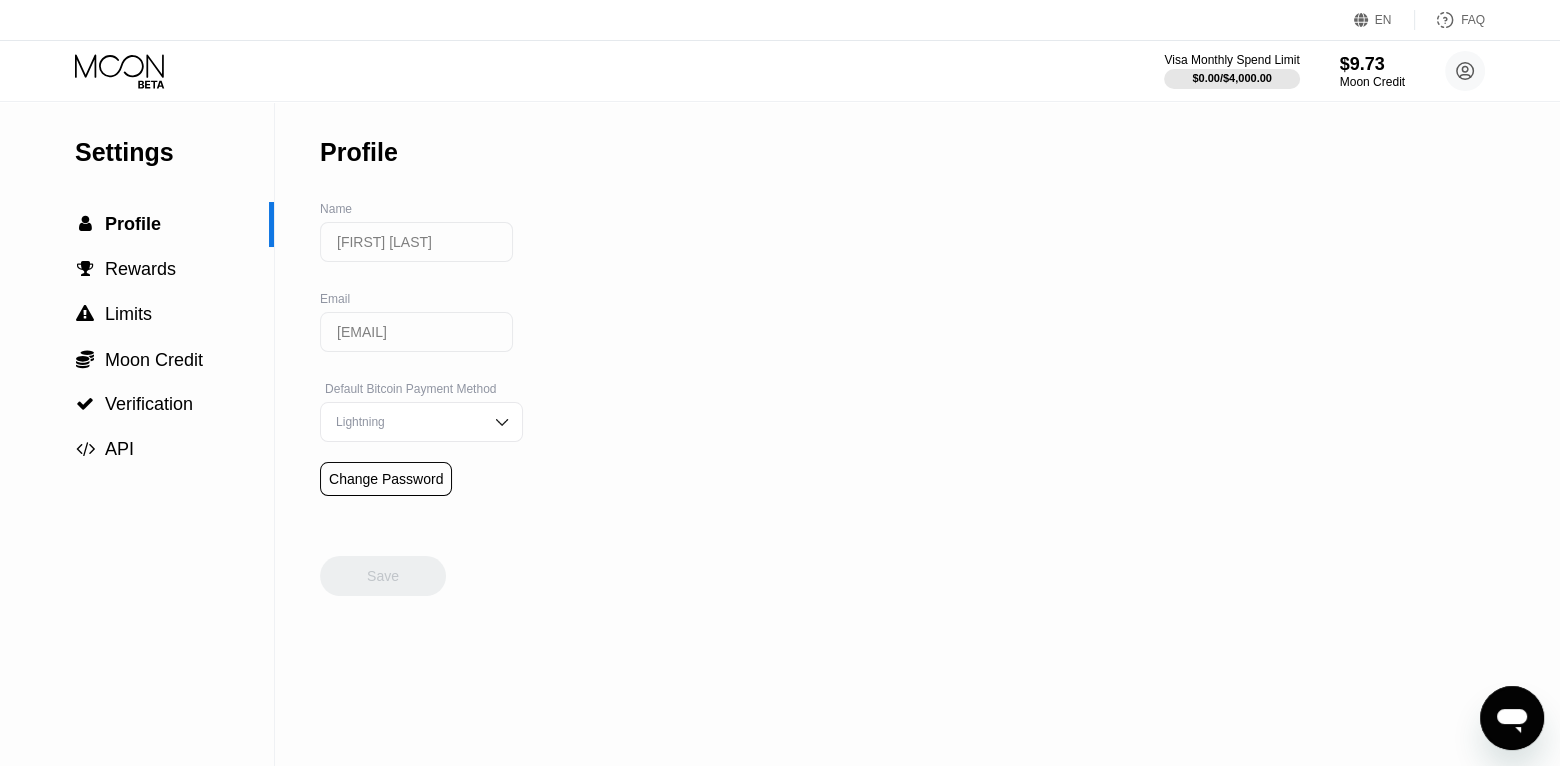 click 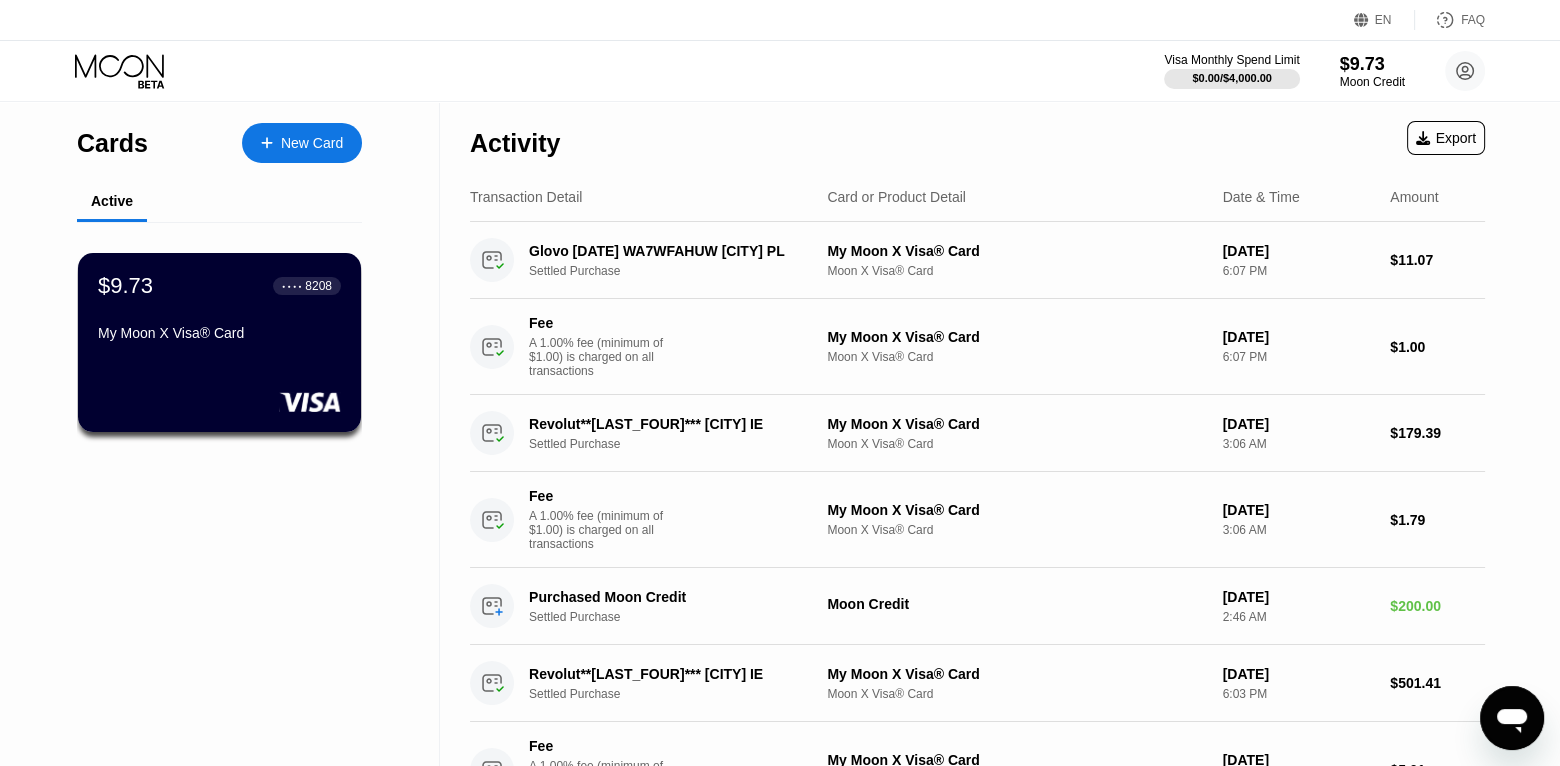 scroll, scrollTop: 0, scrollLeft: 0, axis: both 